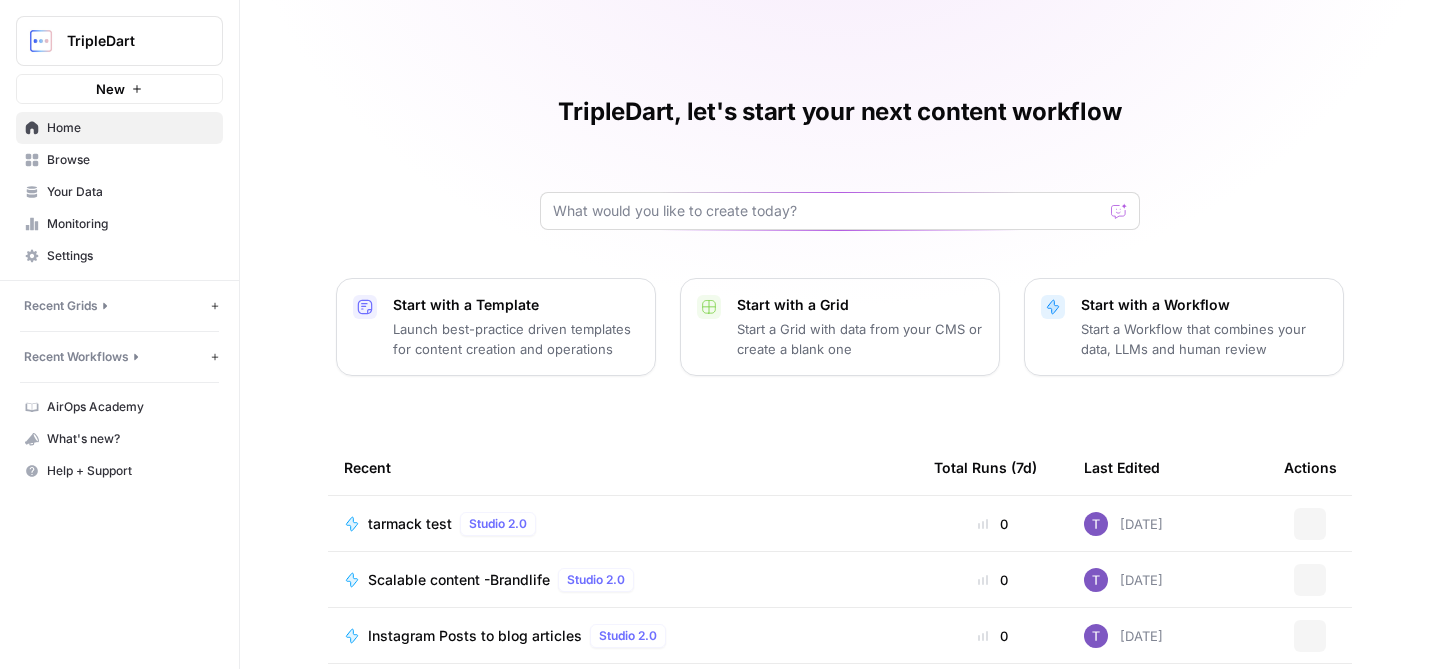 scroll, scrollTop: 0, scrollLeft: 0, axis: both 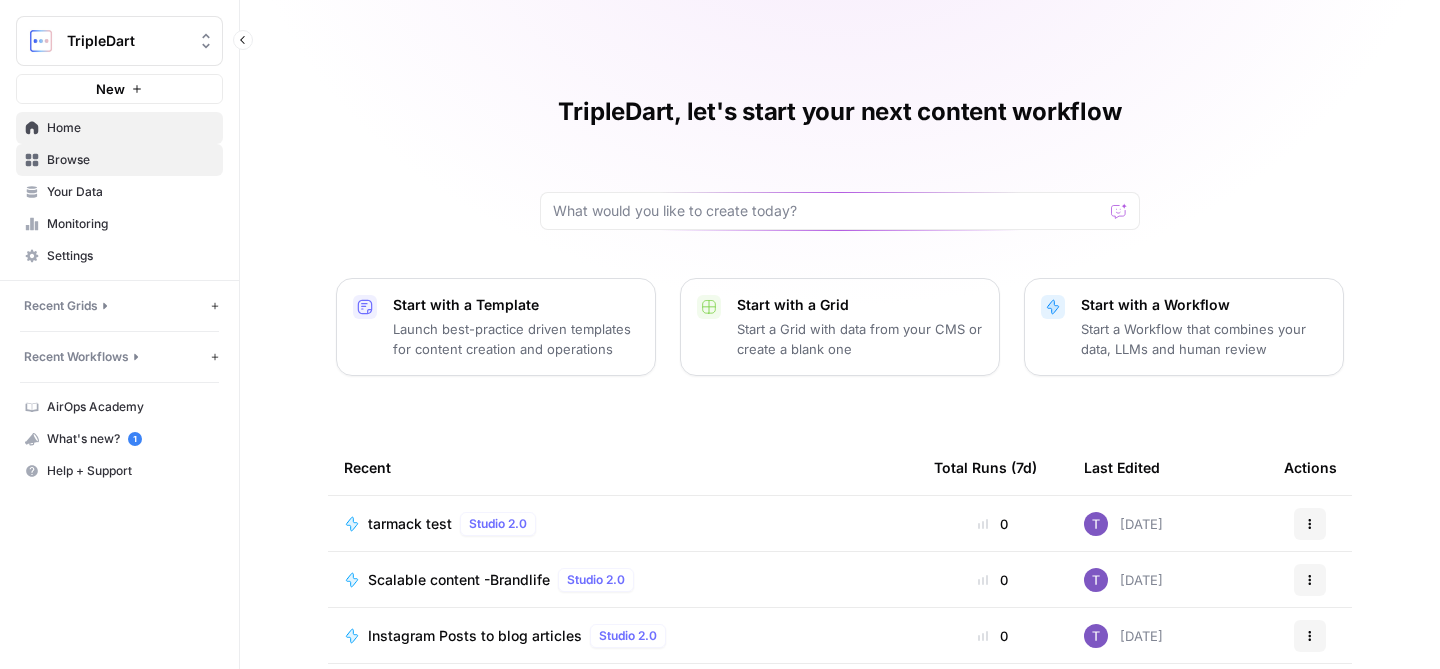click on "Browse" at bounding box center [130, 160] 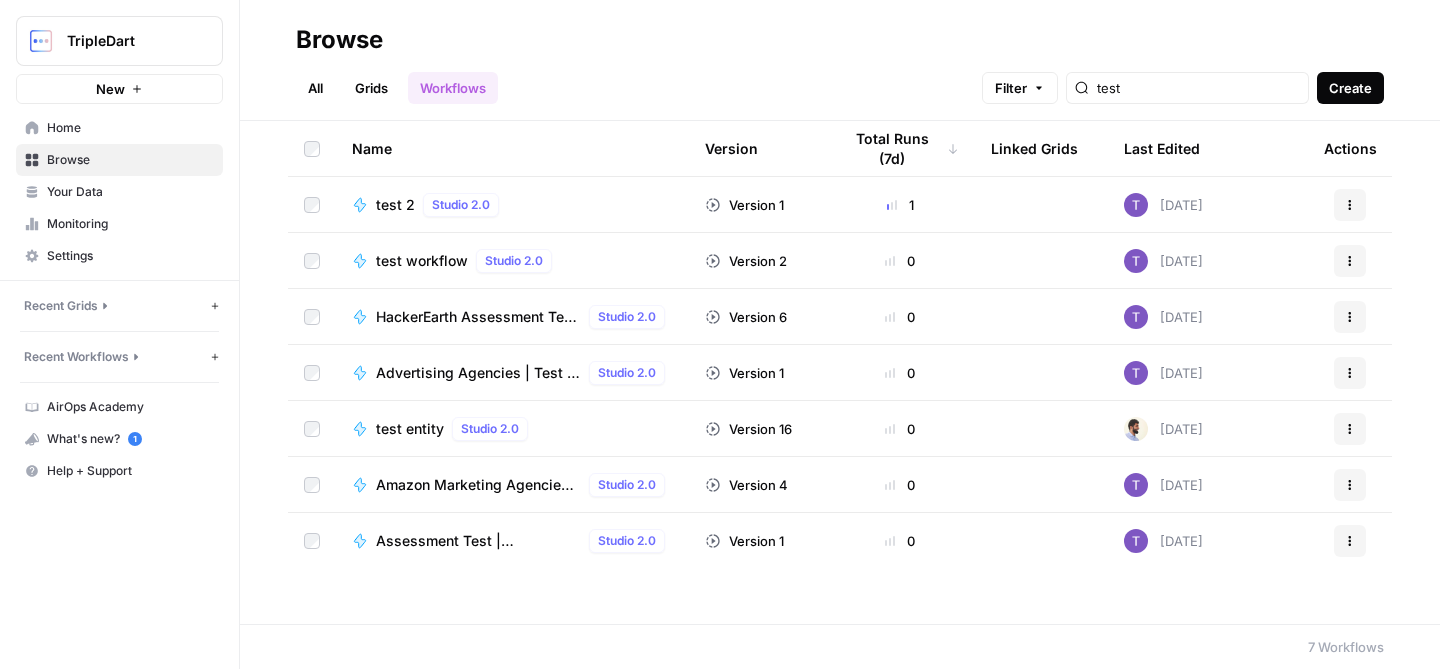 click on "Create" at bounding box center (1350, 88) 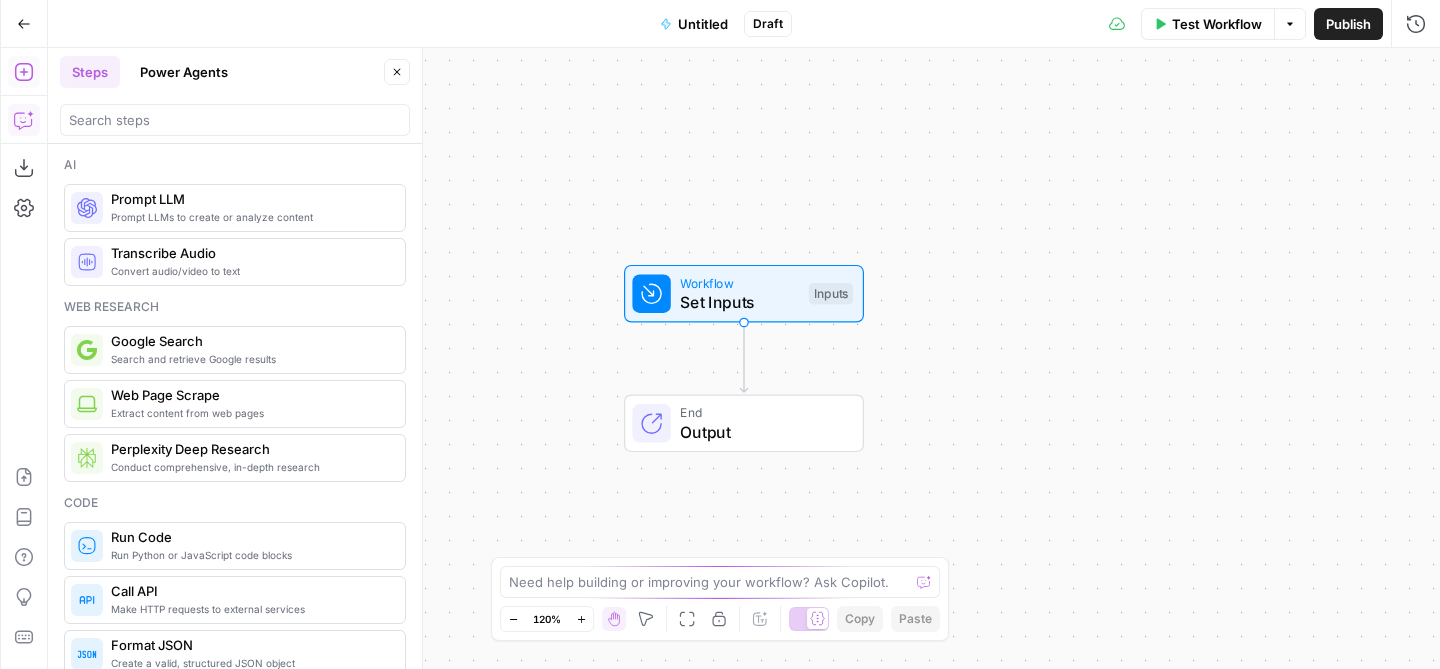 click 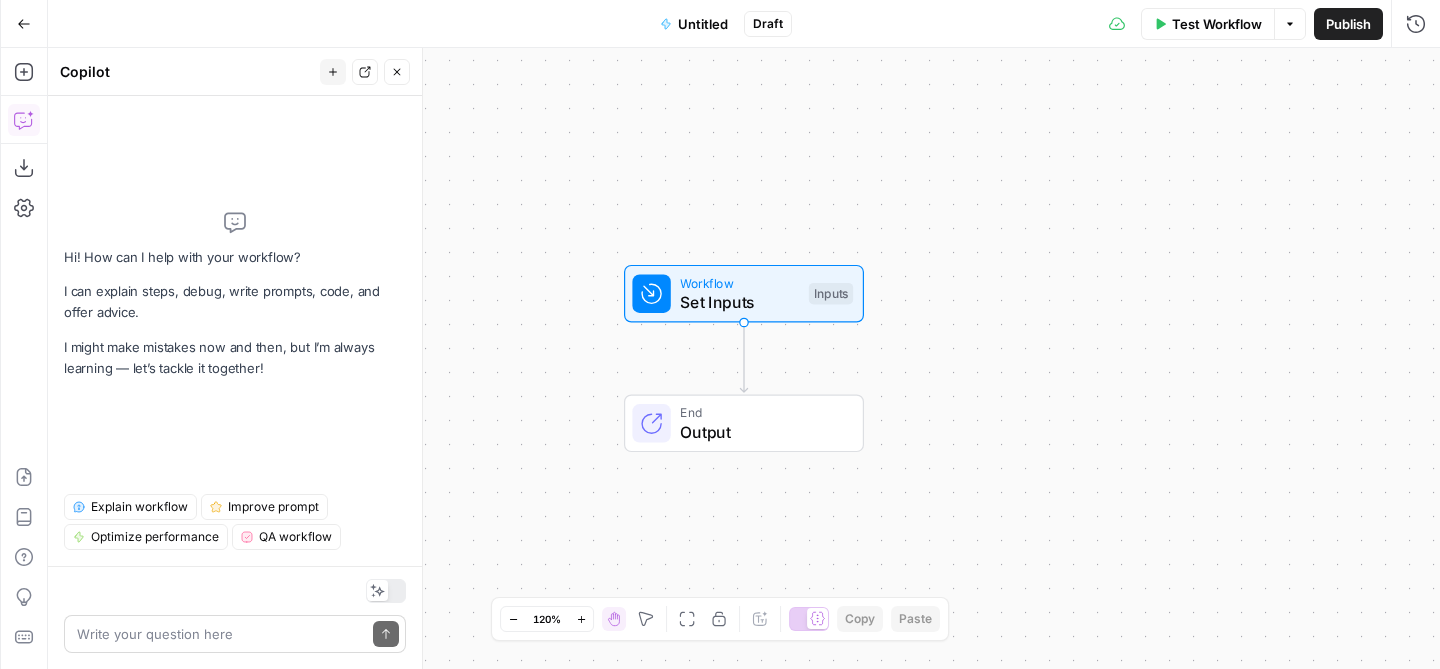 click on "Write your question here Send" at bounding box center [235, 634] 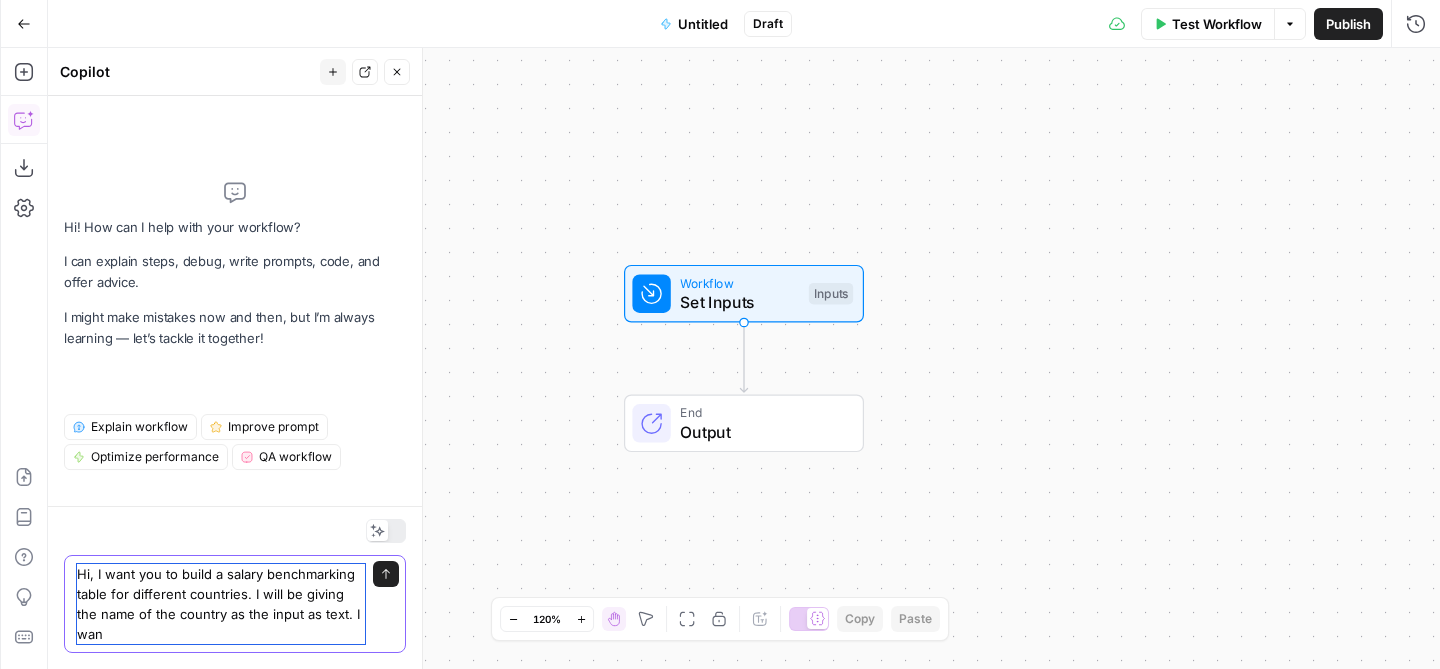 scroll, scrollTop: 0, scrollLeft: 0, axis: both 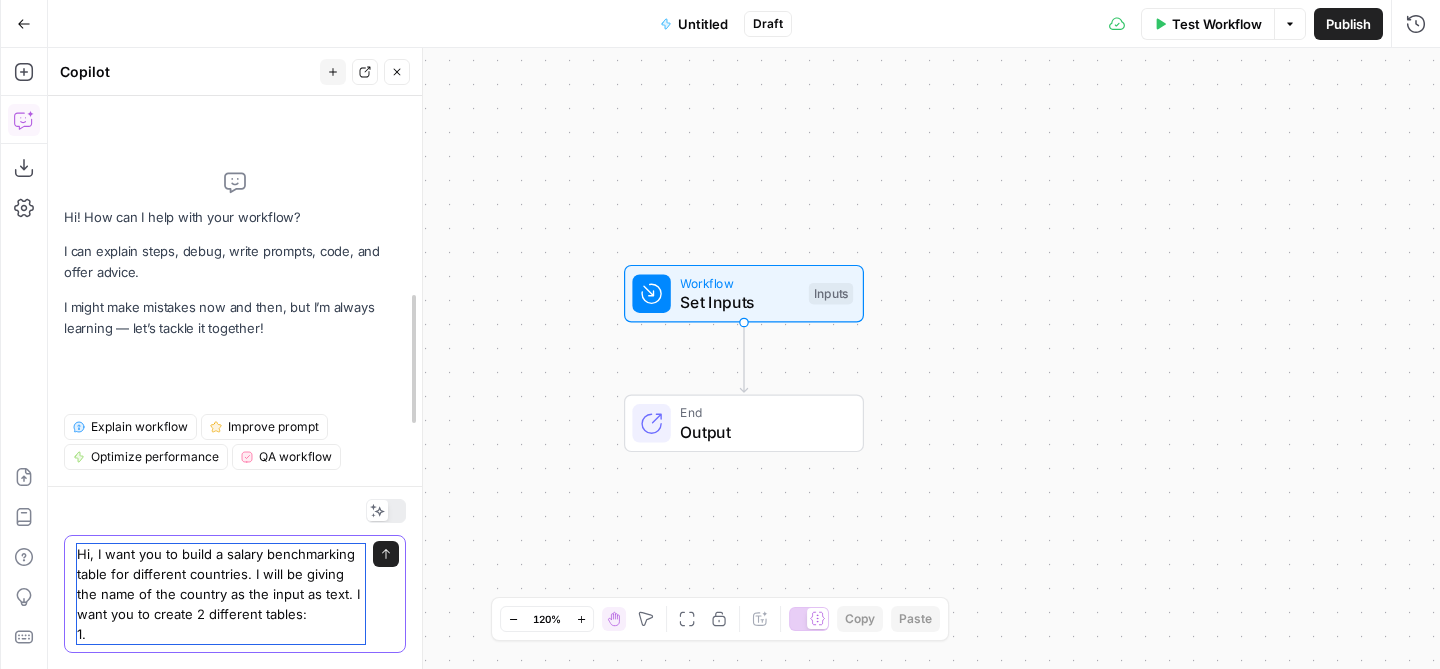paste on "Employment Costs by Experience Level in [Country]" 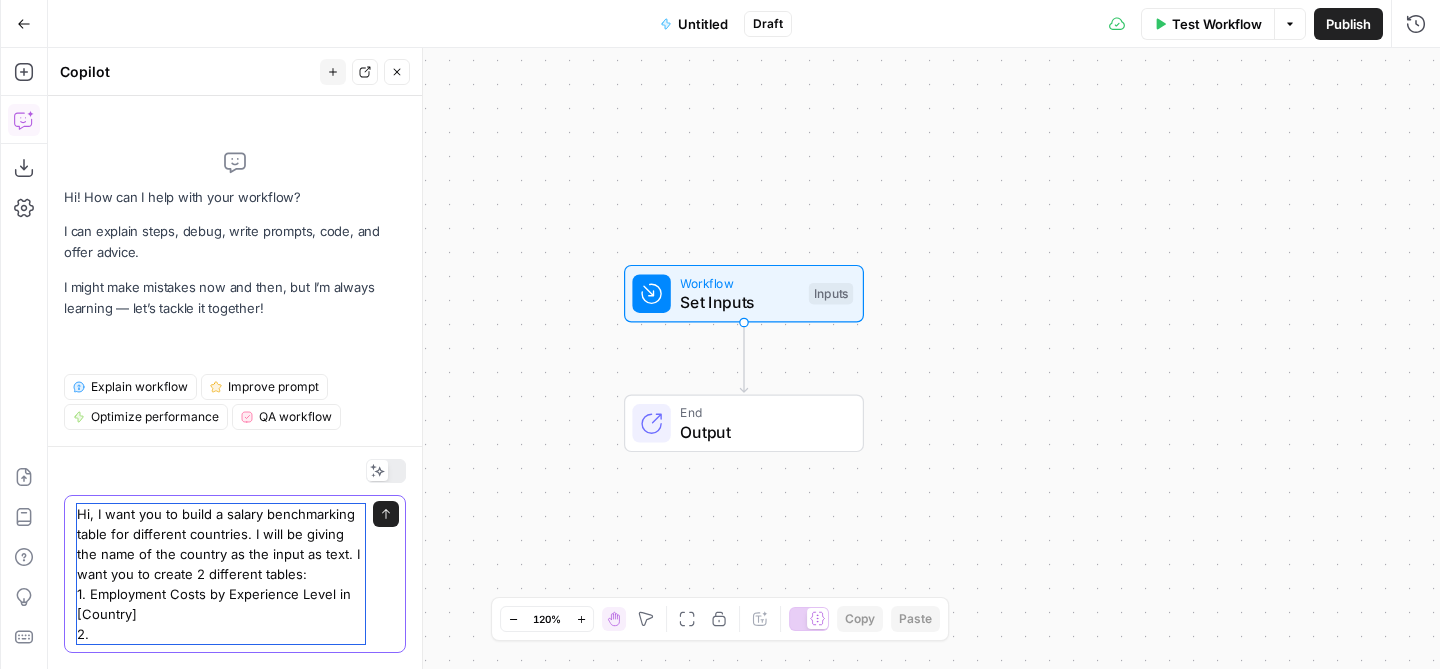 paste on "Average Total Employment Costs by Role (Annual)" 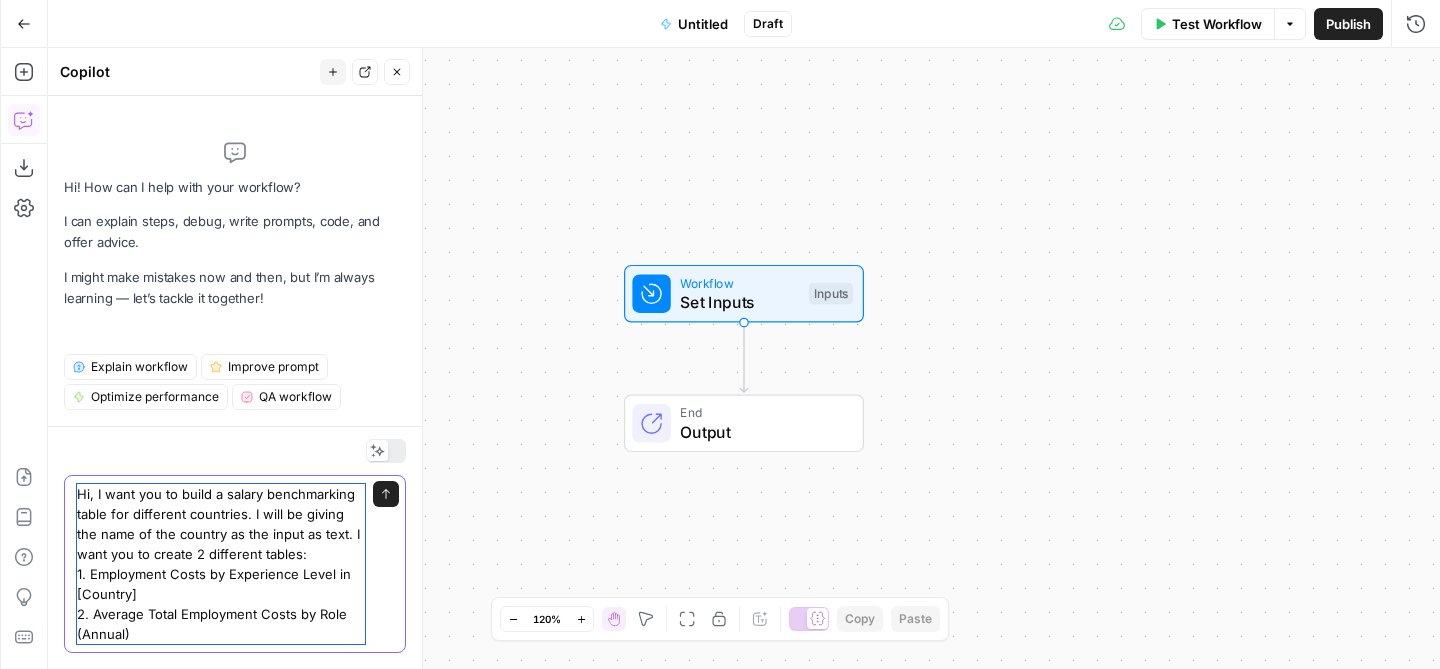 click on "Hi, I want you to build a salary benchmarking table for different countries. I will be giving the name of the country as the input as text. I want you to create 2 different tables:
1. Employment Costs by Experience Level in [Country]
2. Average Total Employment Costs by Role (Annual)" at bounding box center (221, 564) 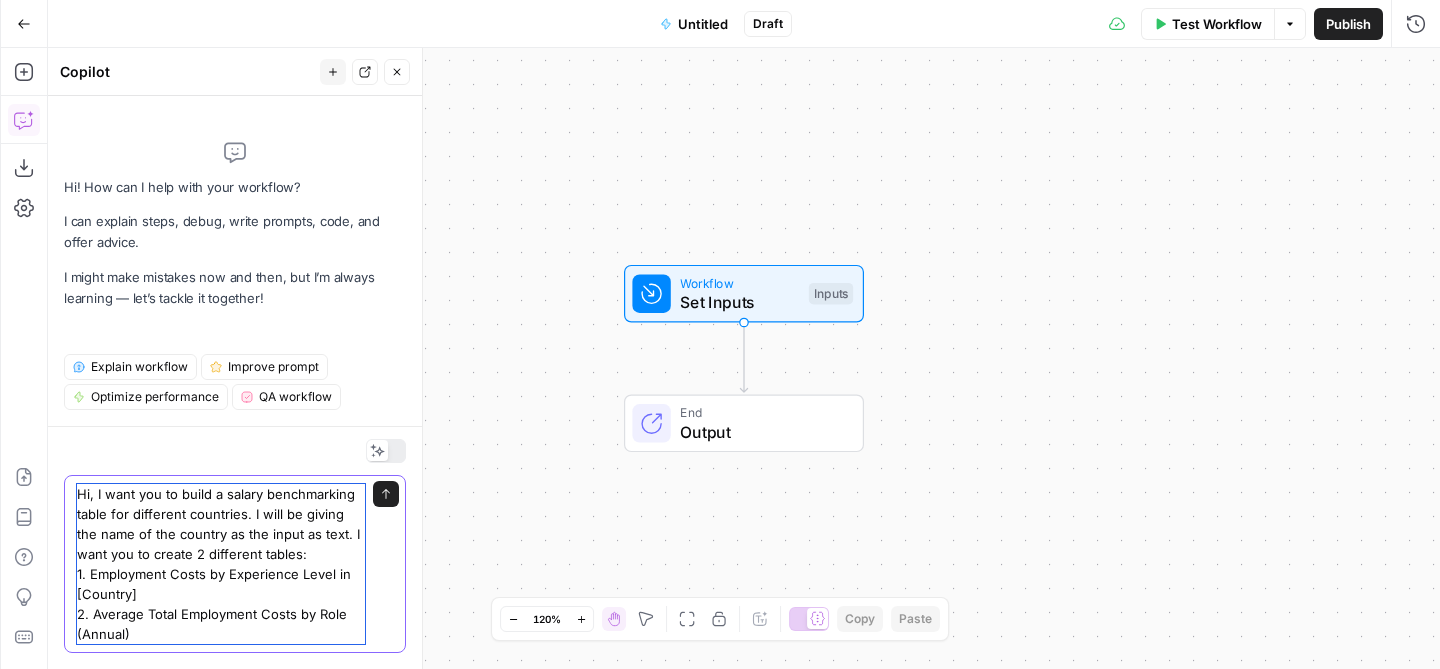 click on "Hi, I want you to build a salary benchmarking table for different countries. I will be giving the name of the country as the input as text. I want you to create 2 different tables:
1. Employment Costs by Experience Level in [Country]
2. Average Total Employment Costs by Role (Annual)" at bounding box center (221, 564) 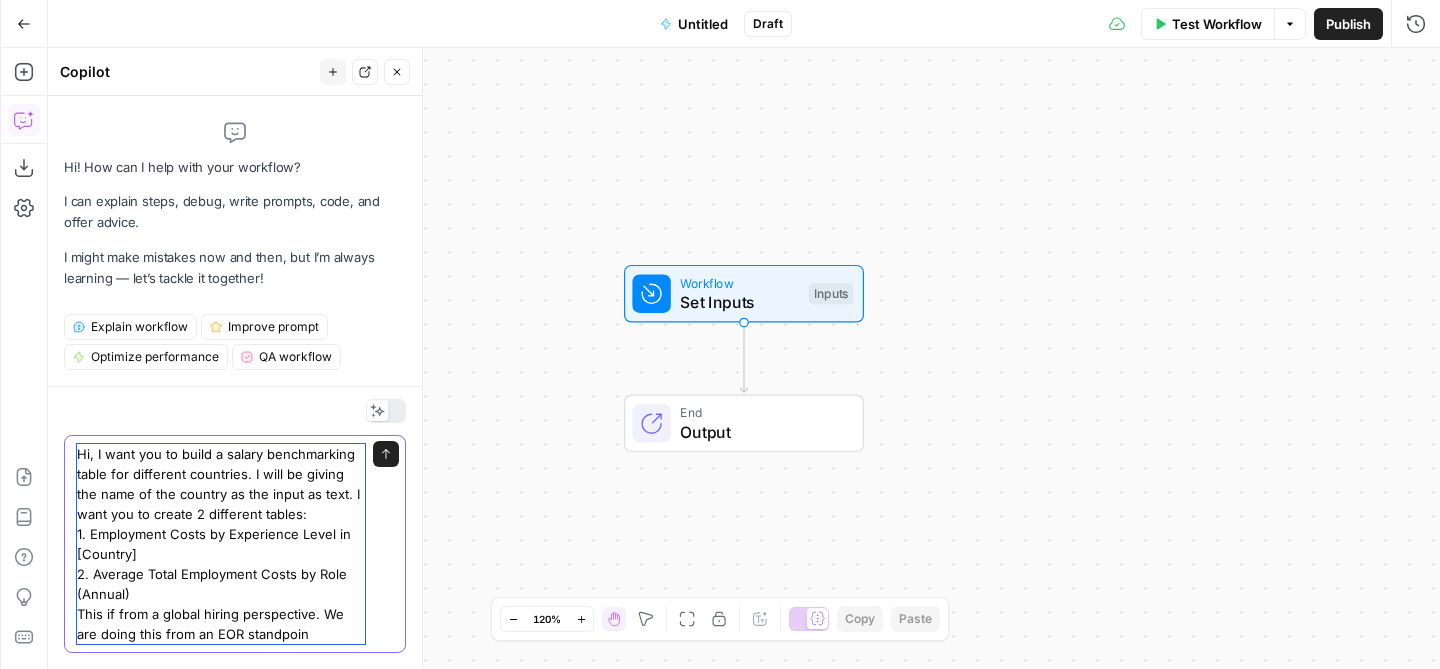 type on "Hi, I want you to build a salary benchmarking table for different countries. I will be giving the name of the country as the input as text. I want you to create 2 different tables:
1. Employment Costs by Experience Level in [Country]
2. Average Total Employment Costs by Role (Annual)
This if from a global hiring perspective. We are doing this from an EOR standpoint" 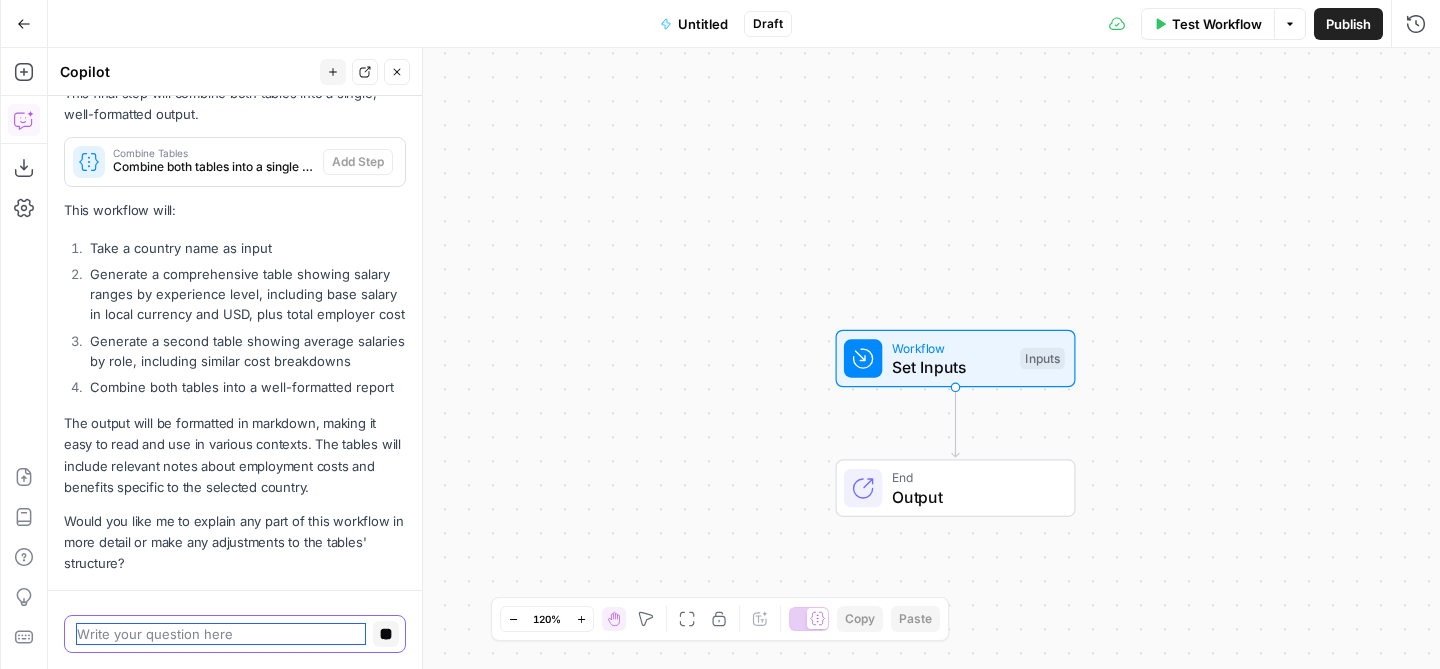 scroll, scrollTop: 1436, scrollLeft: 0, axis: vertical 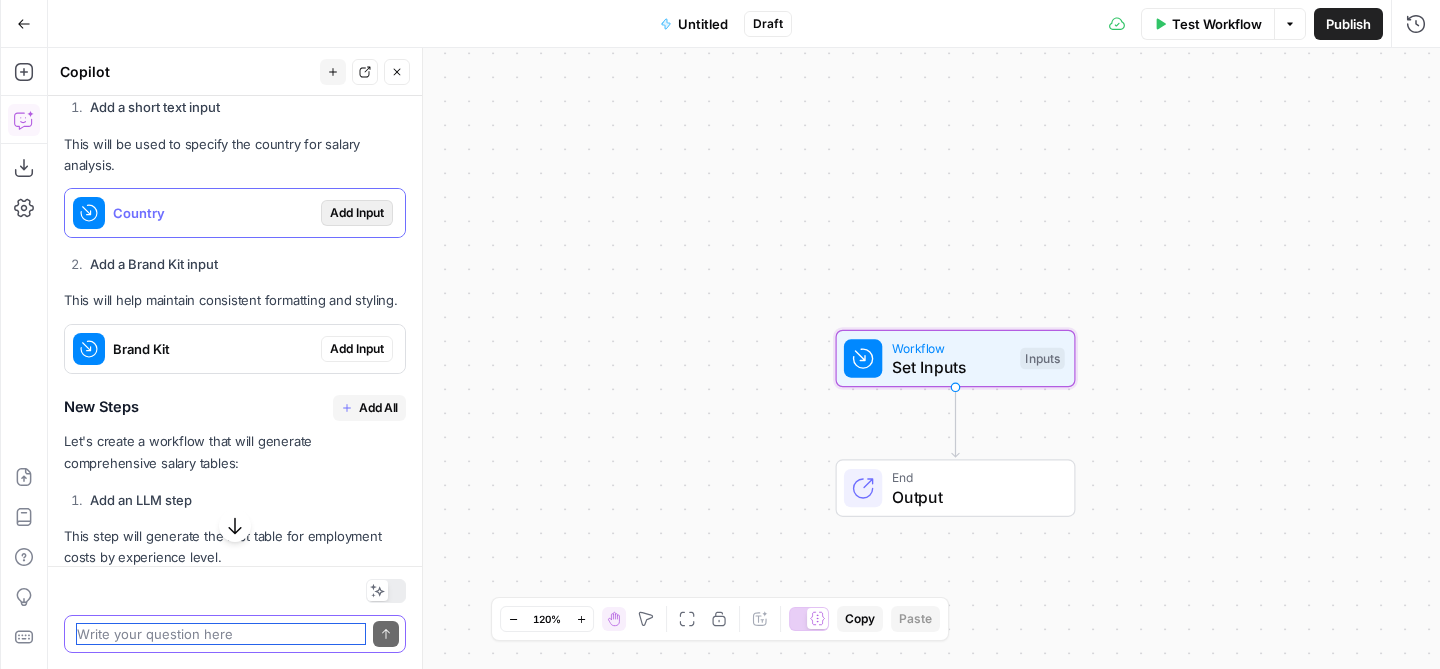 type 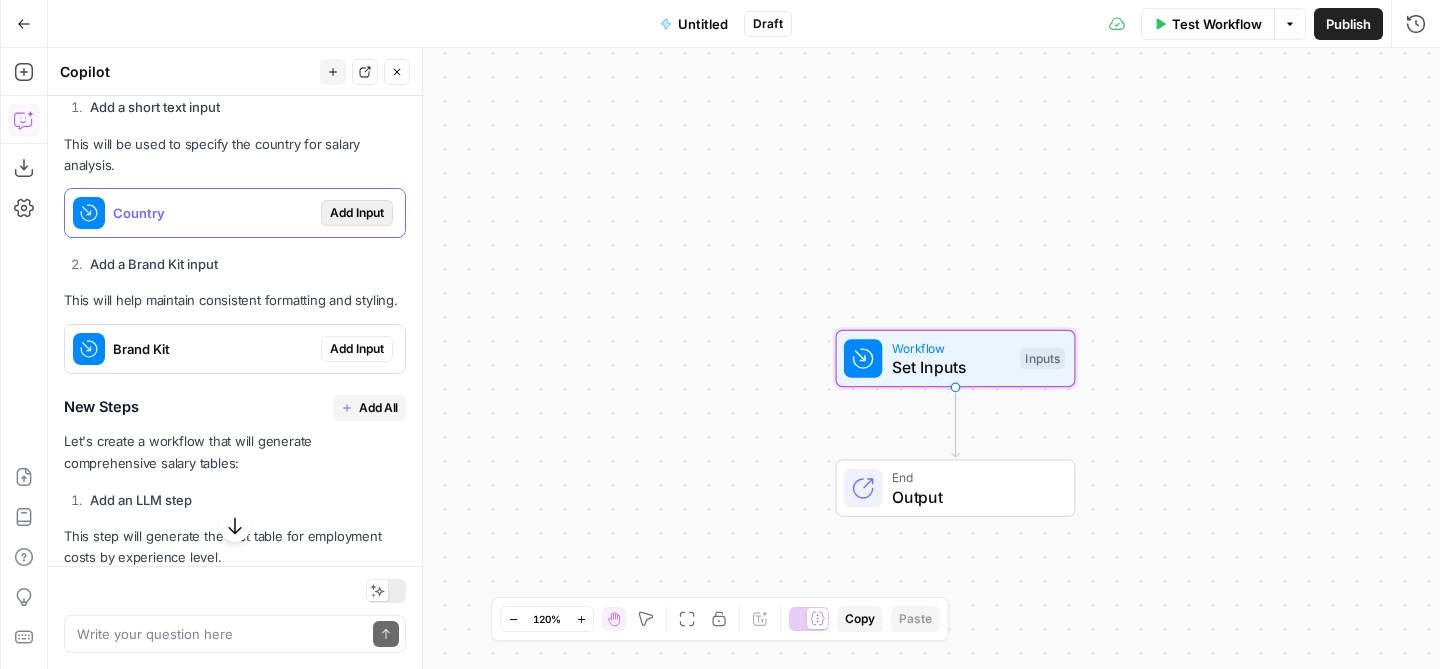 click on "Add Input" at bounding box center (357, 213) 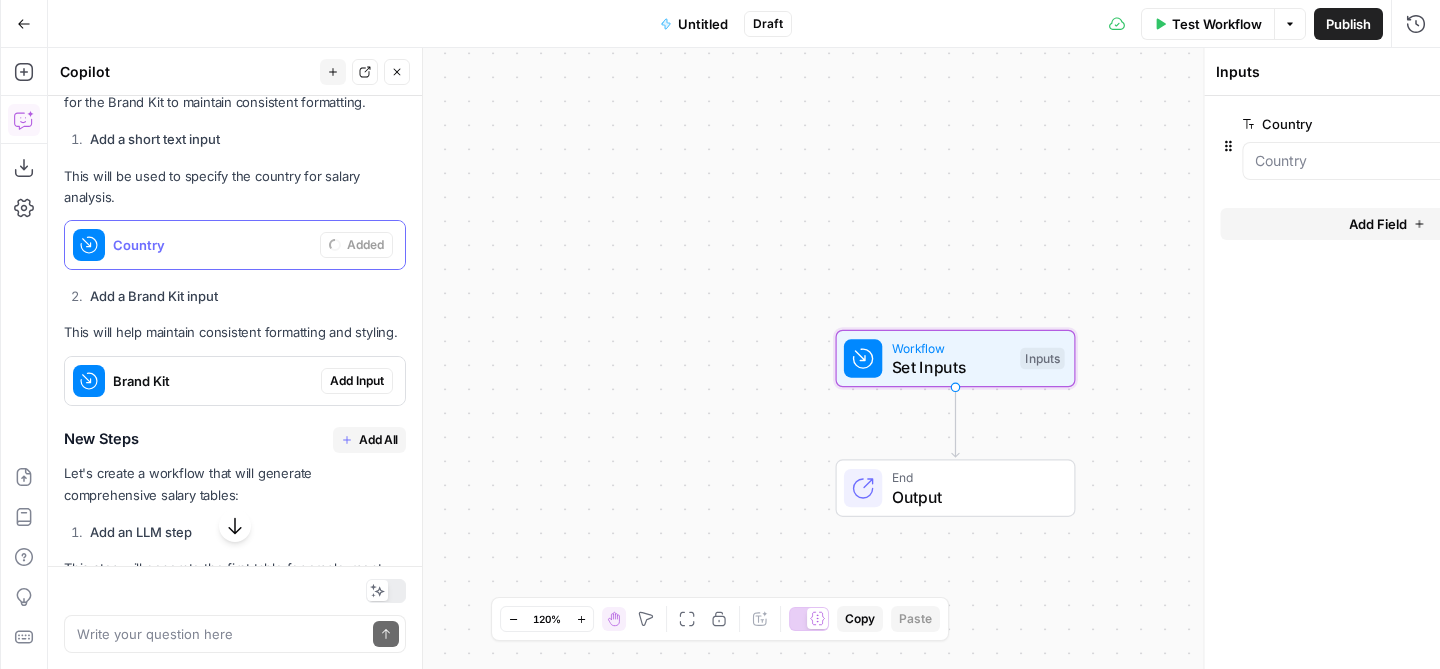 scroll, scrollTop: 655, scrollLeft: 0, axis: vertical 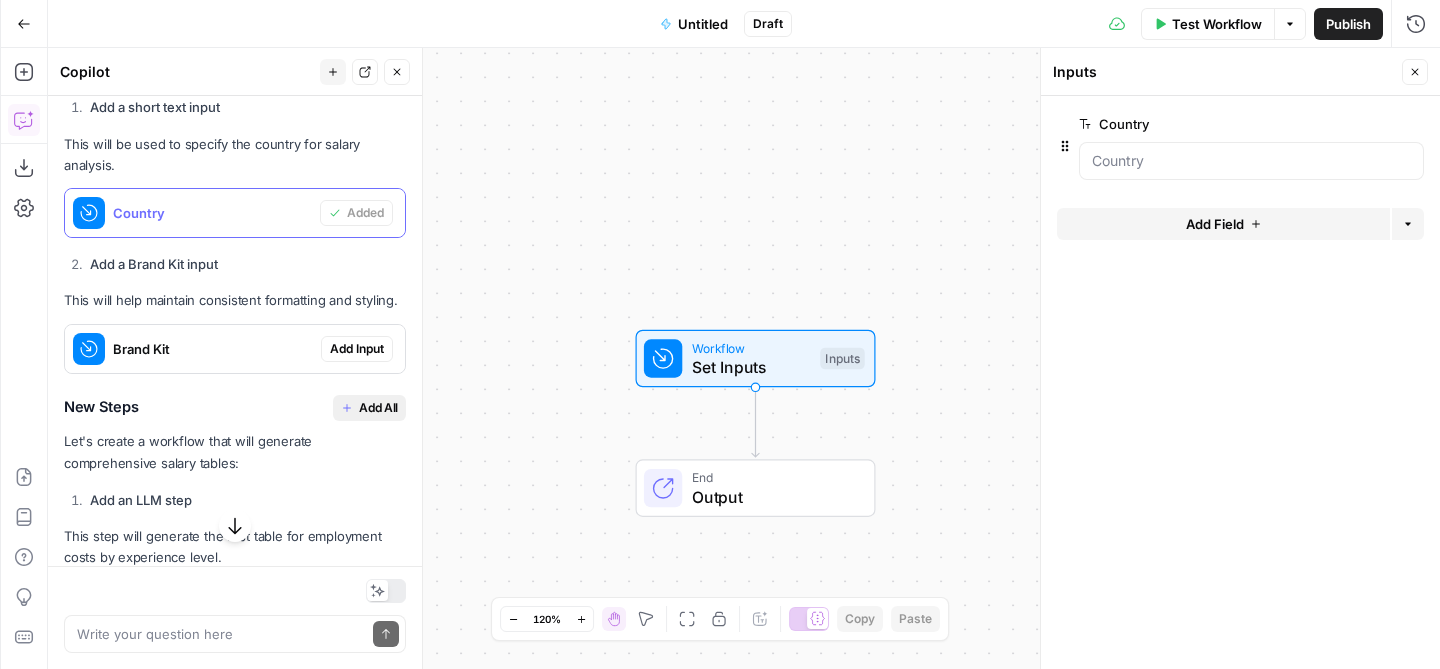click on "Add All" at bounding box center [378, 408] 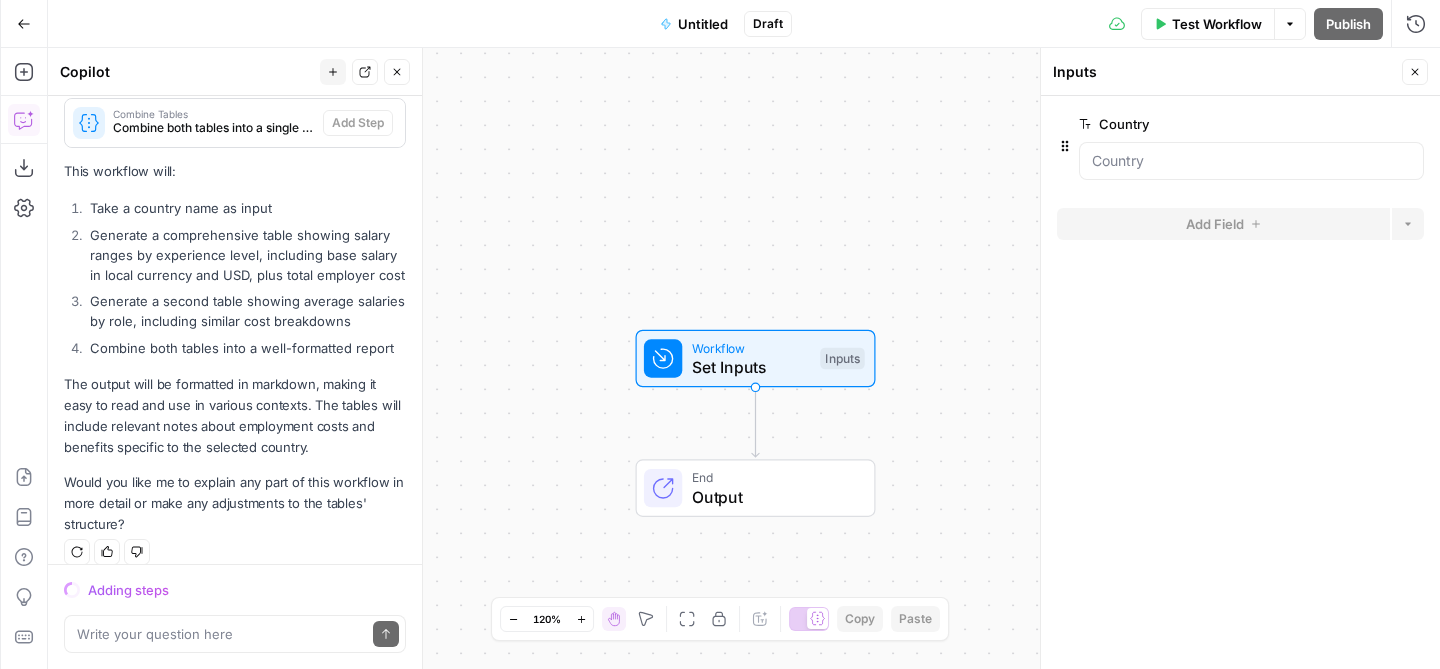 scroll, scrollTop: 1438, scrollLeft: 0, axis: vertical 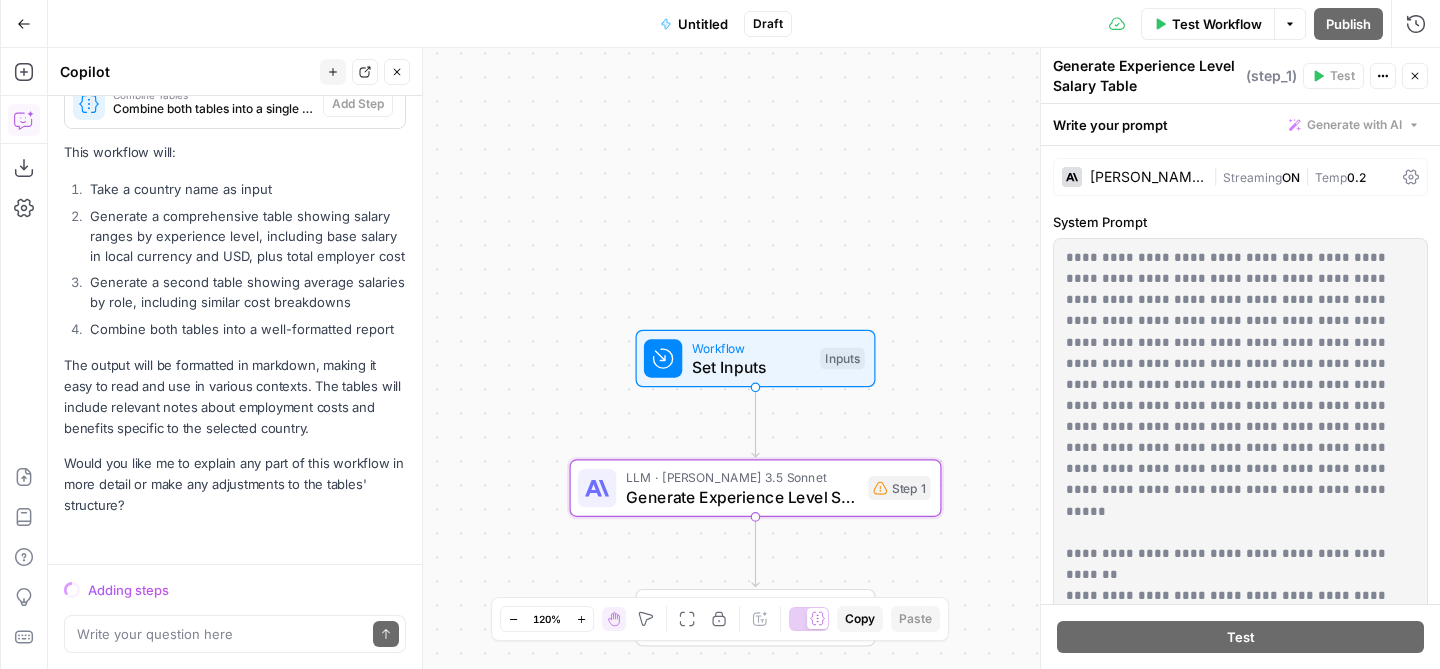 drag, startPoint x: 1042, startPoint y: 429, endPoint x: 985, endPoint y: 437, distance: 57.558666 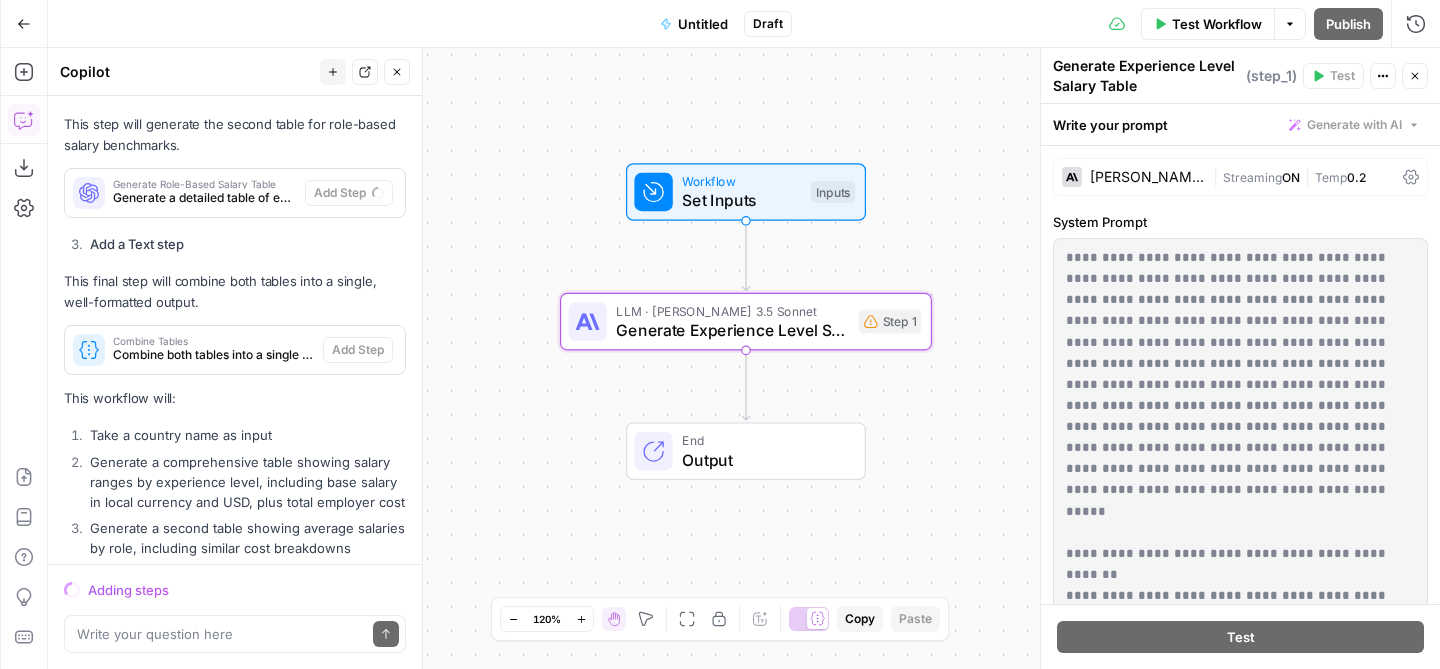 scroll, scrollTop: 1438, scrollLeft: 0, axis: vertical 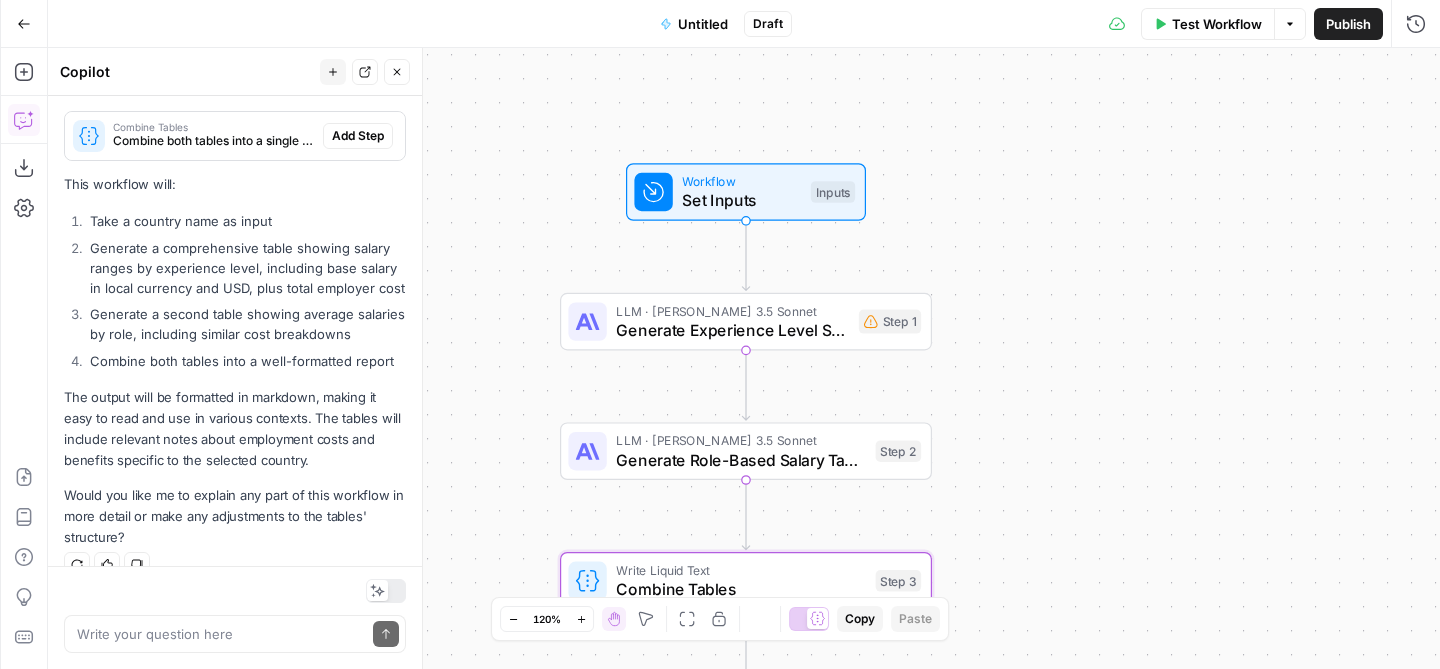 type on "Combine Tables" 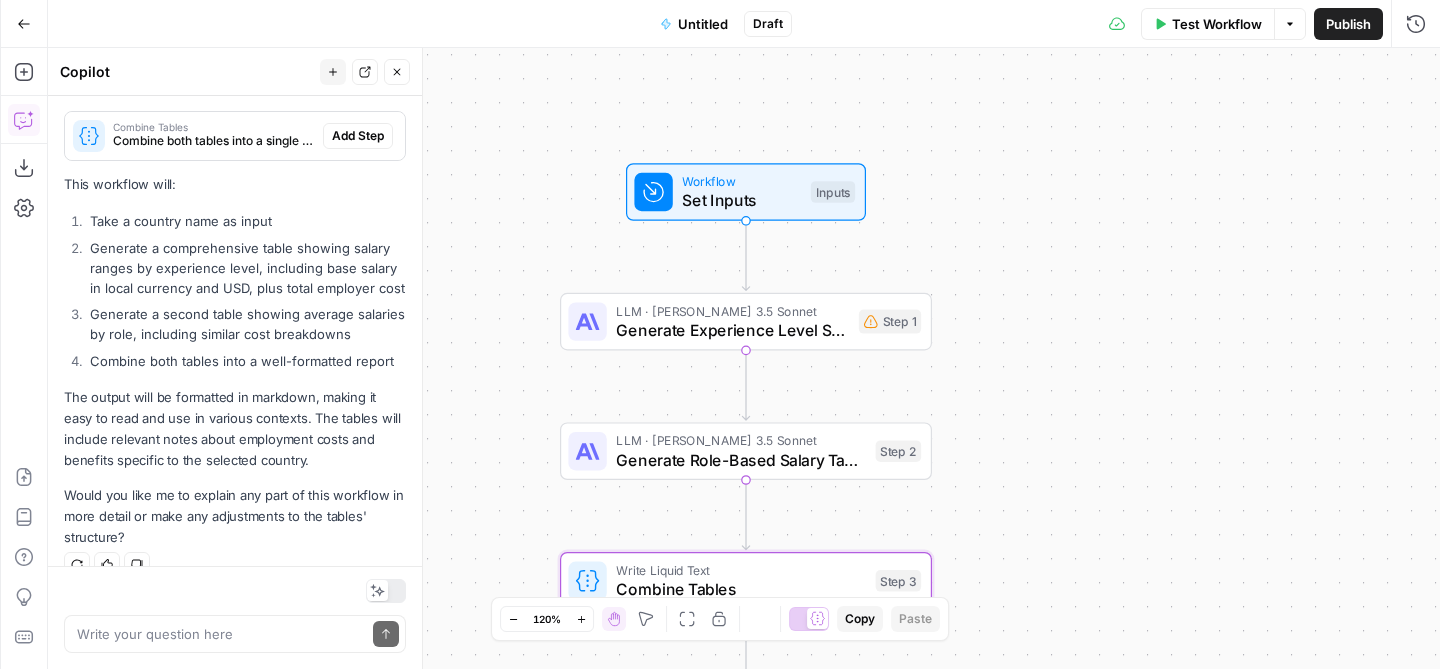 scroll, scrollTop: 1468, scrollLeft: 0, axis: vertical 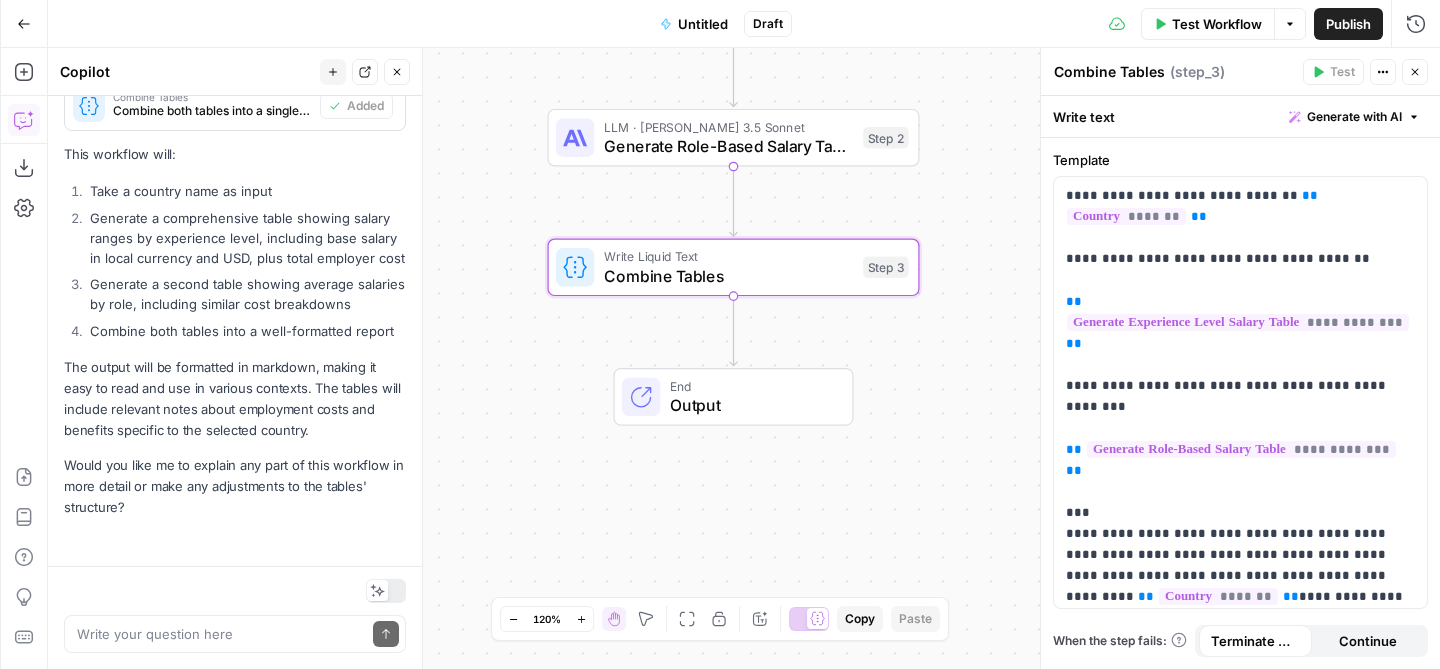 click on "Combine Tables" at bounding box center (729, 276) 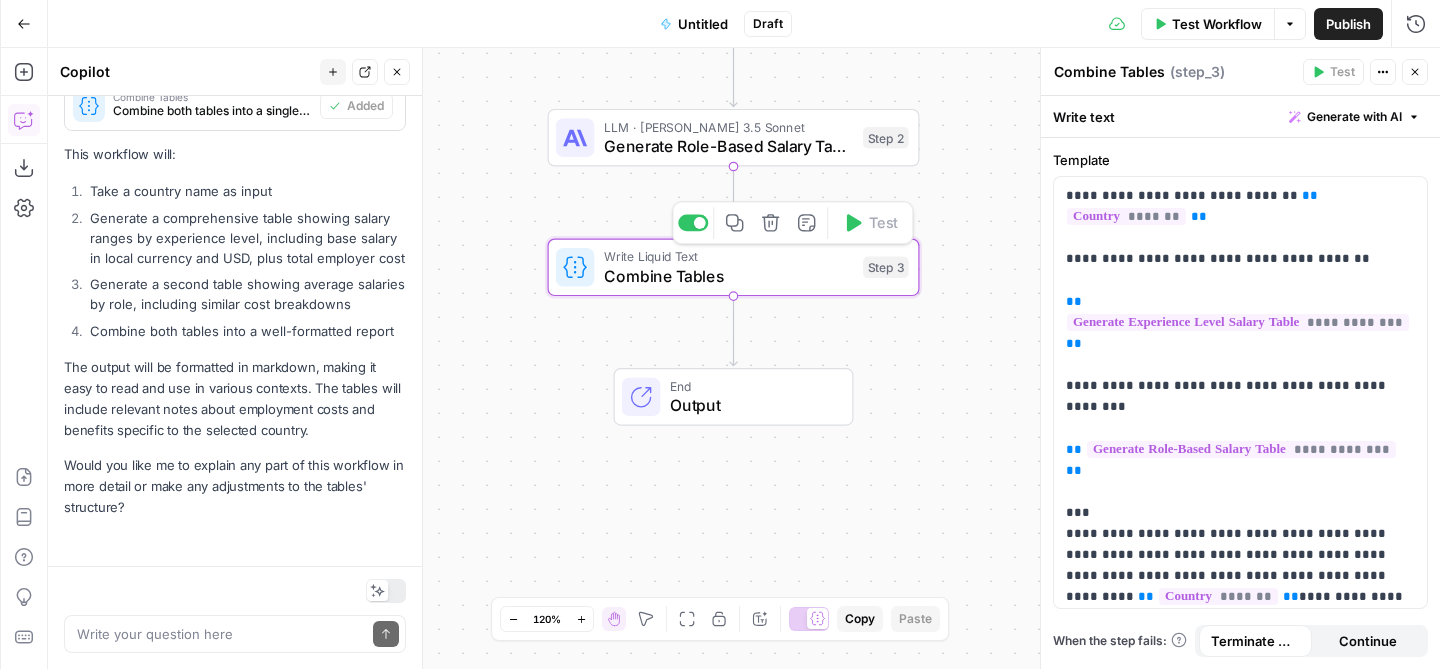 click on "Combine Tables" at bounding box center [729, 276] 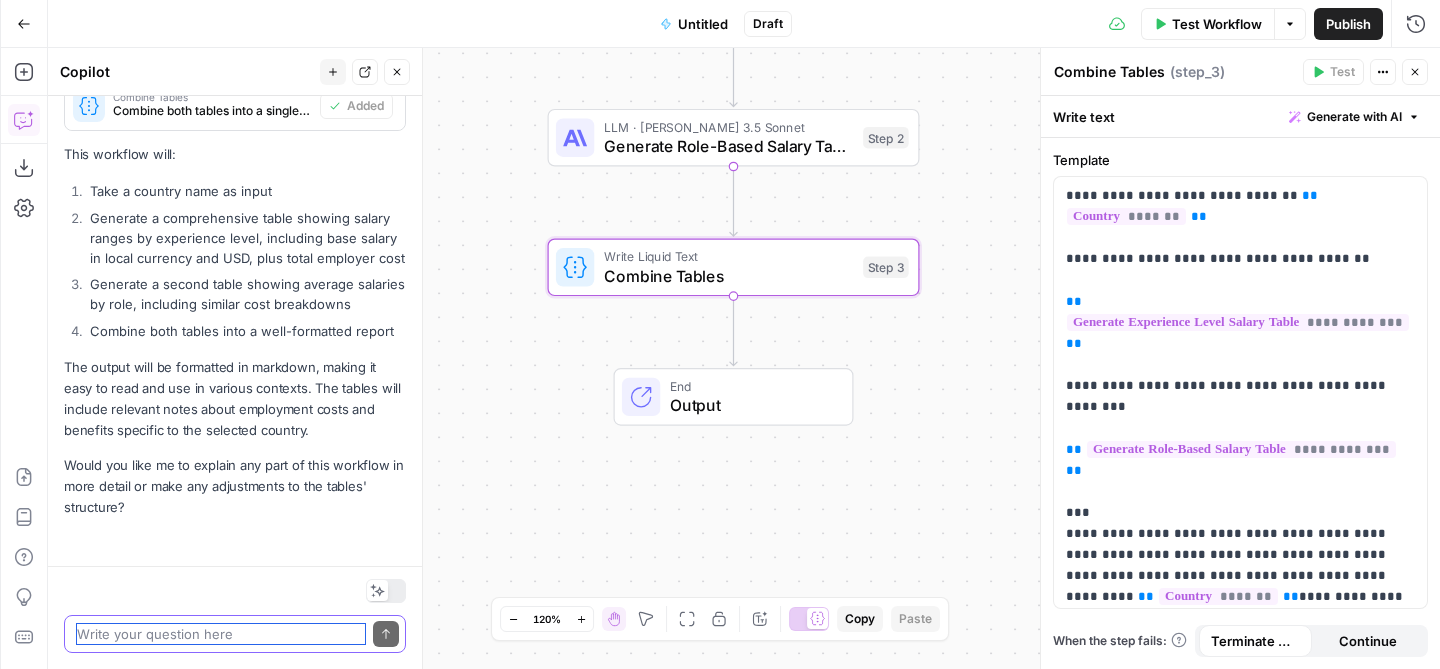 click at bounding box center (221, 634) 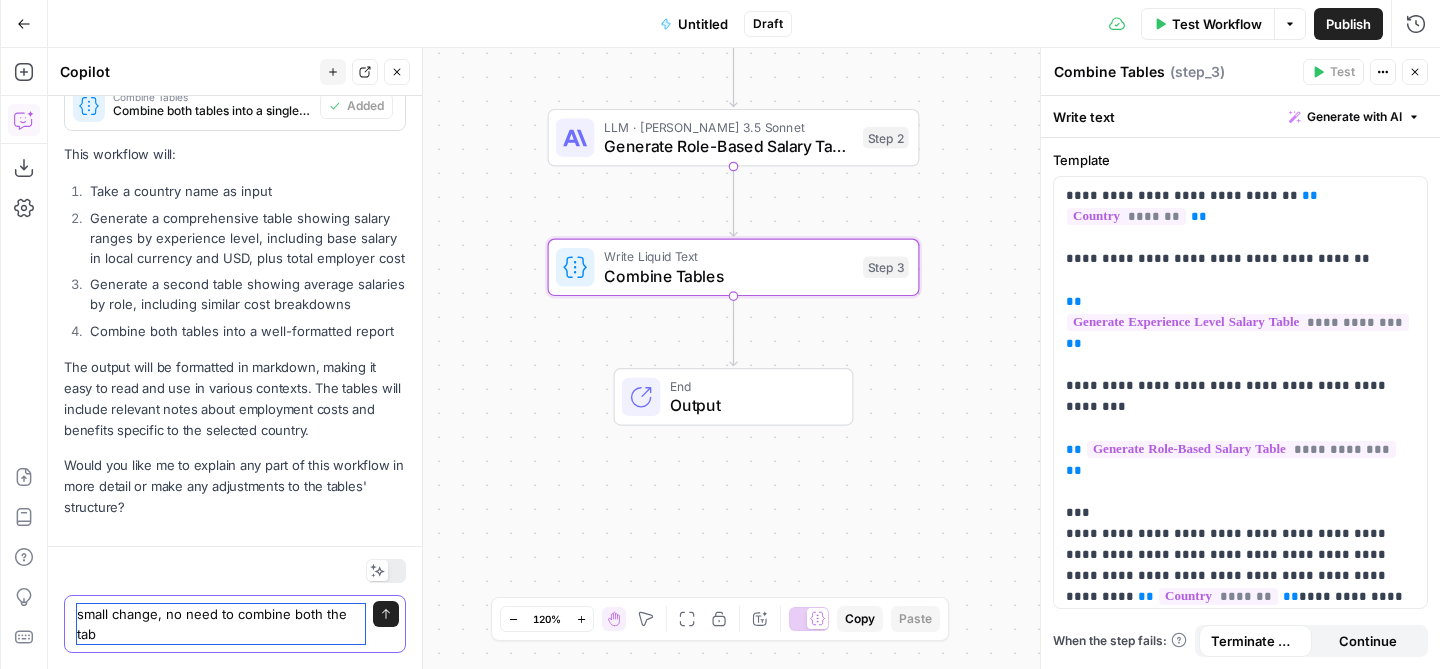 scroll, scrollTop: 1488, scrollLeft: 0, axis: vertical 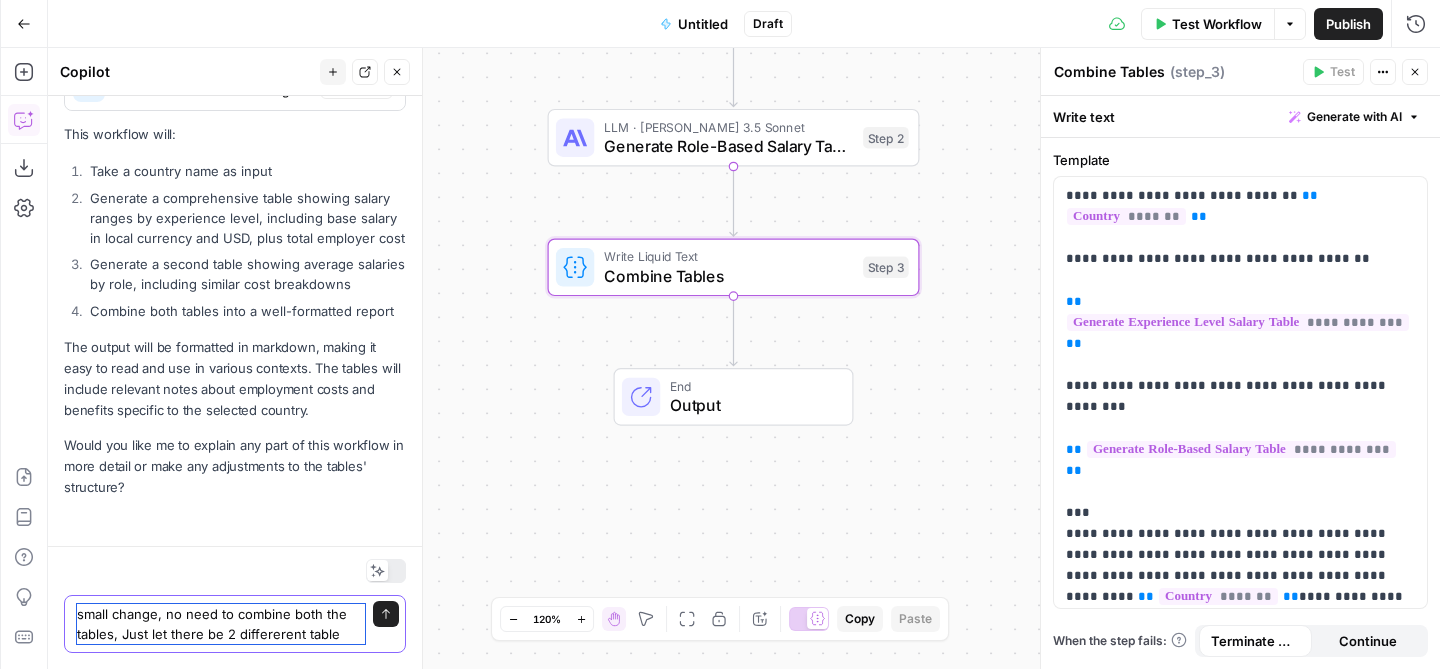 type on "small change, no need to combine both the tables, Just let there be 2 differerent tables" 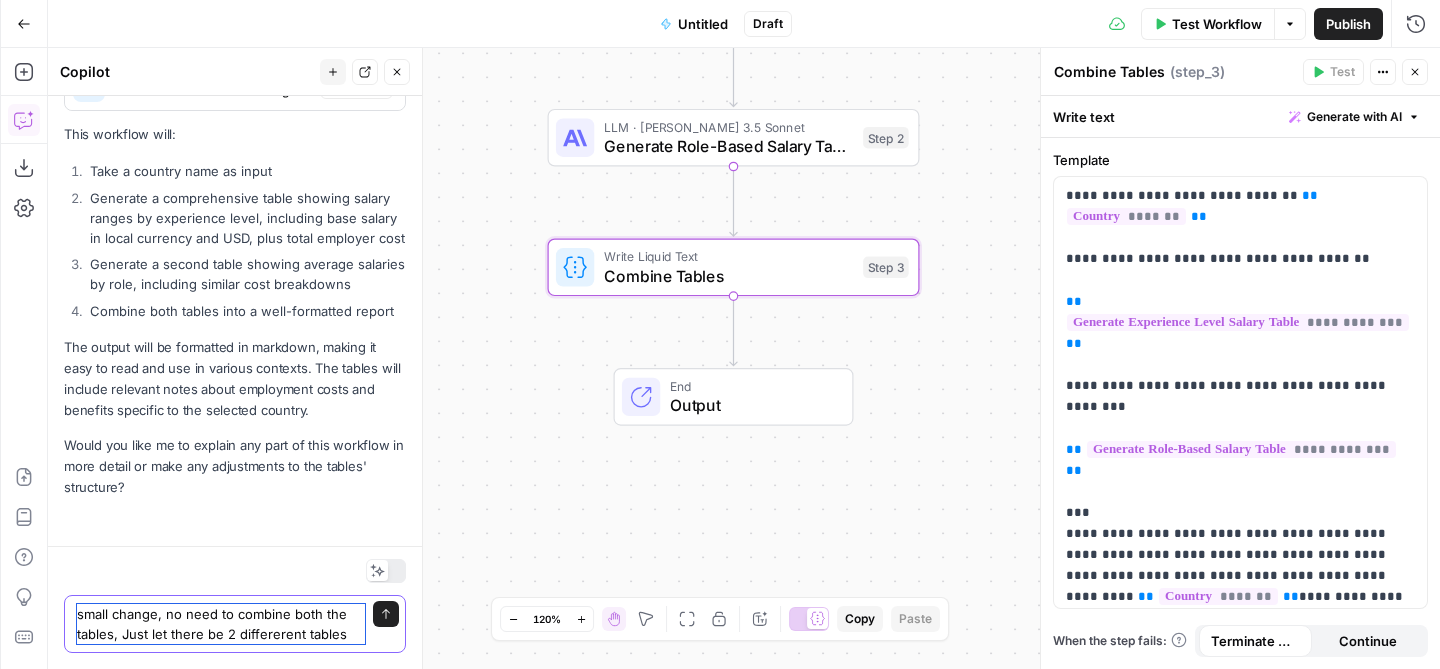 type 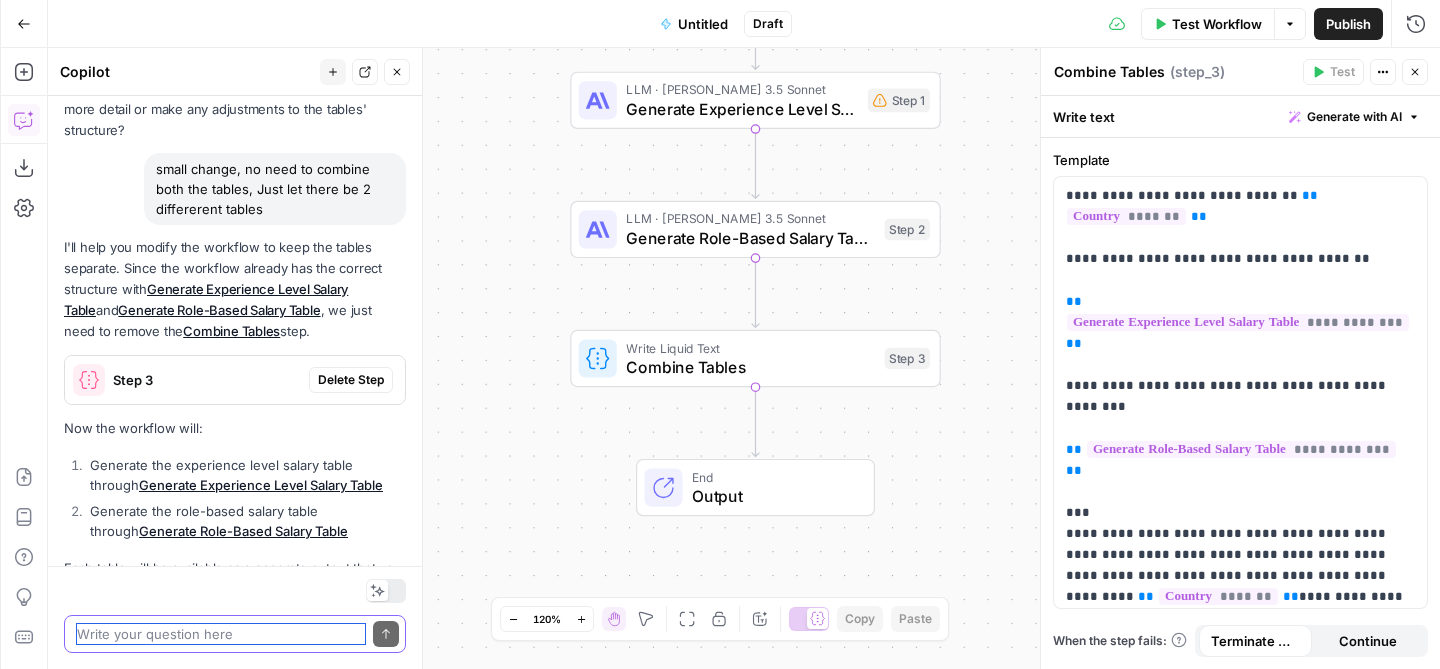 scroll, scrollTop: 1948, scrollLeft: 0, axis: vertical 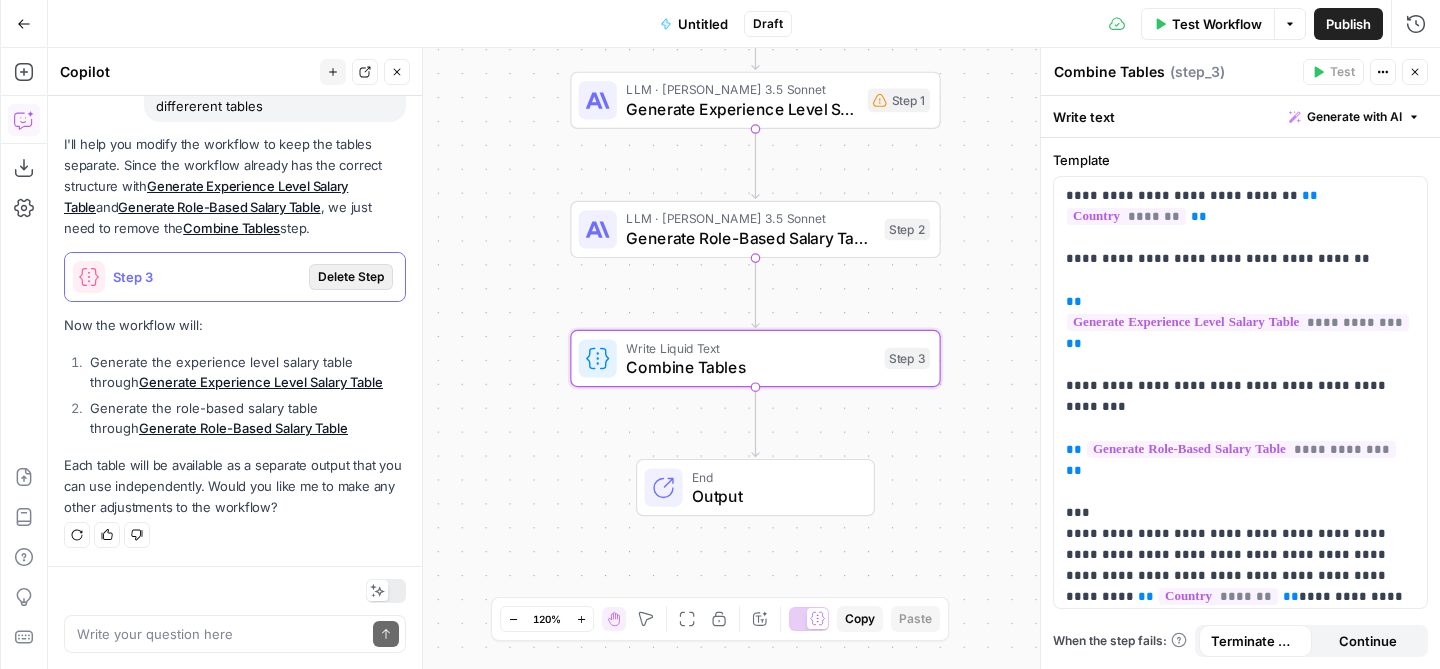 click on "Delete Step" at bounding box center [351, 277] 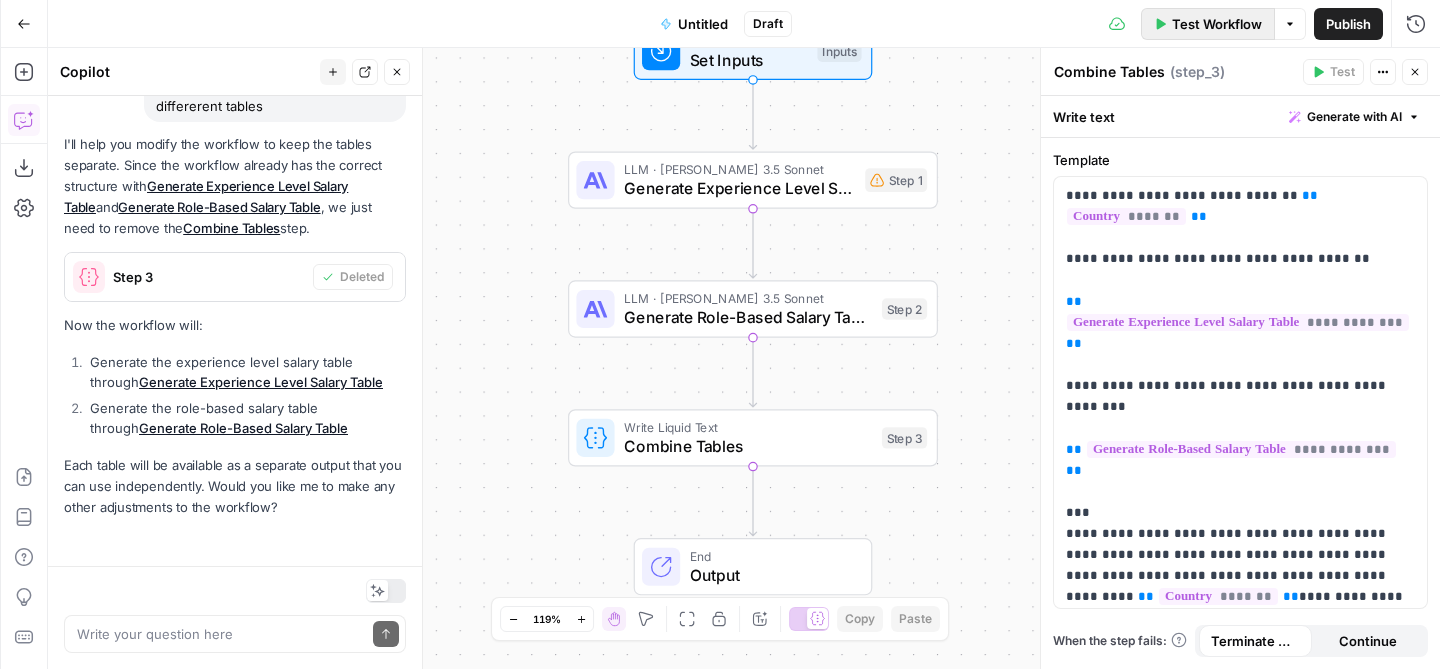 click on "Test Workflow" at bounding box center (1217, 24) 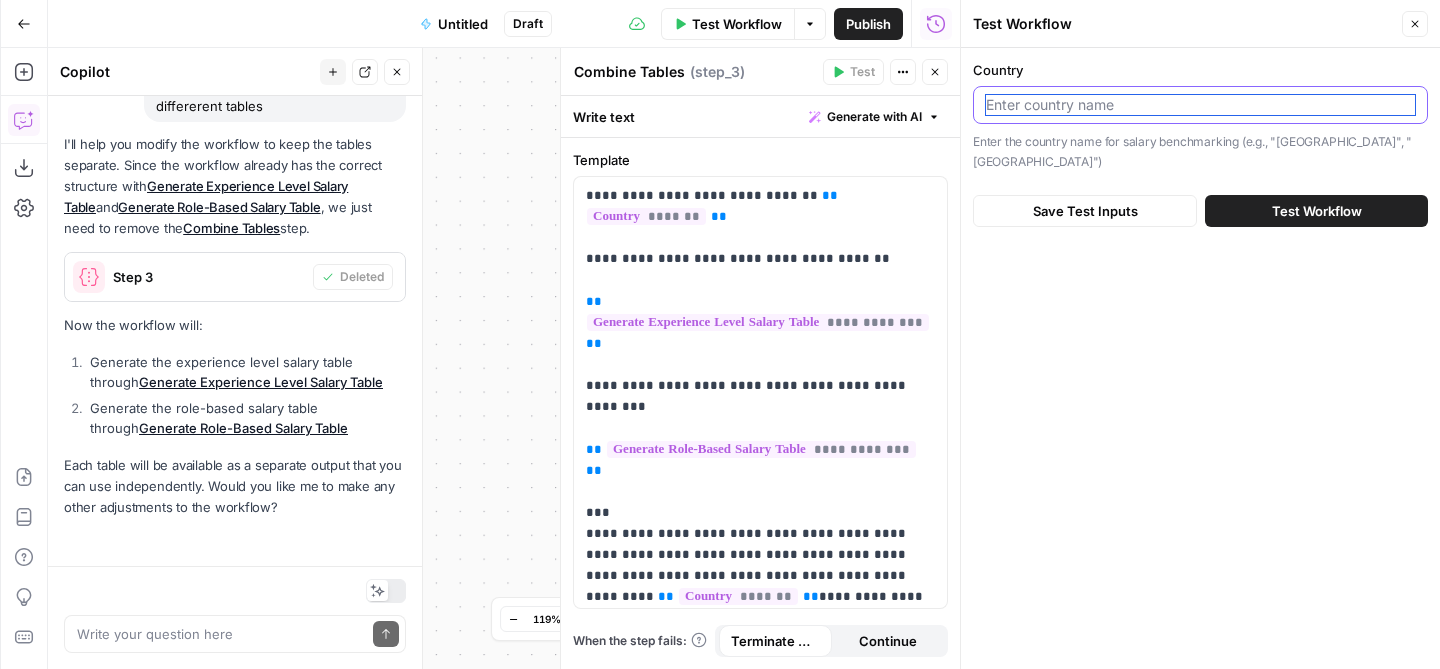 click on "Country" at bounding box center (1200, 105) 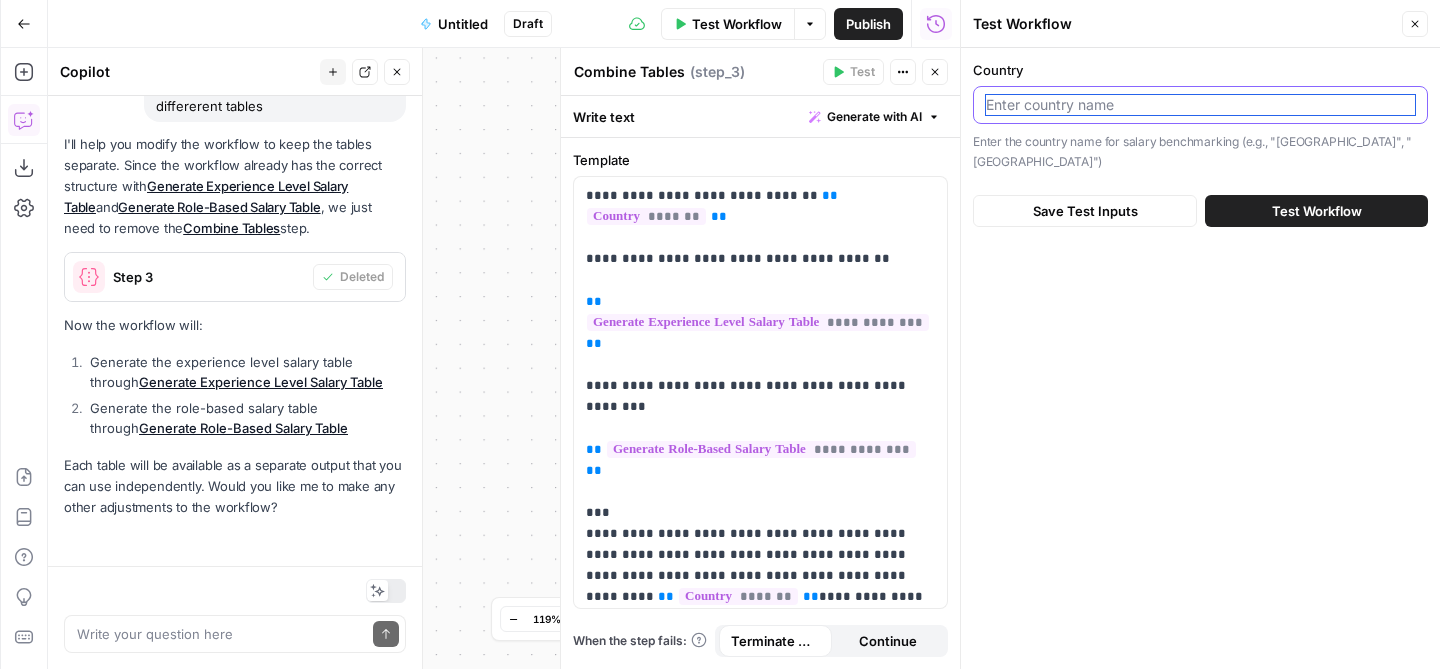 type on "Germany" 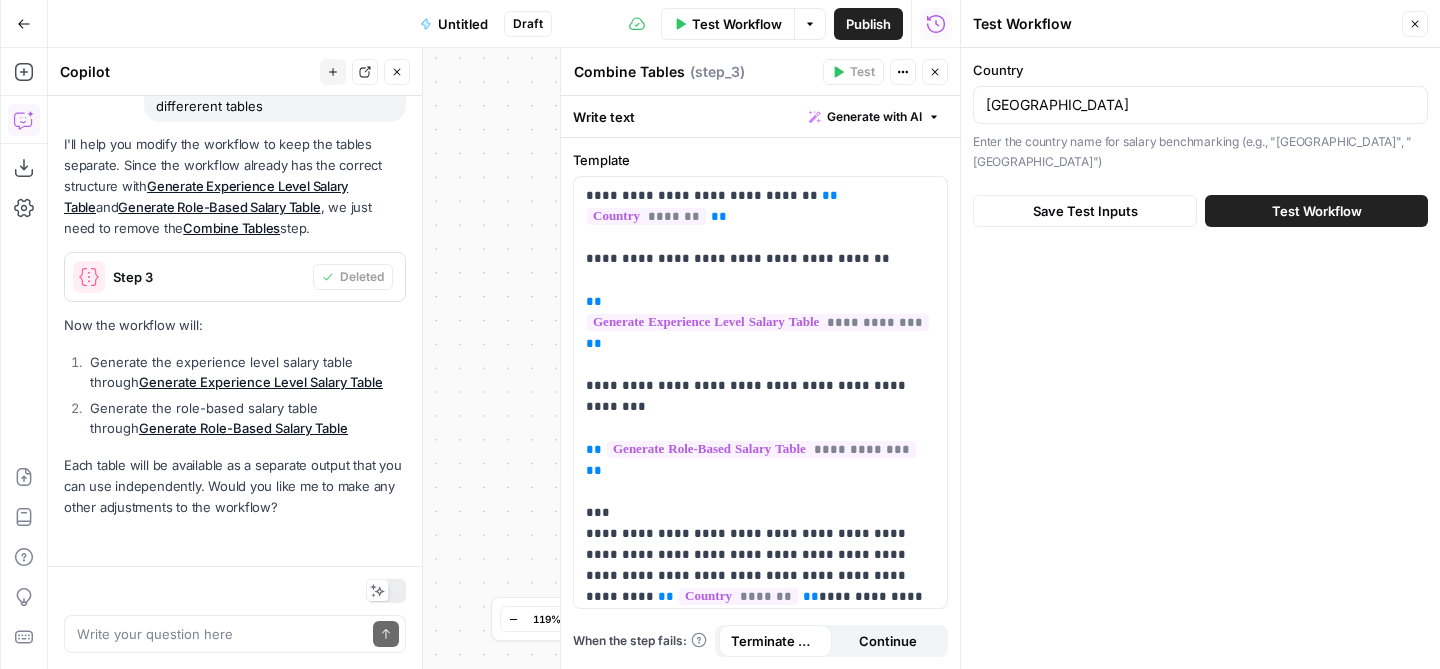 click on "Country Germany Enter the country name for salary benchmarking (e.g., "United States", "United Kingdom") Save Test Inputs Test Workflow" at bounding box center (1200, 358) 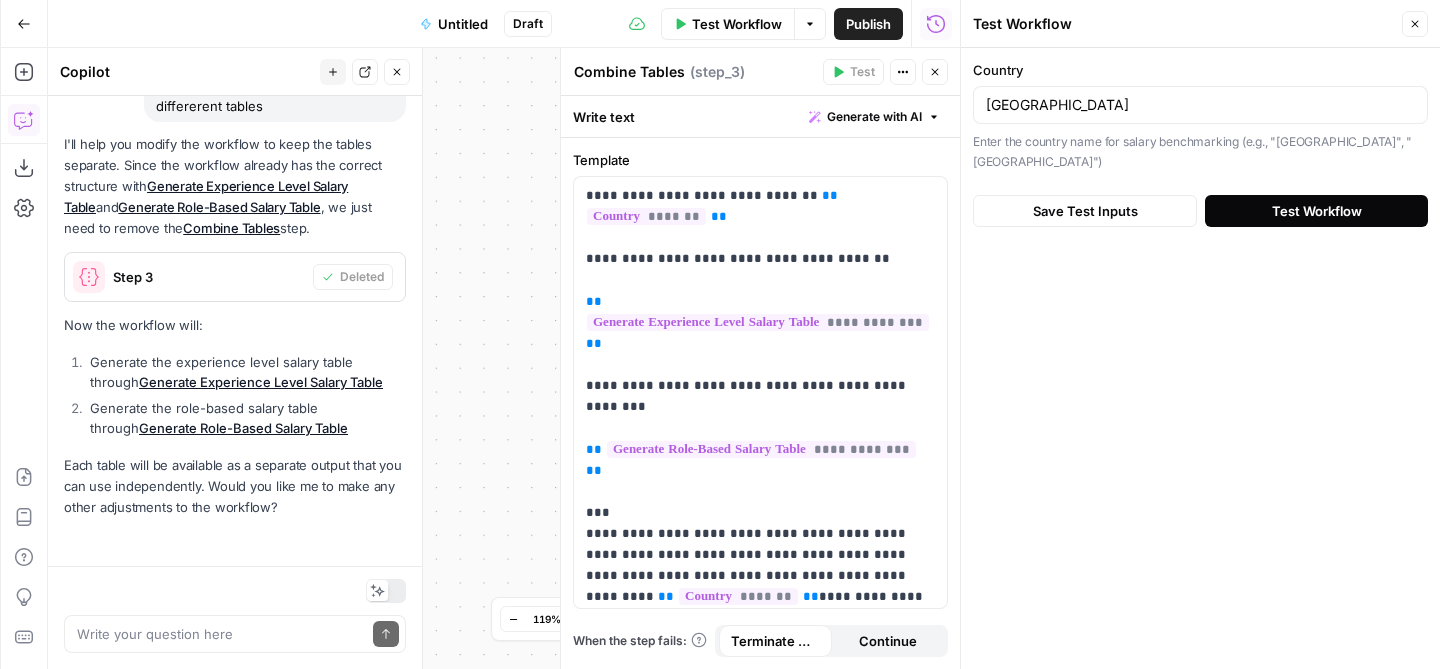 click on "Test Workflow" at bounding box center (1317, 211) 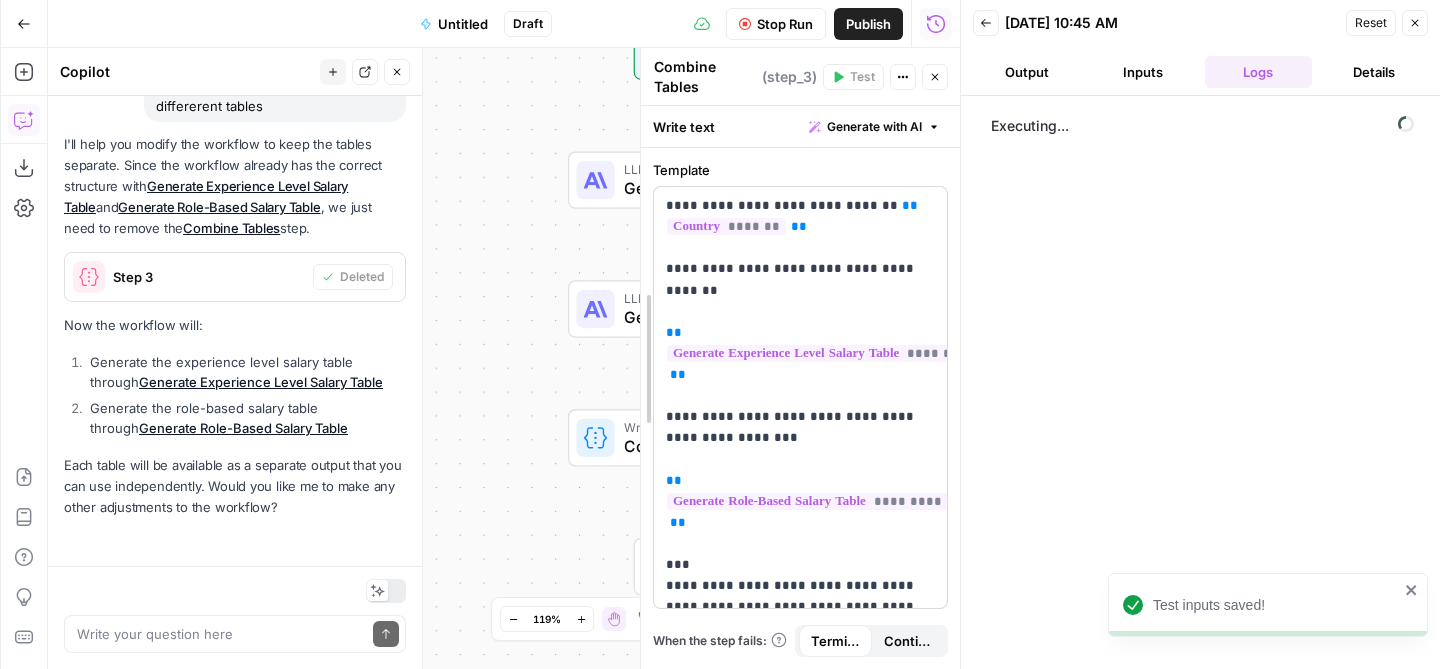 drag, startPoint x: 565, startPoint y: 364, endPoint x: 745, endPoint y: 370, distance: 180.09998 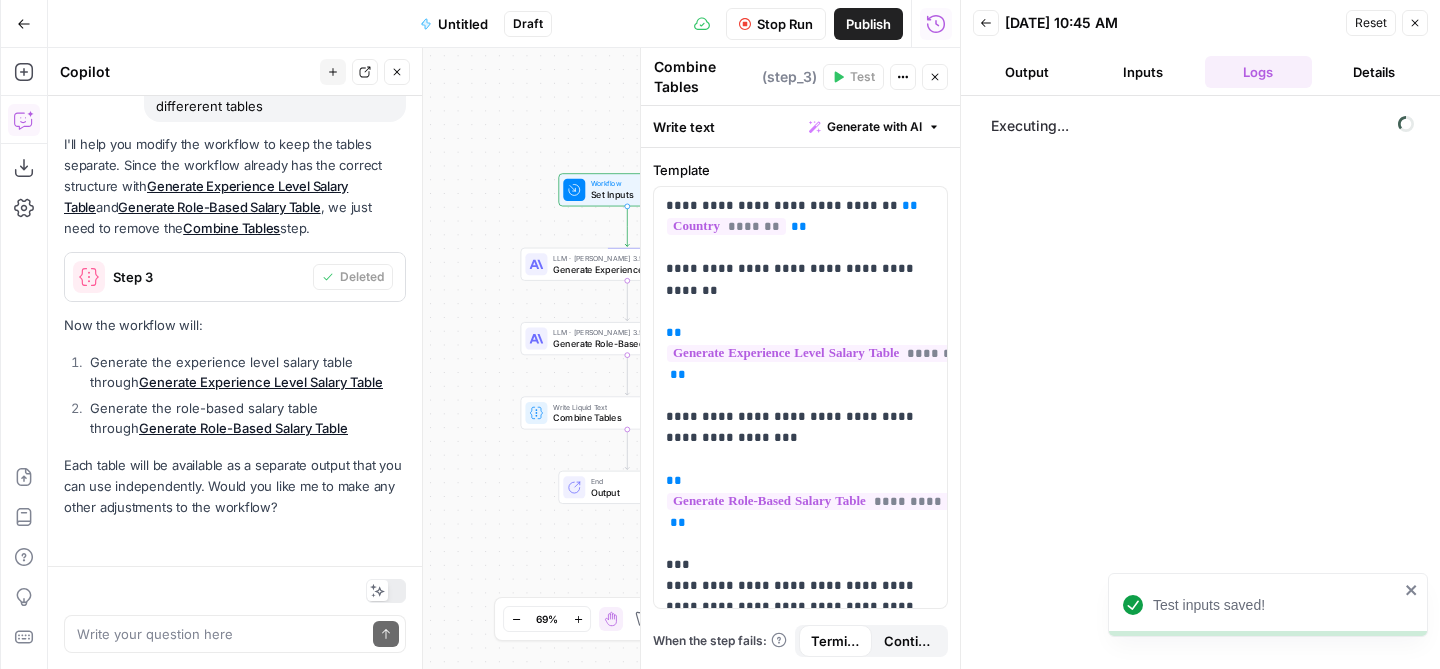 click on "Combine Tables Combine Tables  ( step_3 ) Test Actions Close" at bounding box center (800, 77) 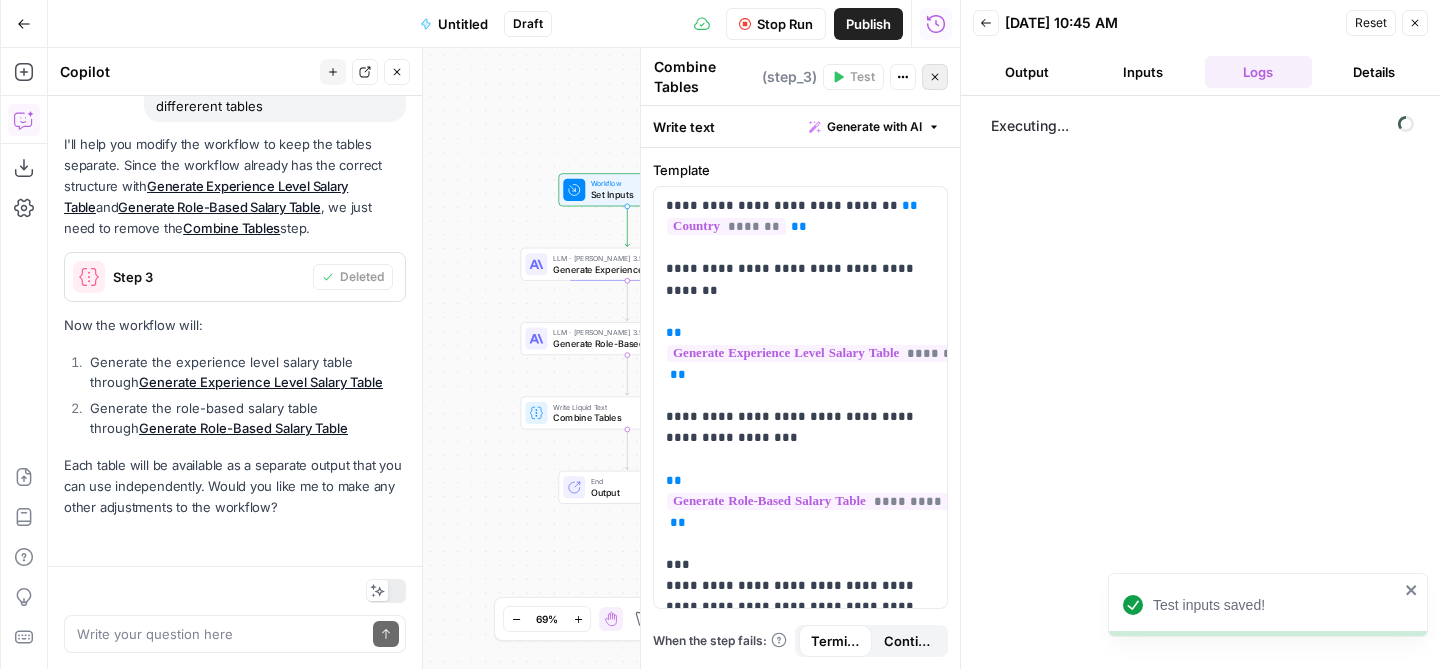 click 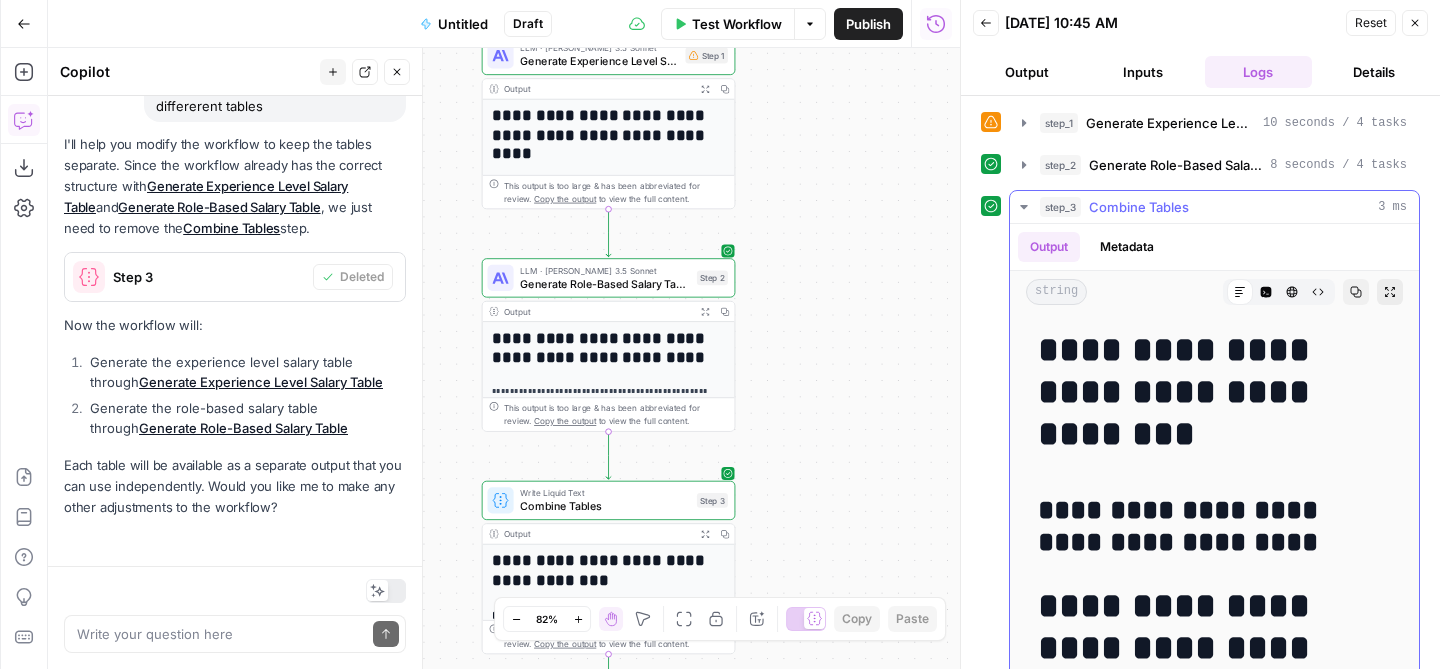 click 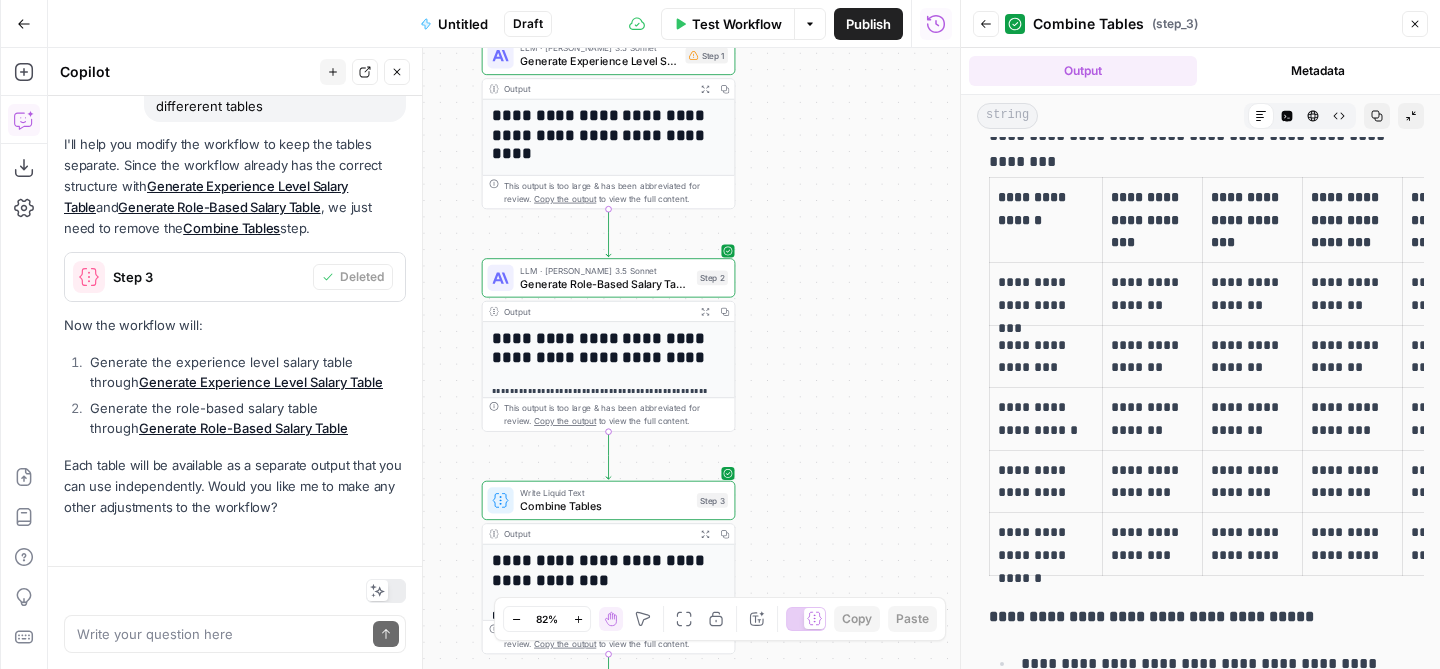 scroll, scrollTop: 545, scrollLeft: 0, axis: vertical 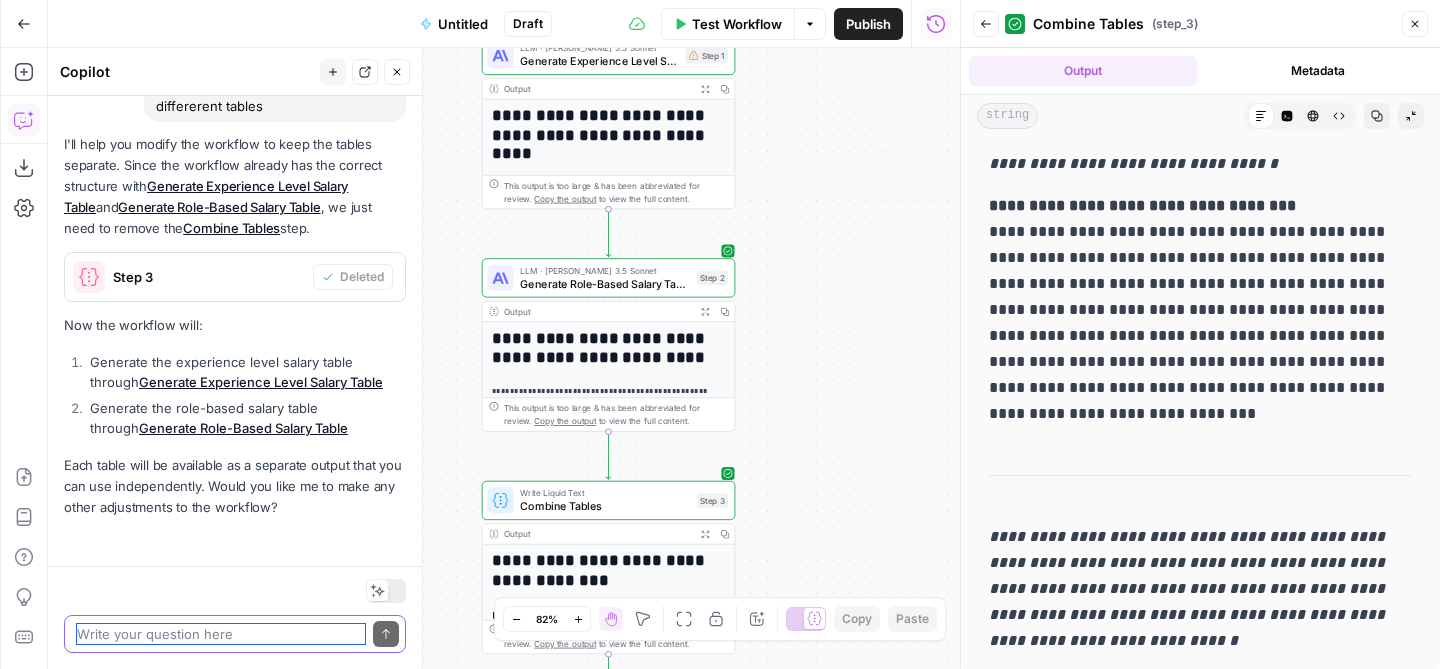click at bounding box center (221, 634) 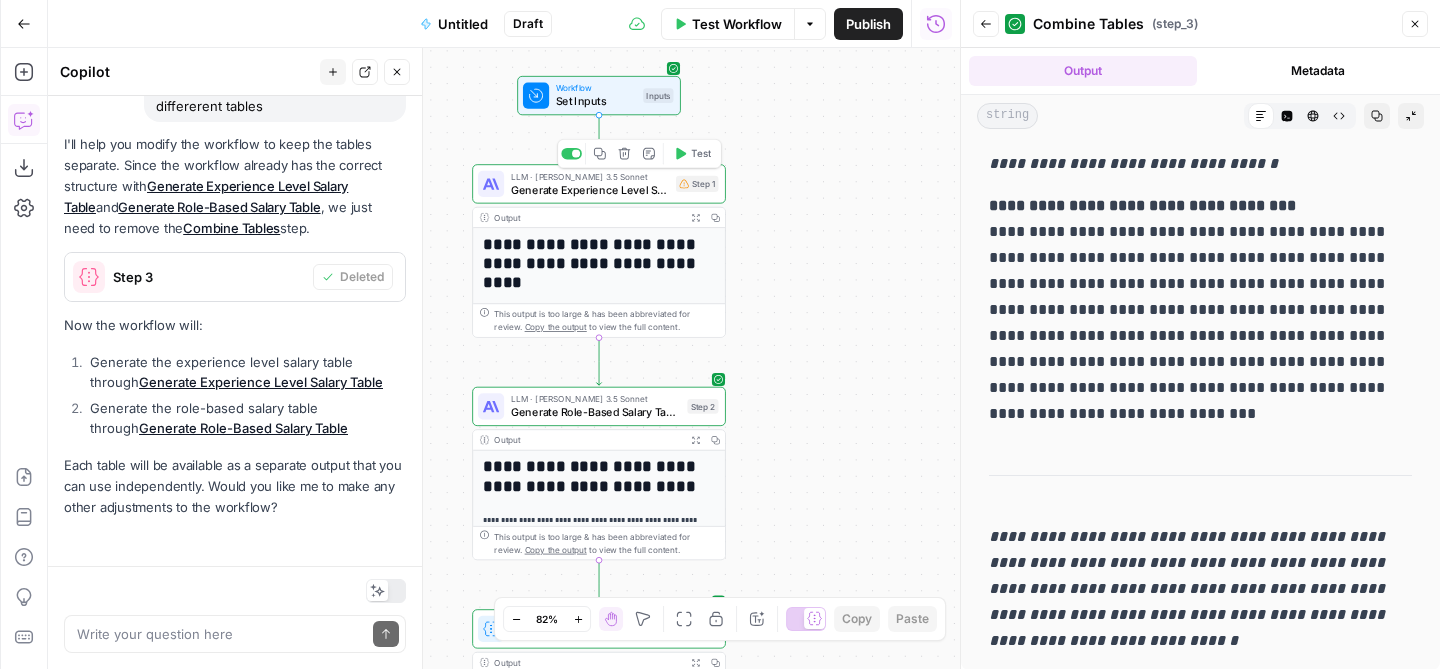 click on "Generate Experience Level Salary Table" at bounding box center [590, 189] 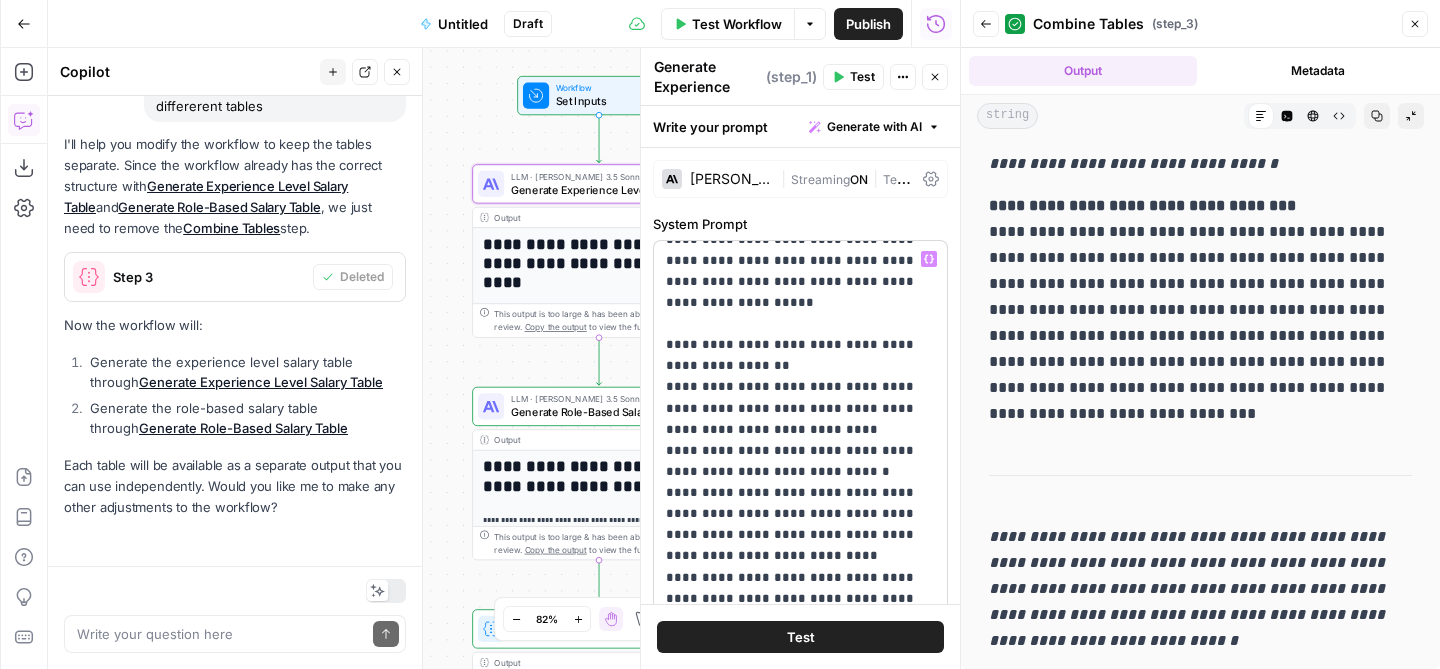 scroll, scrollTop: 283, scrollLeft: 0, axis: vertical 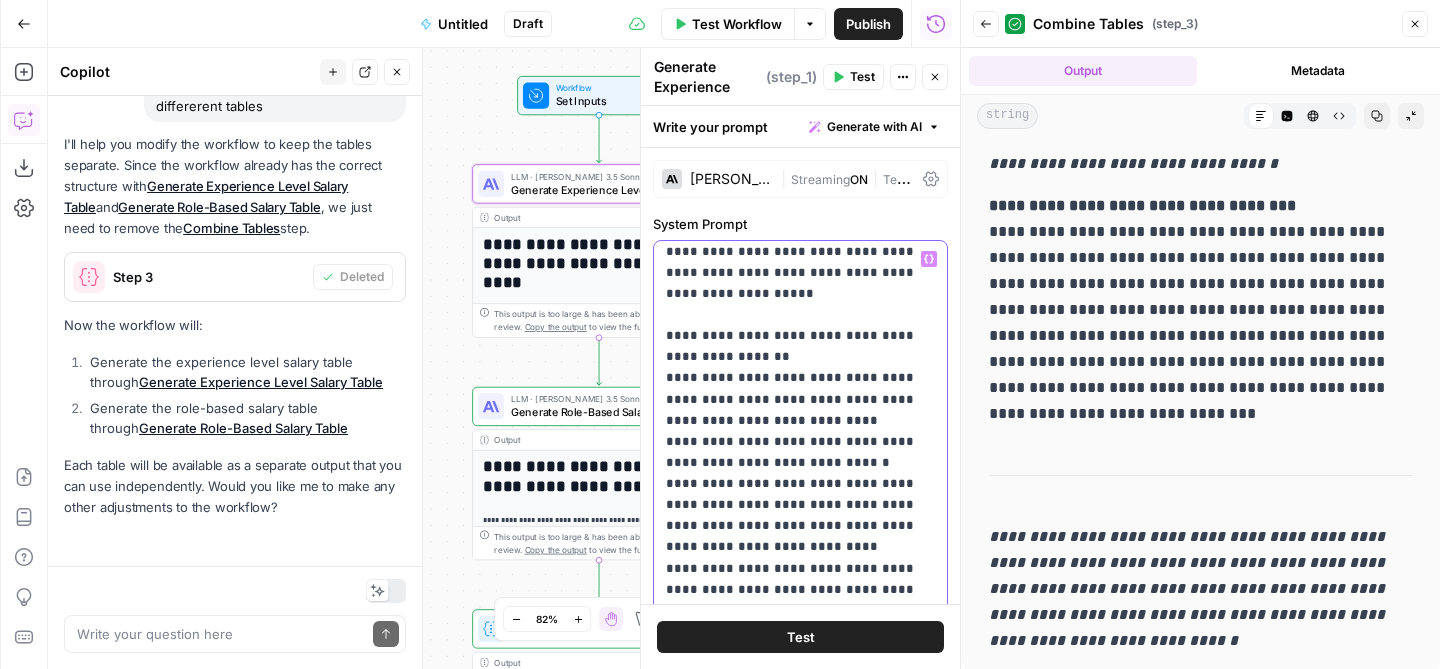 drag, startPoint x: 806, startPoint y: 419, endPoint x: 664, endPoint y: 399, distance: 143.40154 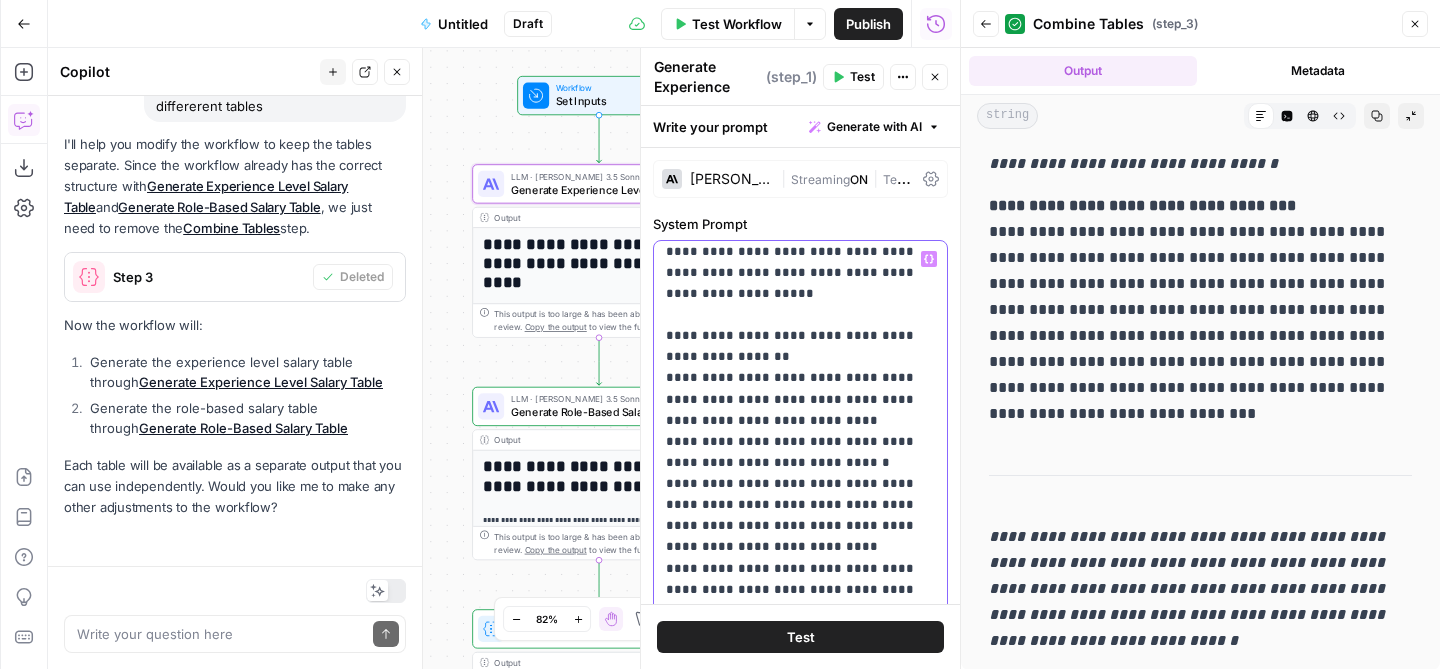 click on "**********" at bounding box center [800, 648] 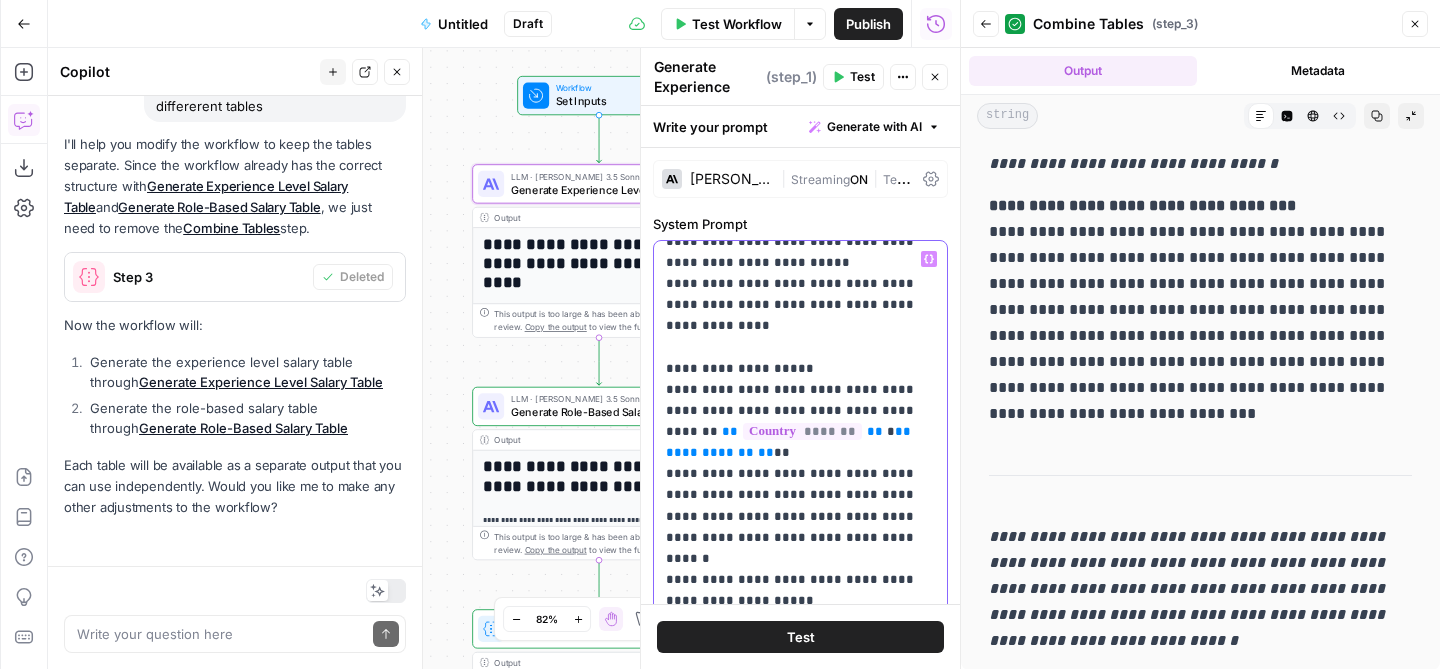 scroll, scrollTop: 691, scrollLeft: 0, axis: vertical 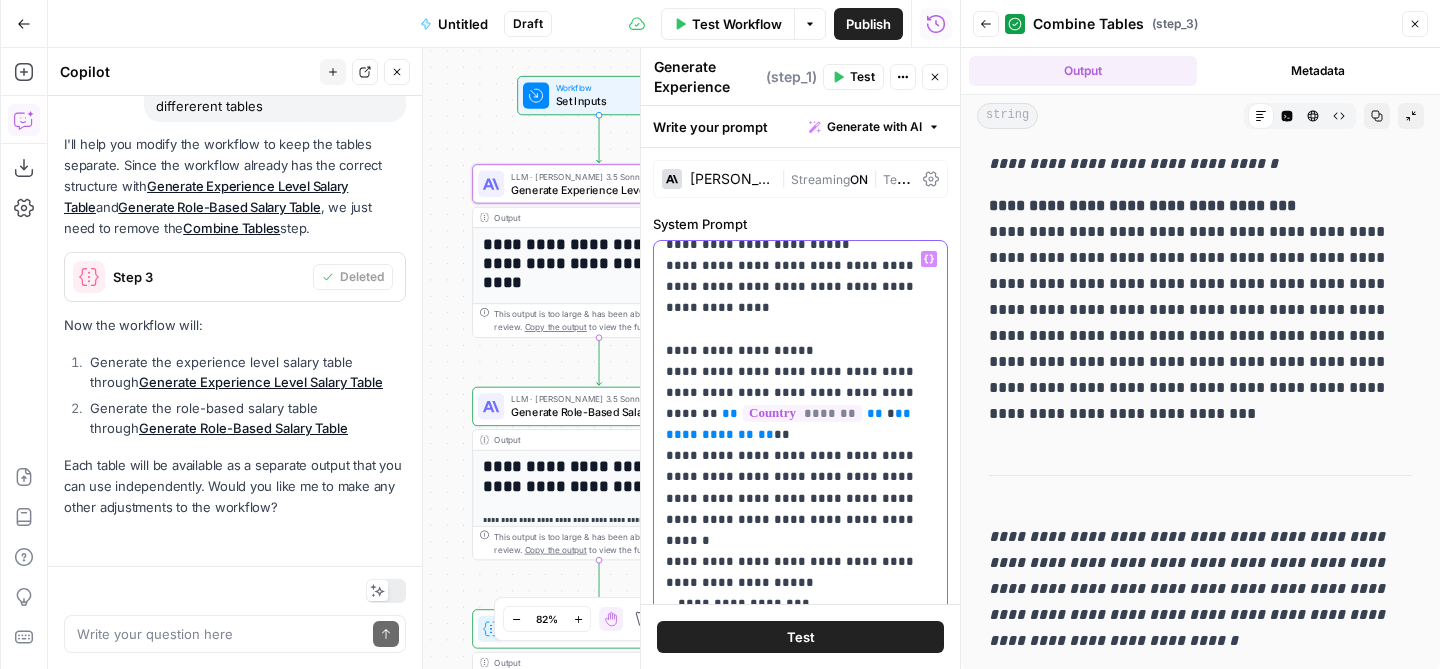 drag, startPoint x: 901, startPoint y: 374, endPoint x: 667, endPoint y: 356, distance: 234.69128 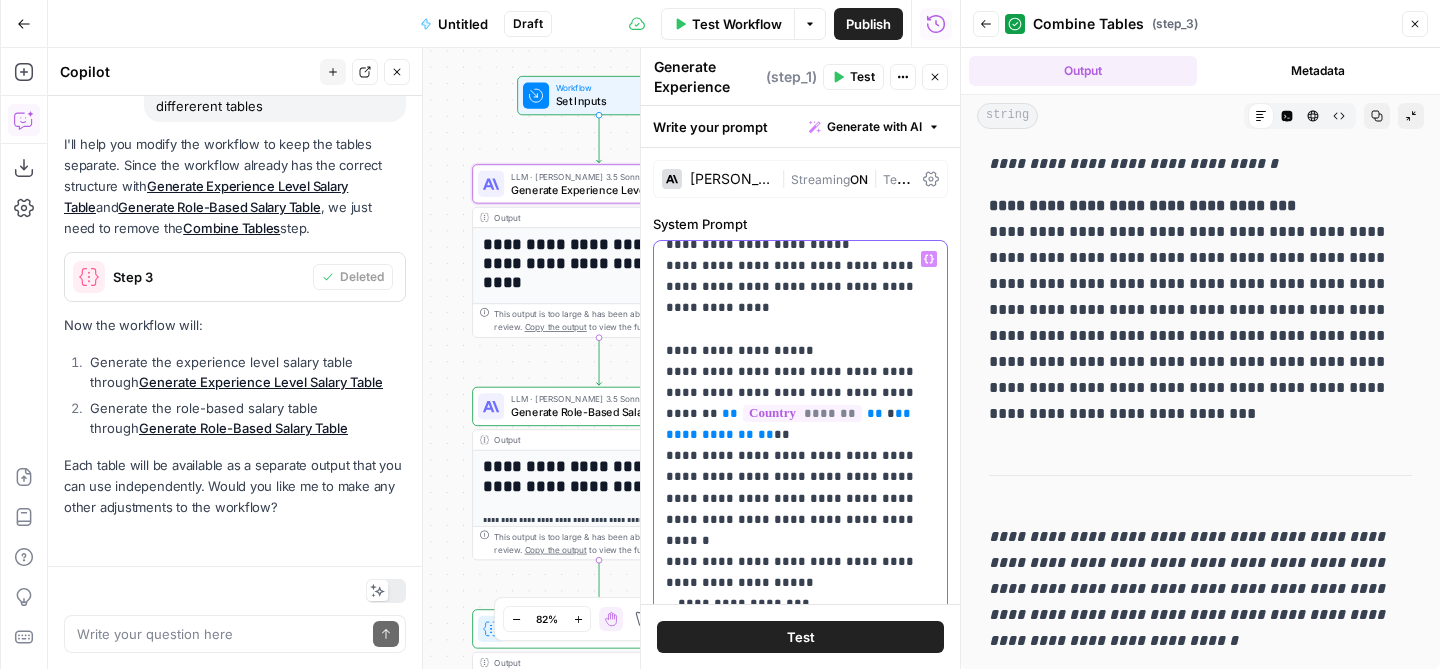 click on "**********" at bounding box center [800, 456] 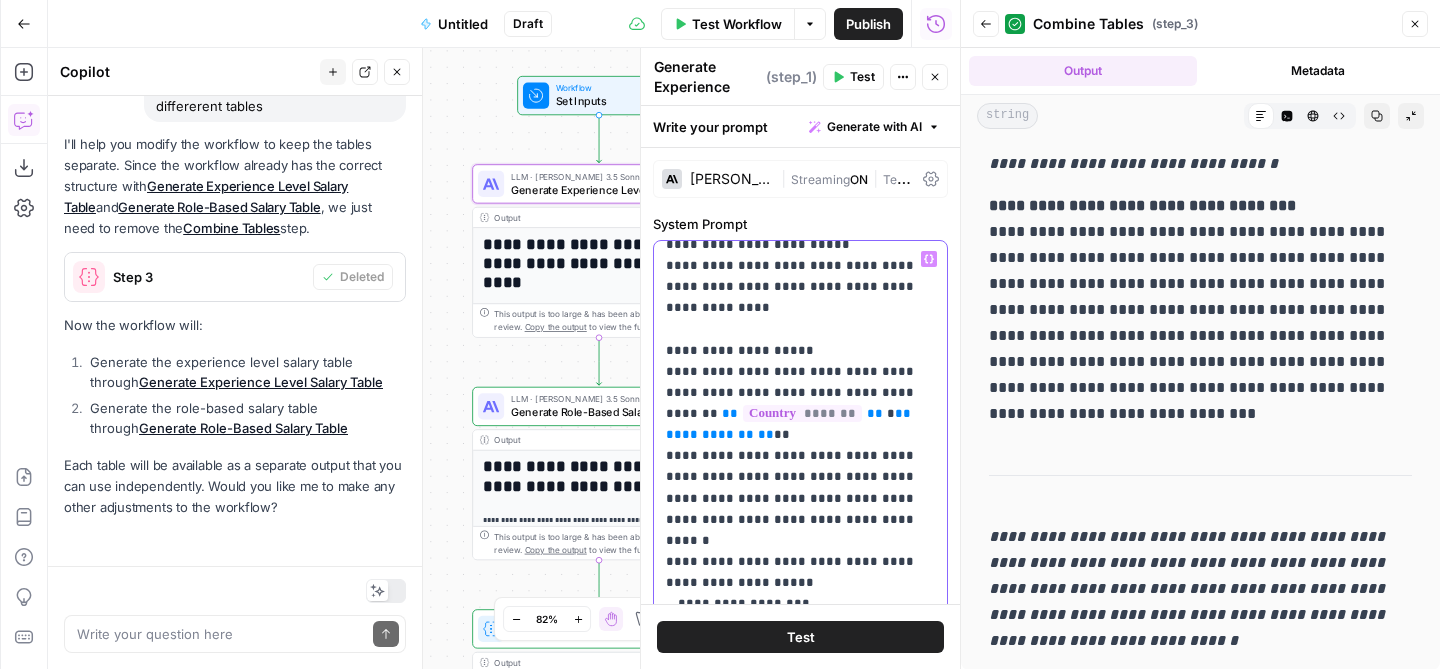 scroll, scrollTop: 1948, scrollLeft: 0, axis: vertical 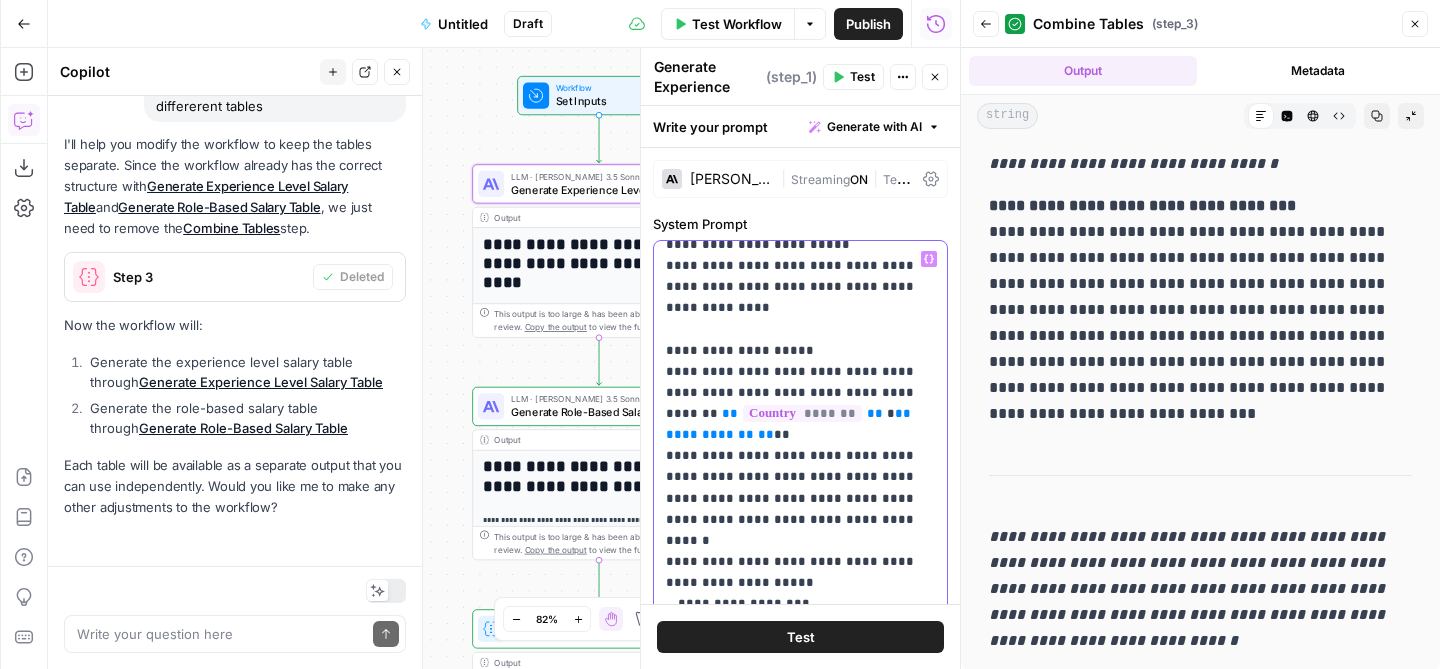 click on "**********" at bounding box center [800, 648] 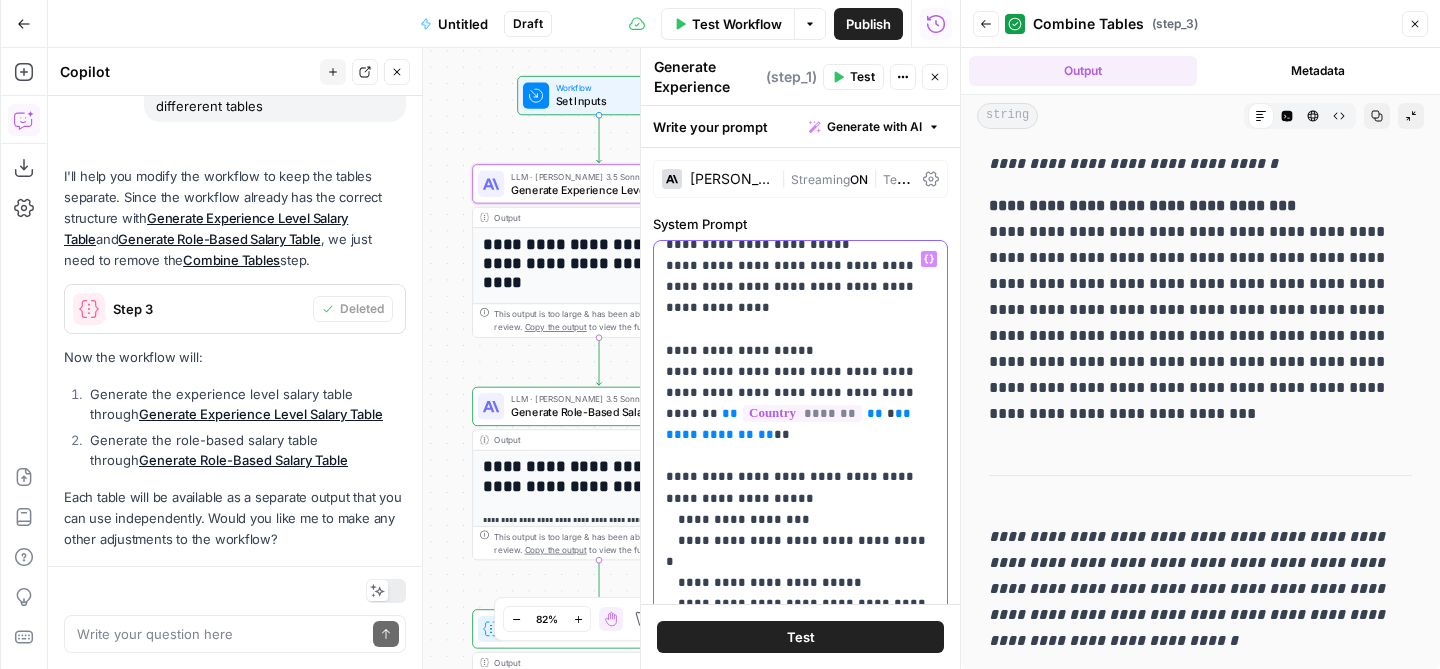 scroll, scrollTop: 1980, scrollLeft: 0, axis: vertical 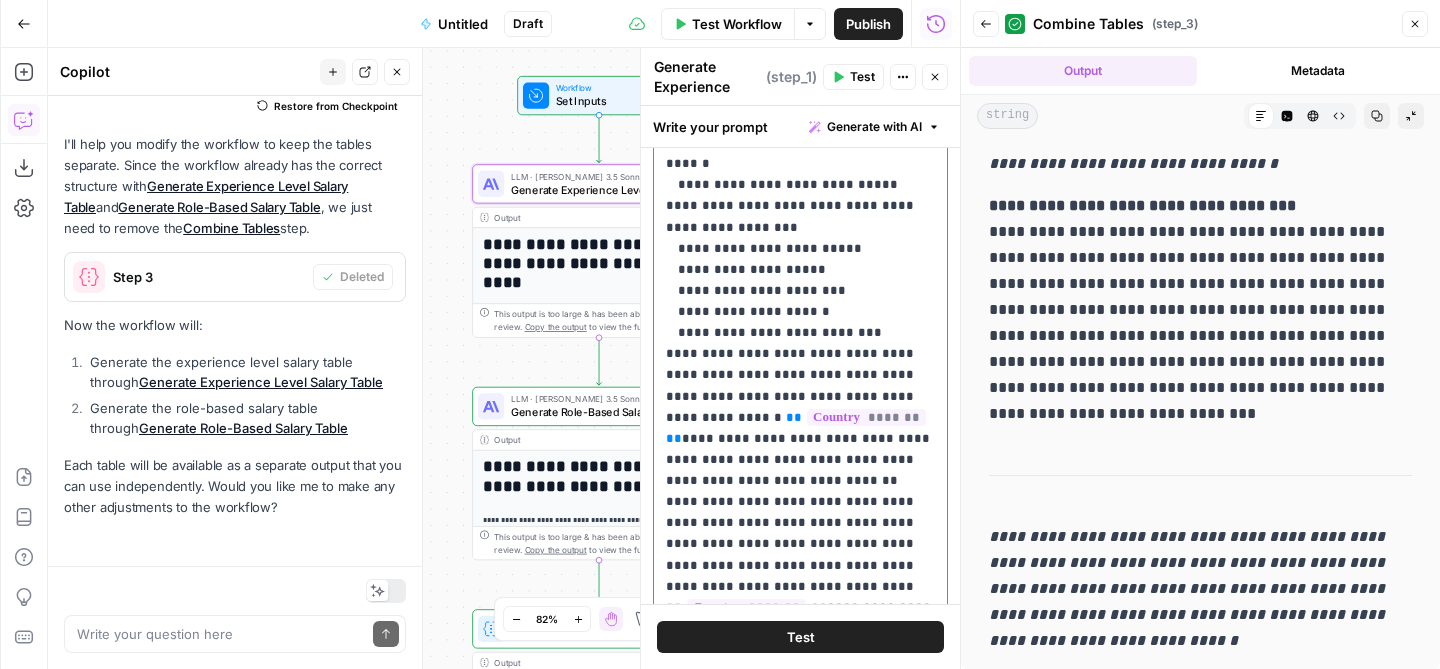 drag, startPoint x: 812, startPoint y: 503, endPoint x: 667, endPoint y: 332, distance: 224.2008 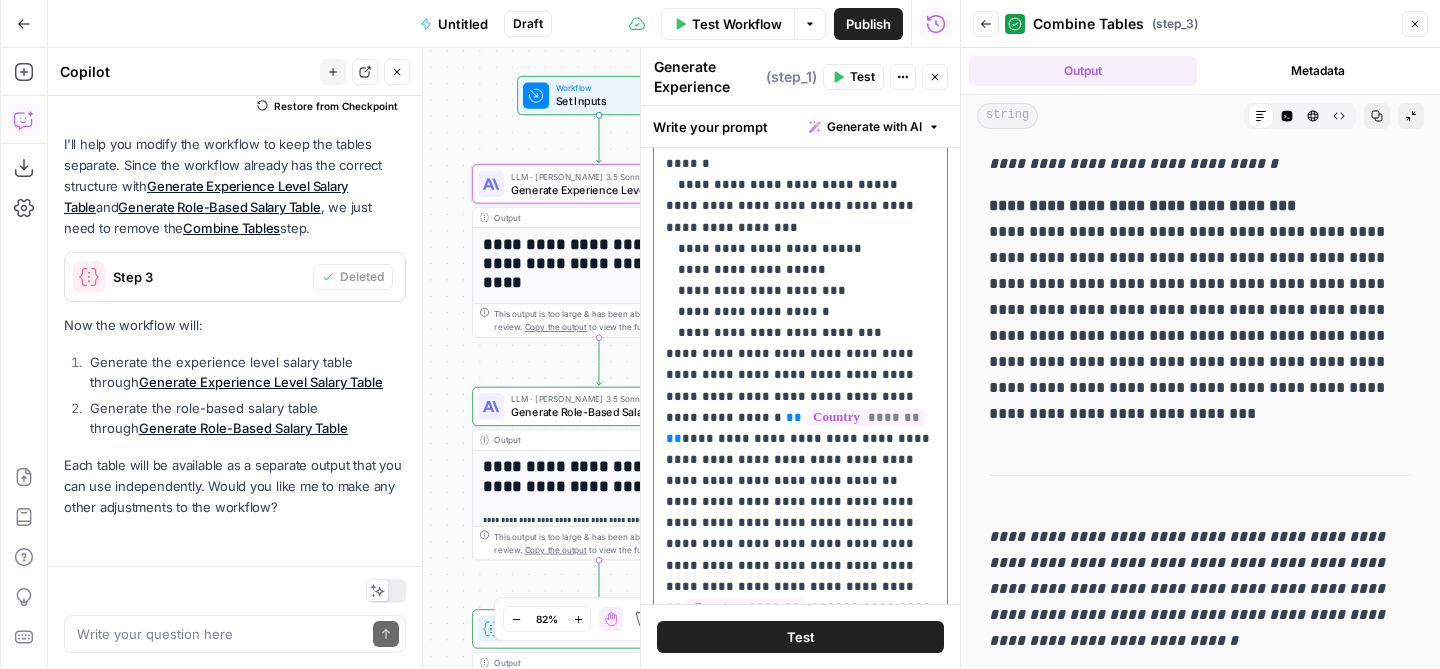 click on "**********" at bounding box center (800, -27) 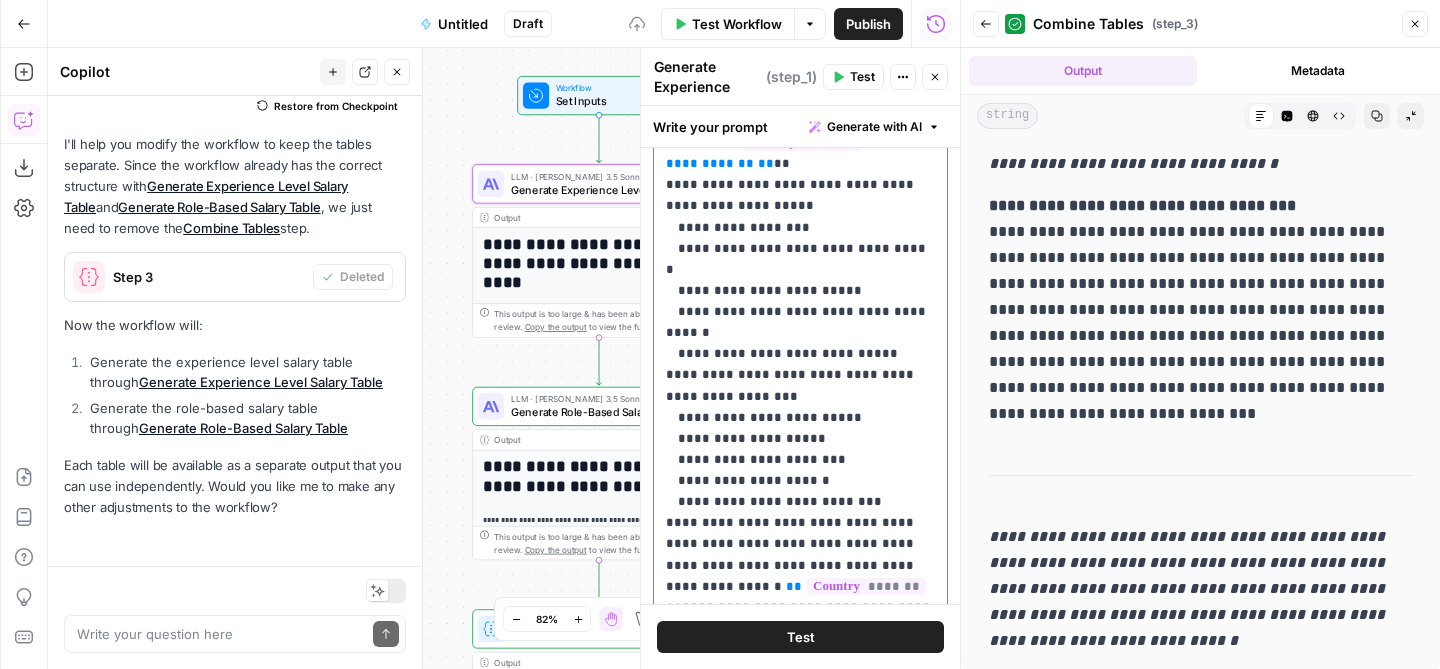 scroll, scrollTop: 722, scrollLeft: 0, axis: vertical 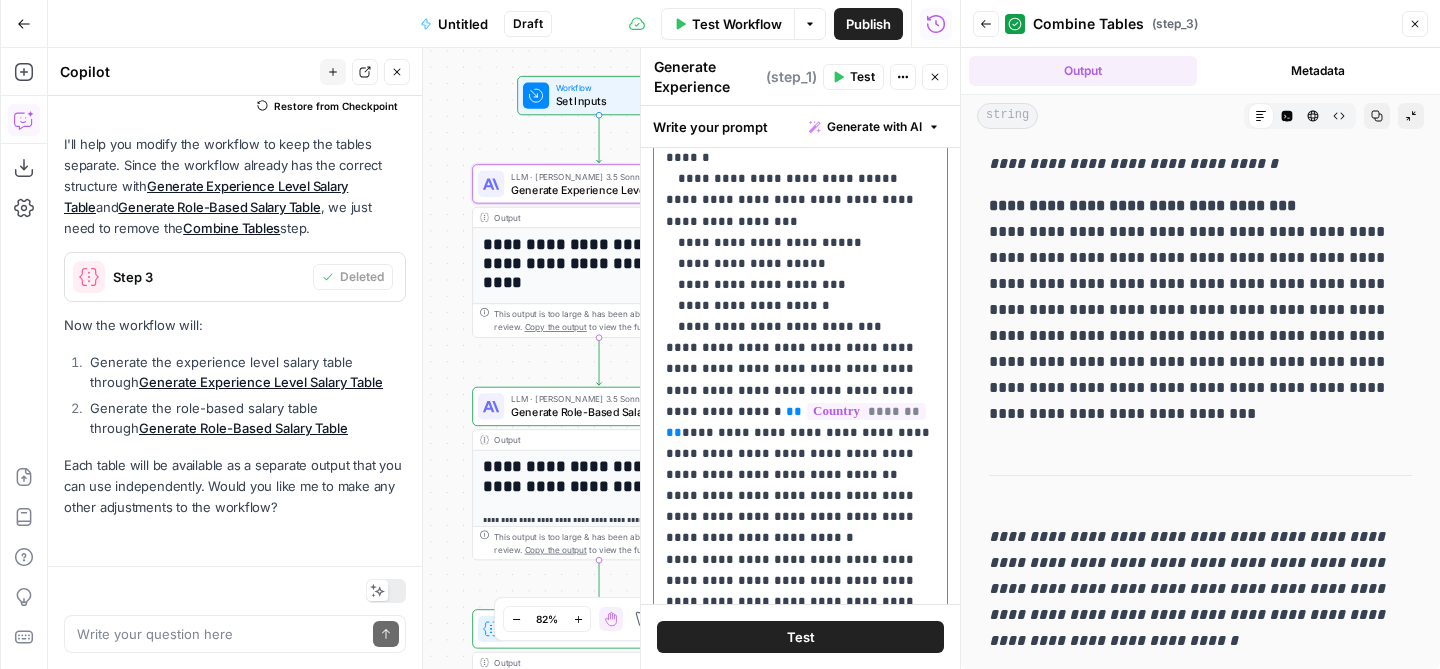 drag, startPoint x: 816, startPoint y: 369, endPoint x: 658, endPoint y: 331, distance: 162.50539 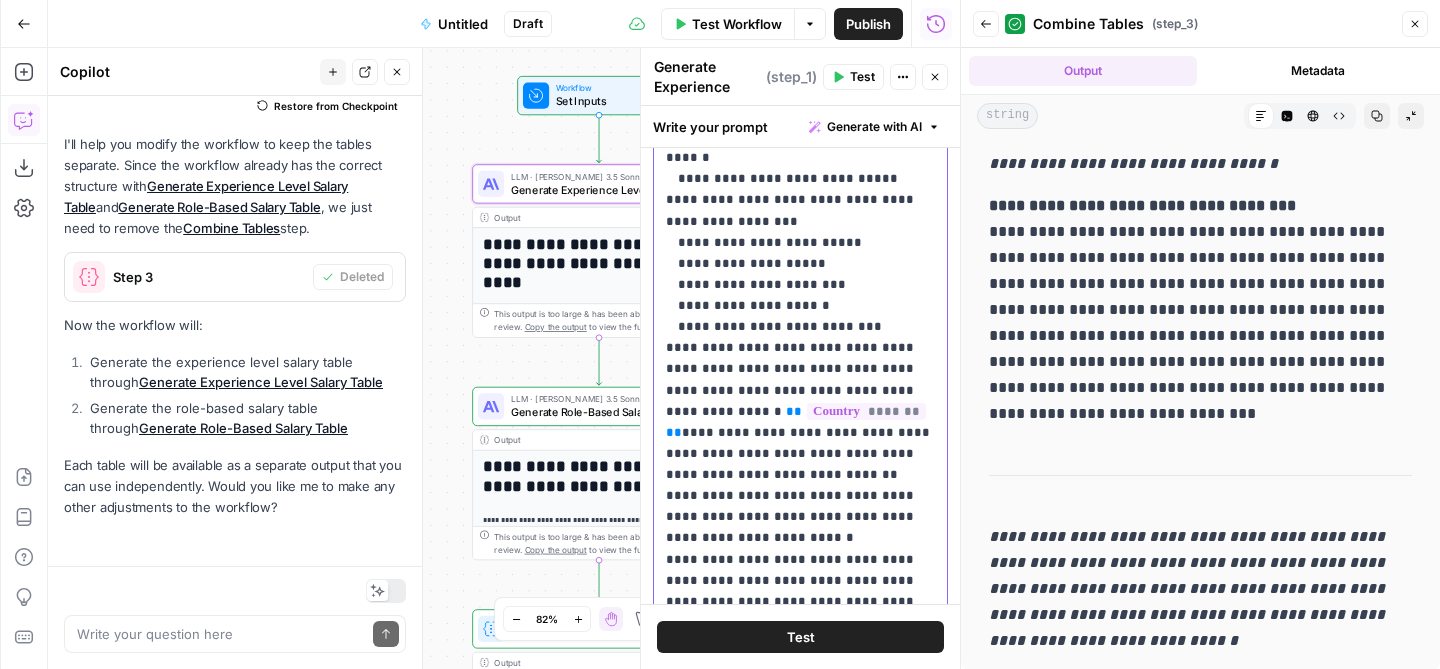 click on "**********" at bounding box center (800, 233) 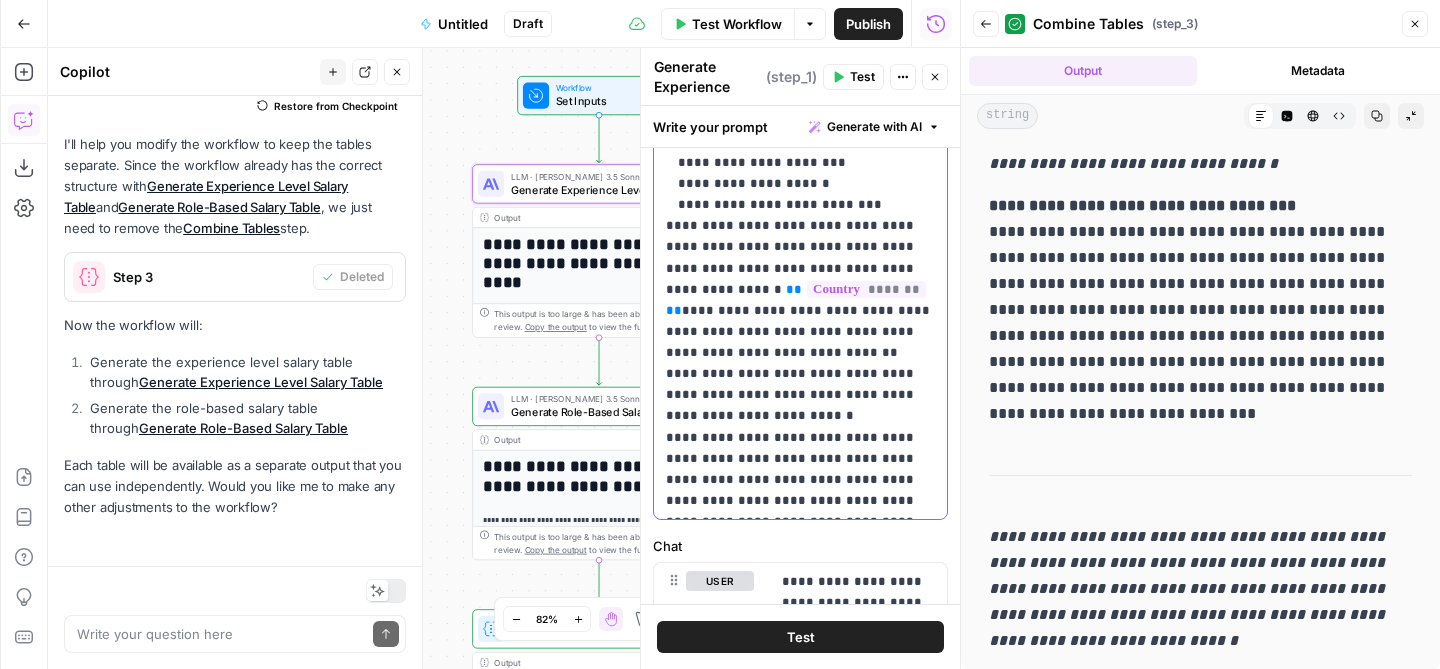 scroll, scrollTop: 546, scrollLeft: 0, axis: vertical 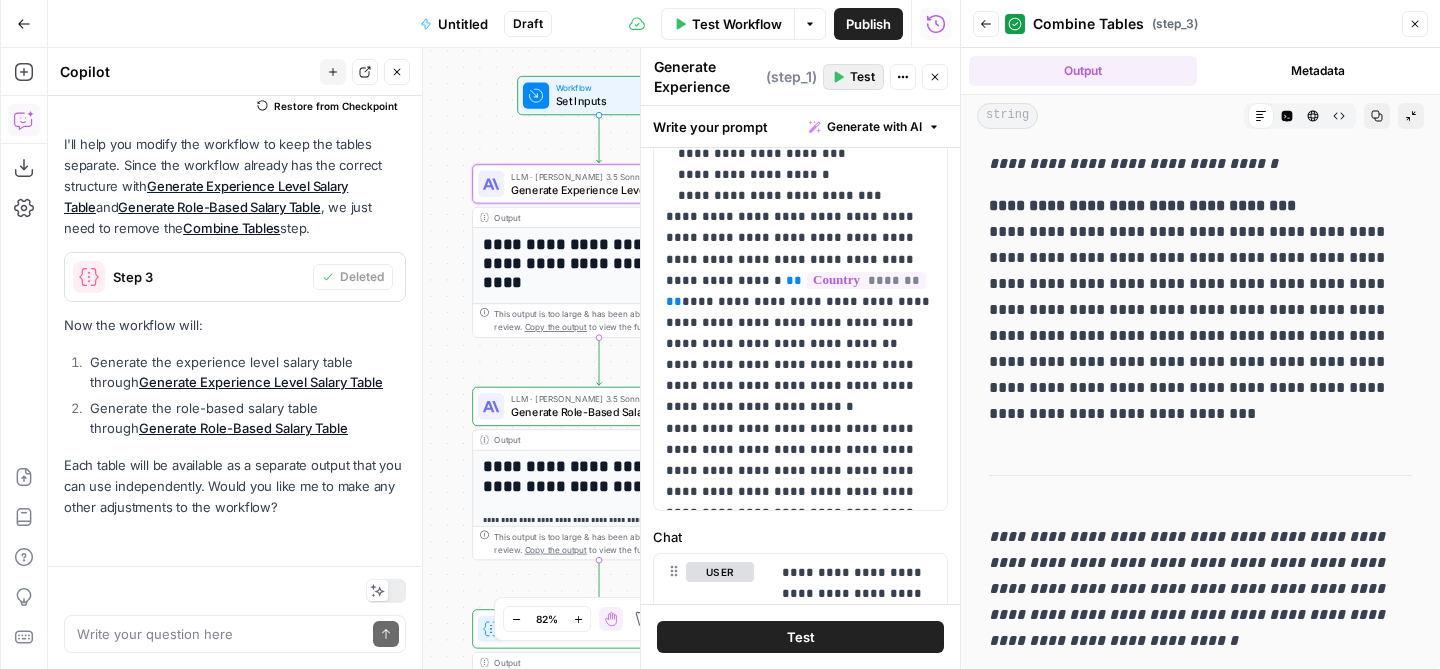 click on "Test" at bounding box center (862, 77) 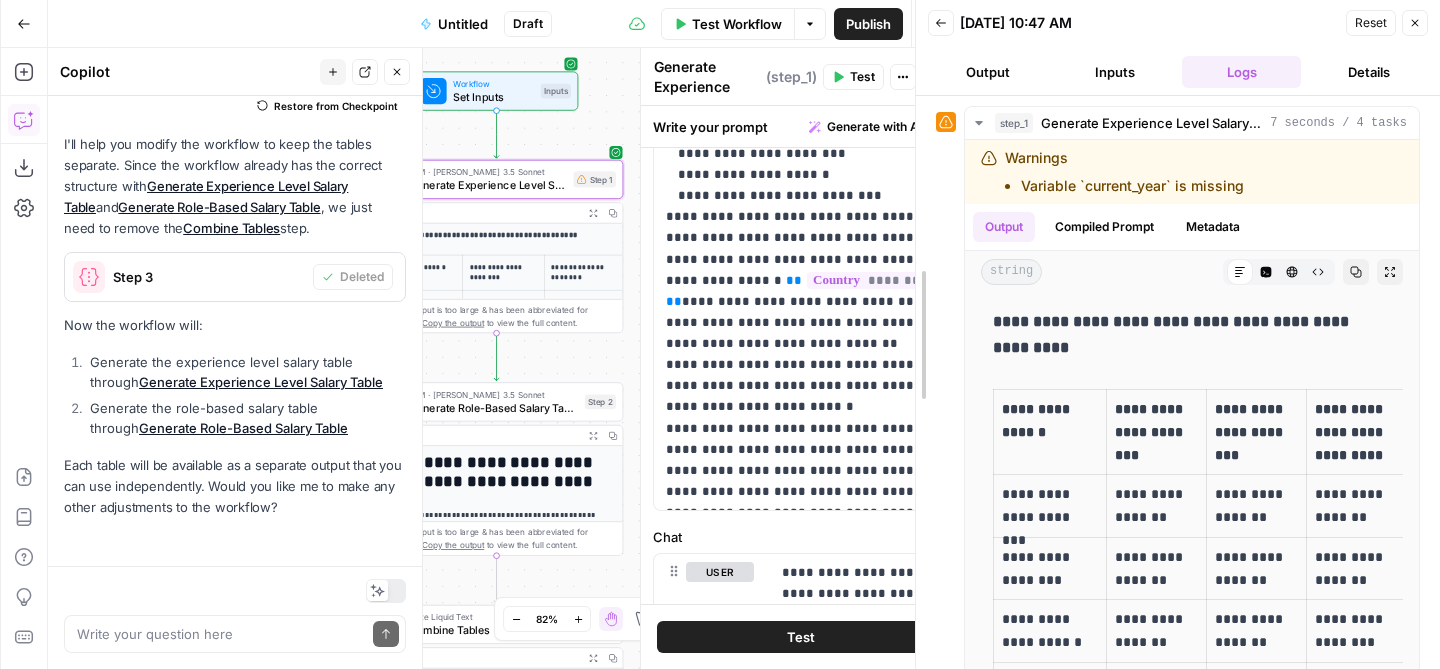 drag, startPoint x: 962, startPoint y: 375, endPoint x: 823, endPoint y: 411, distance: 143.58621 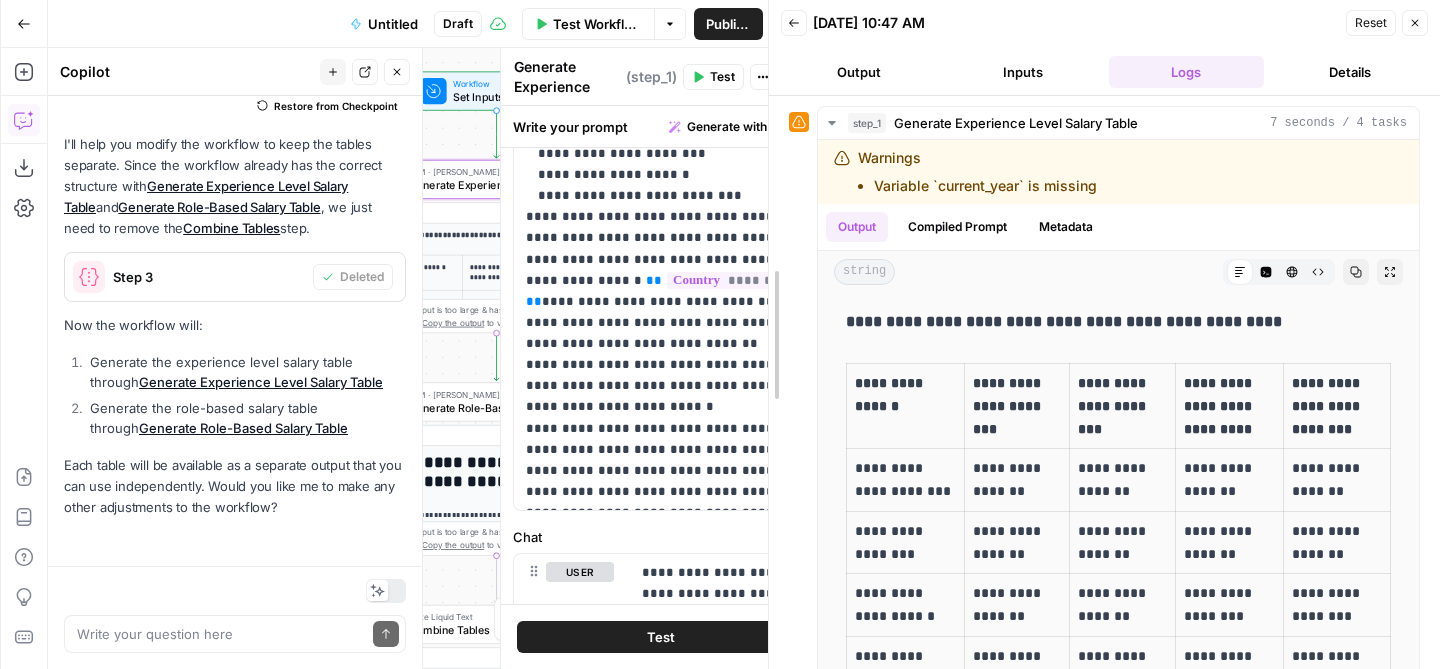 drag, startPoint x: 824, startPoint y: 418, endPoint x: 773, endPoint y: 418, distance: 51 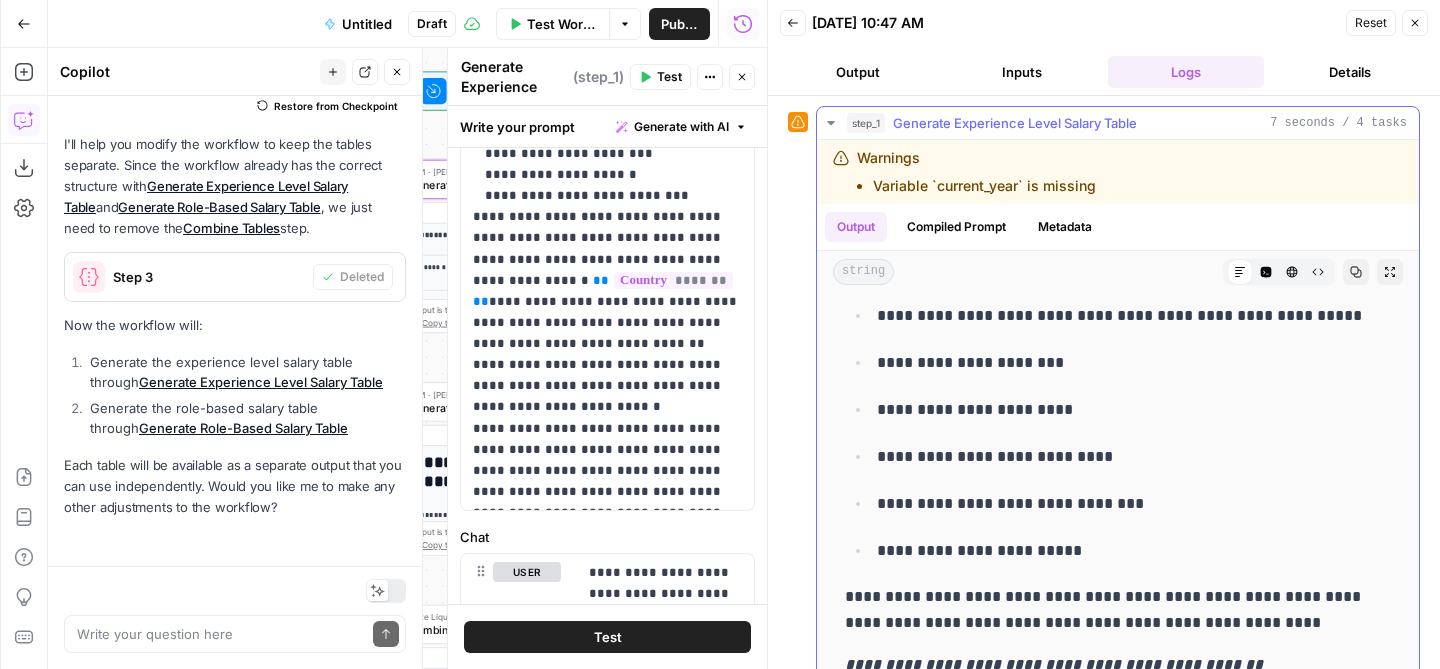 scroll, scrollTop: 576, scrollLeft: 0, axis: vertical 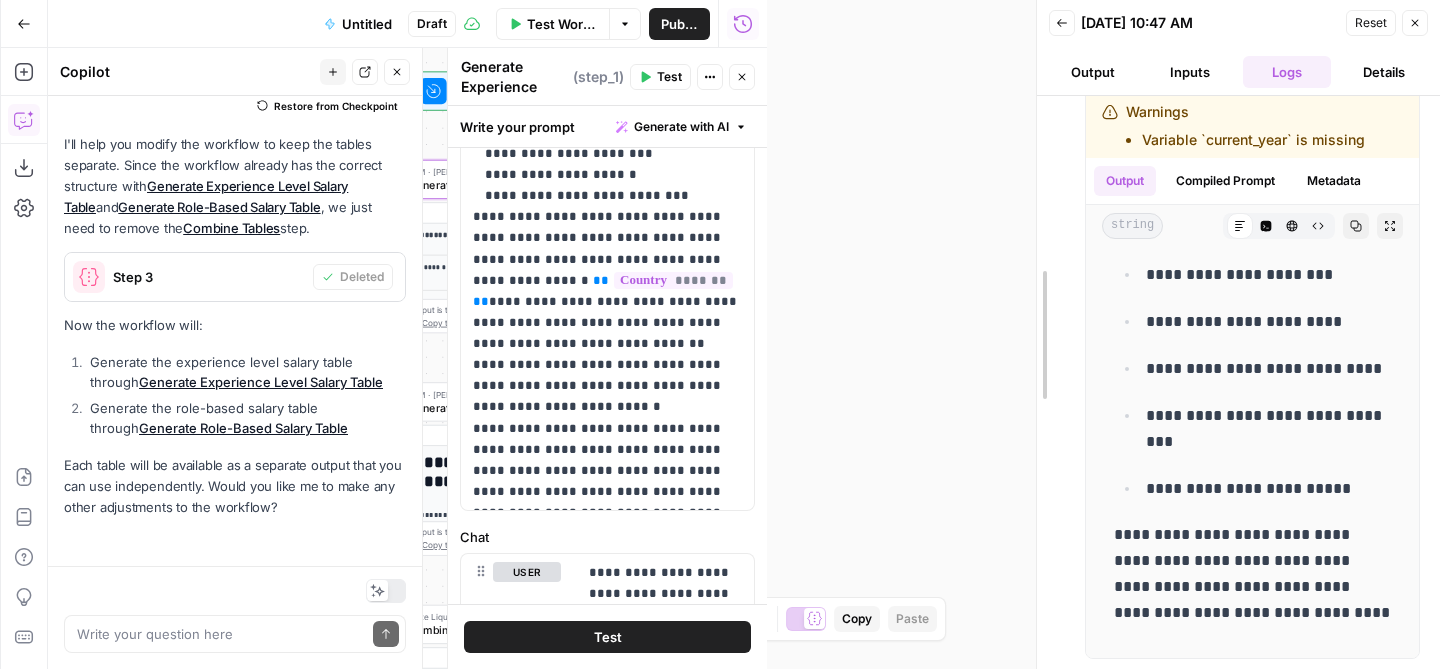 drag, startPoint x: 768, startPoint y: 368, endPoint x: 1034, endPoint y: 367, distance: 266.0019 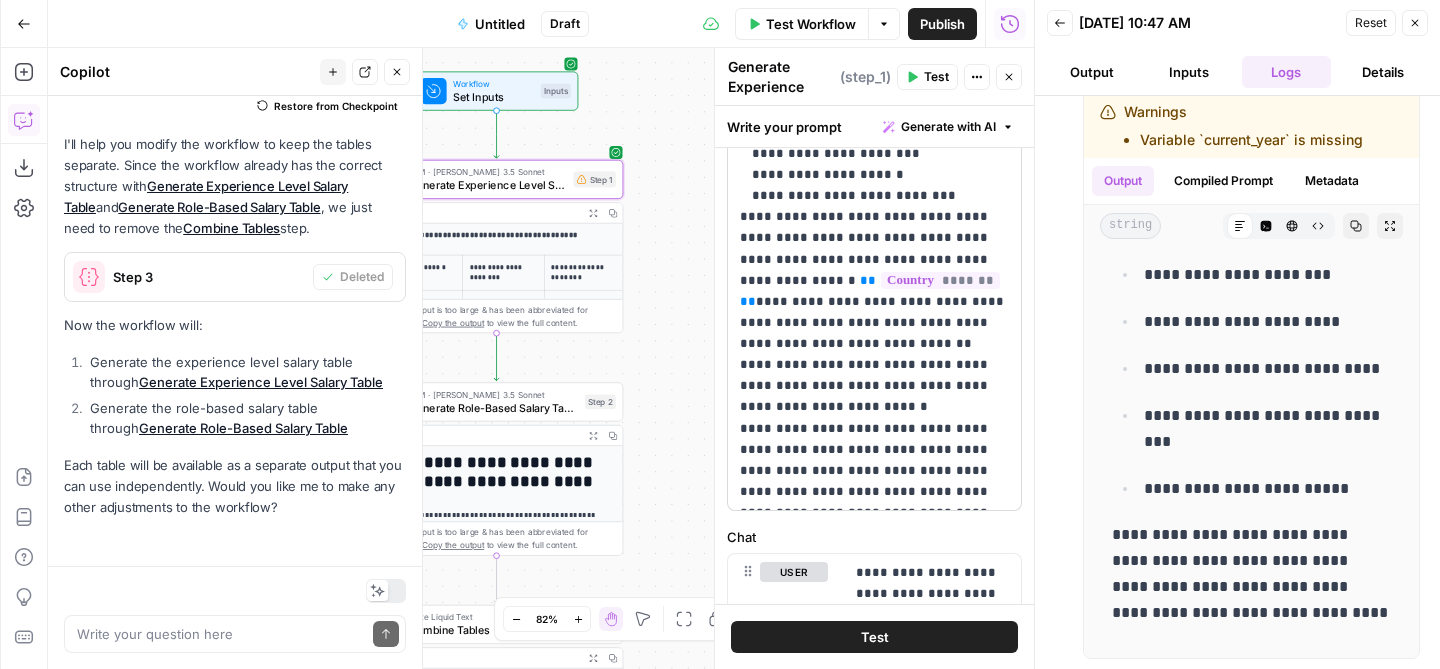 scroll, scrollTop: 579, scrollLeft: 0, axis: vertical 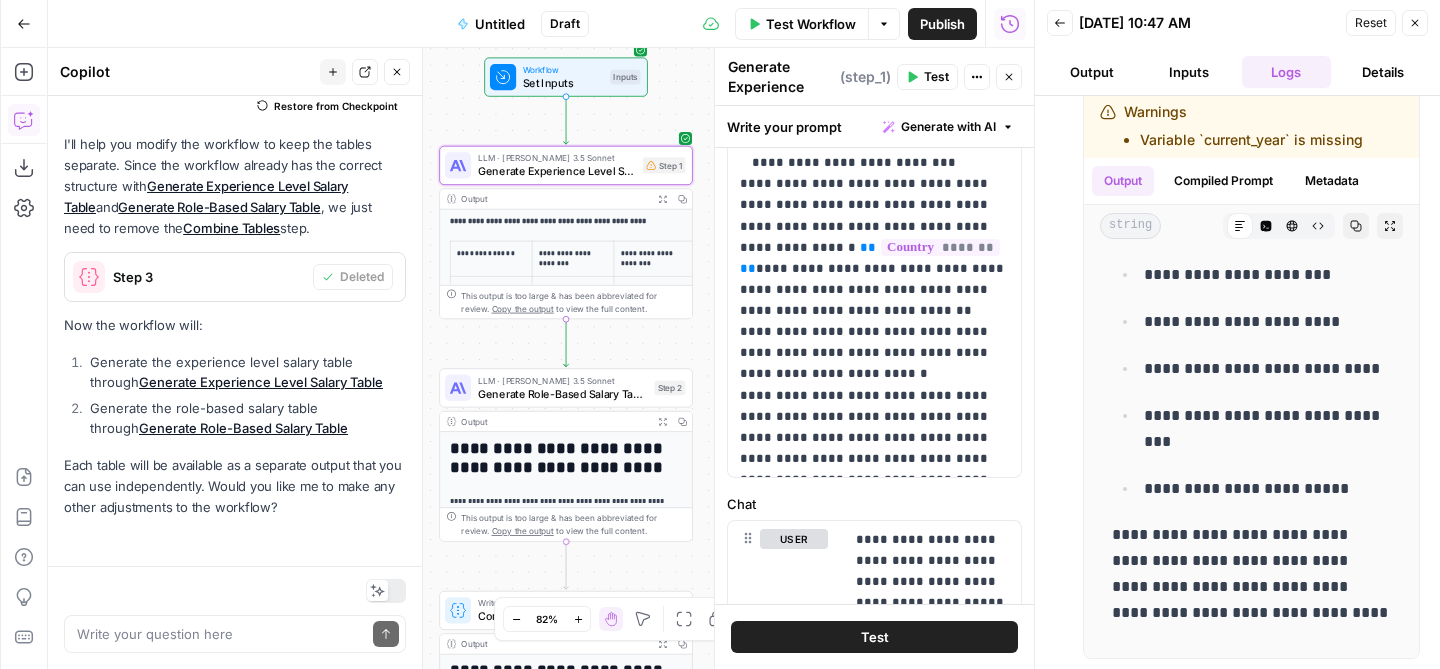 click on "Generate Role-Based Salary Table" at bounding box center [563, 393] 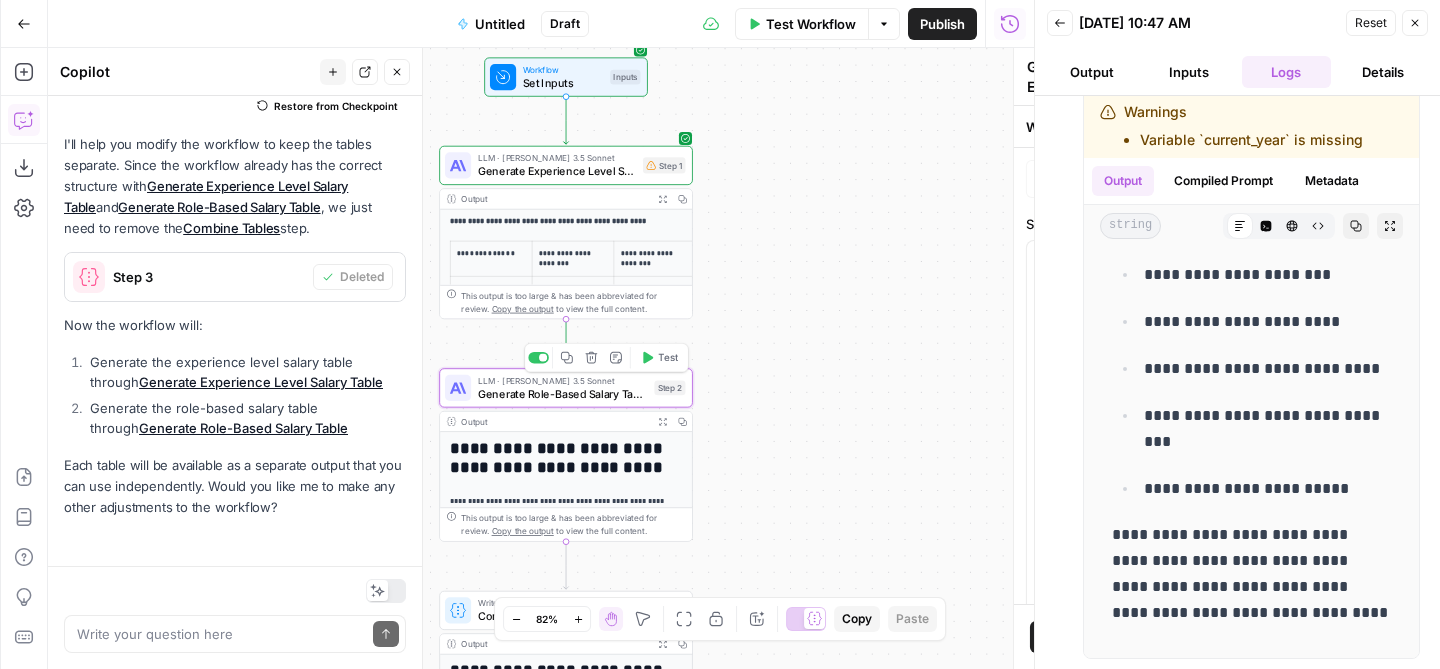 type on "Generate Role-Based Salary Table" 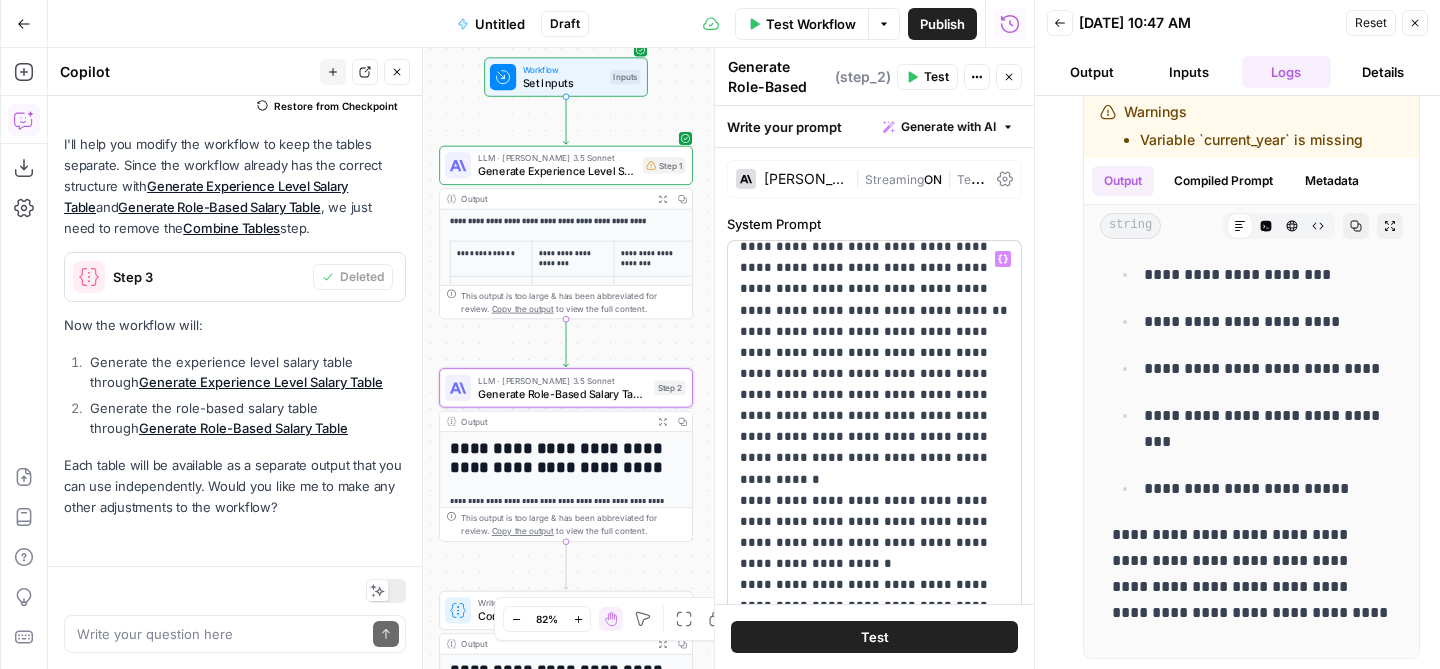 scroll, scrollTop: 544, scrollLeft: 0, axis: vertical 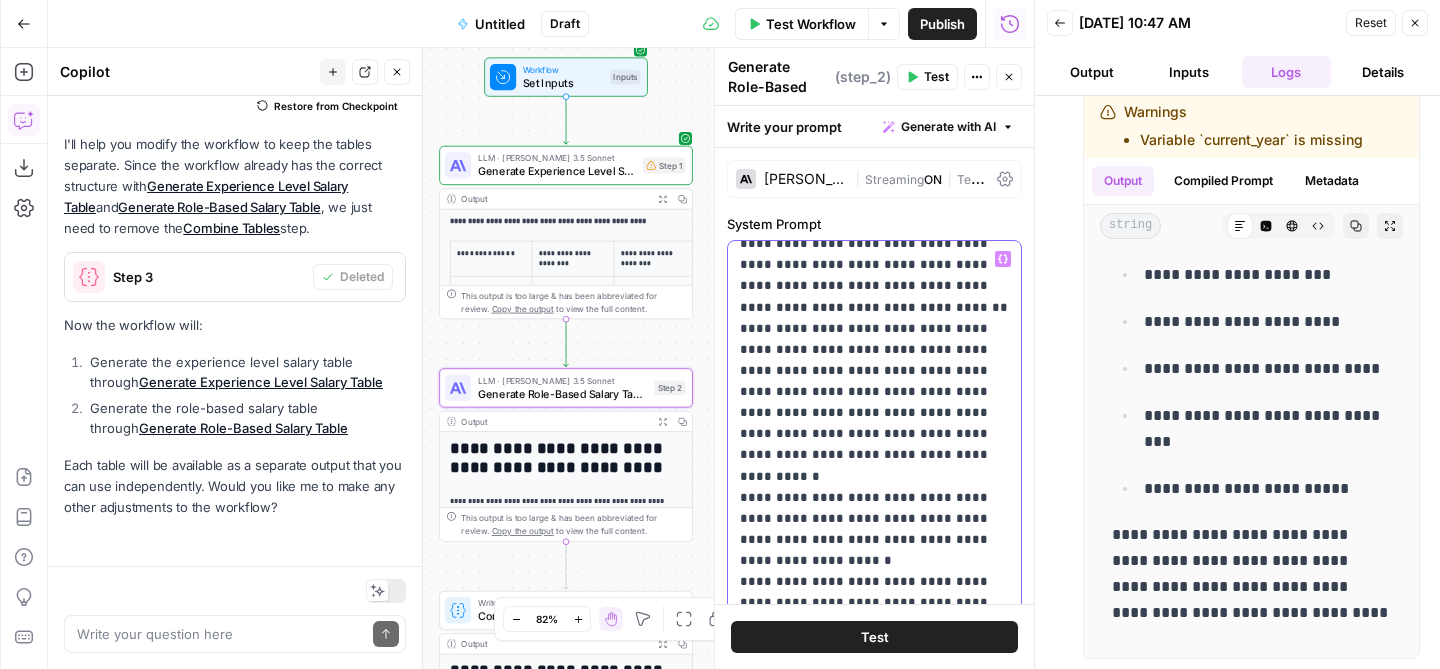 click on "**********" at bounding box center [874, 476] 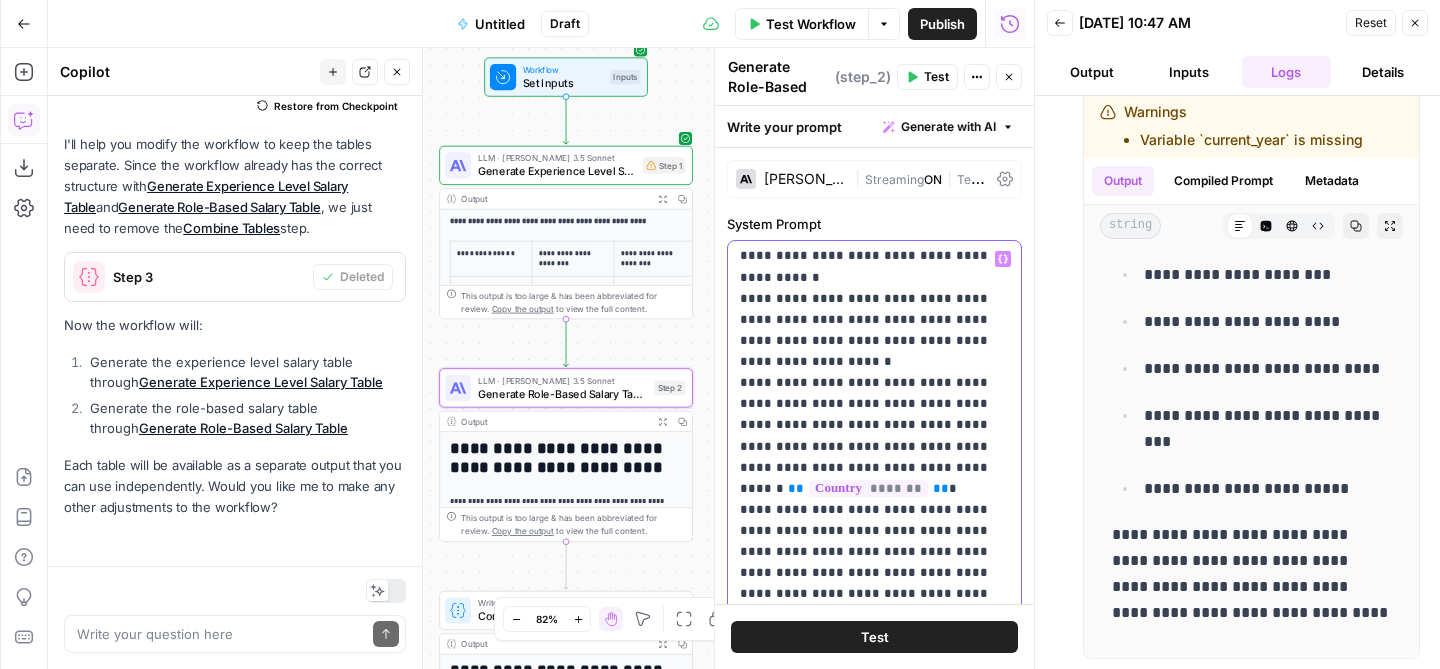 scroll, scrollTop: 743, scrollLeft: 0, axis: vertical 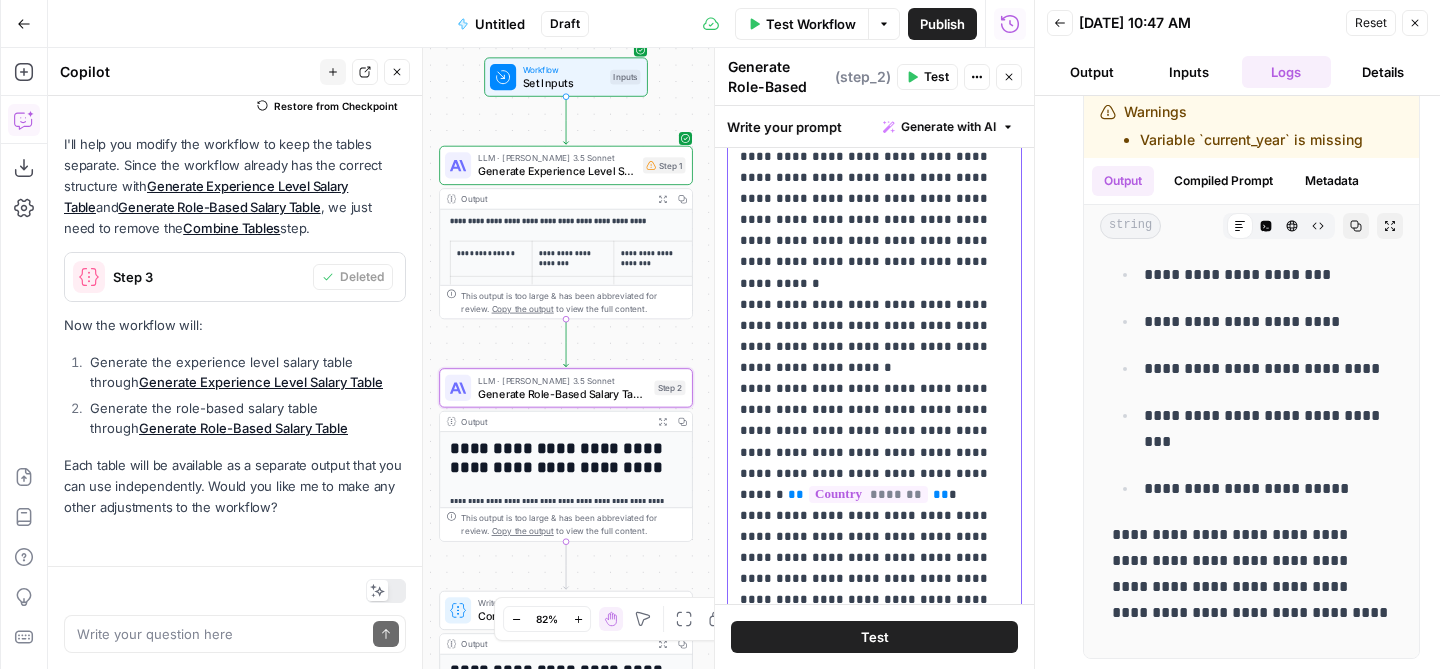 drag, startPoint x: 975, startPoint y: 241, endPoint x: 732, endPoint y: 208, distance: 245.2305 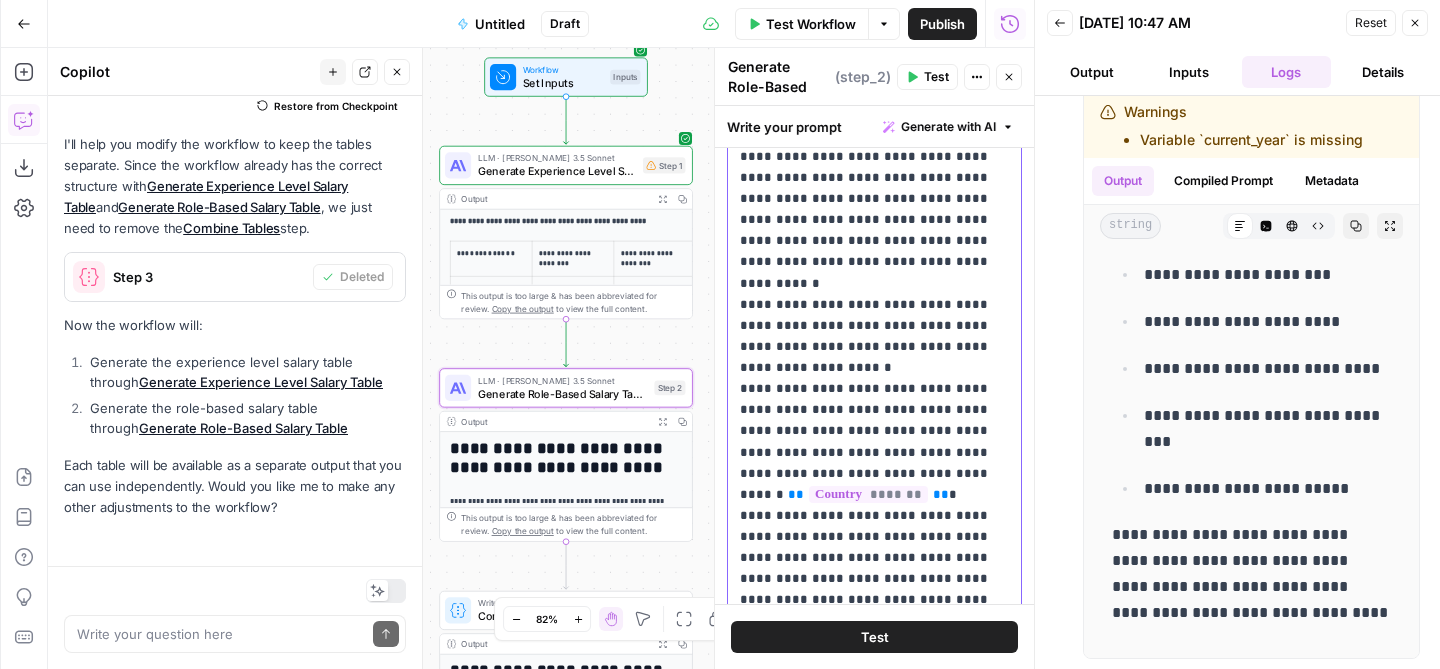 click on "**********" at bounding box center [874, 290] 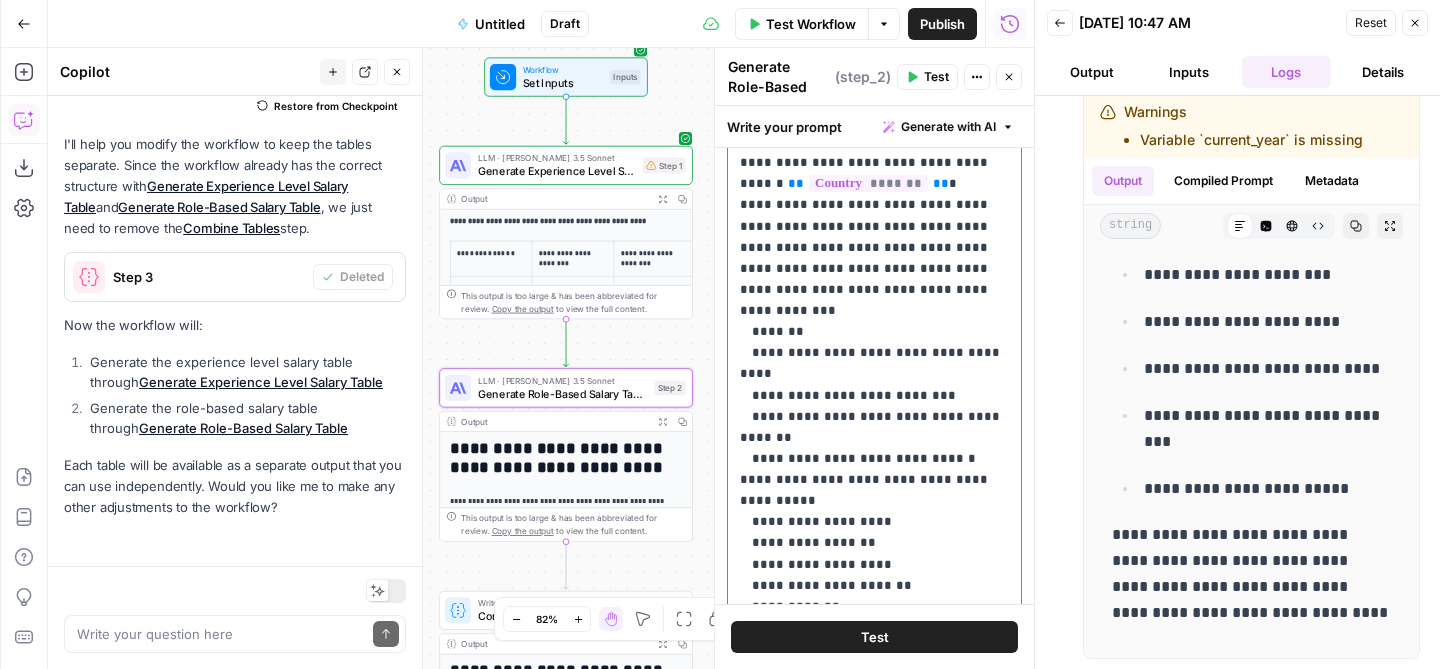 scroll, scrollTop: 680, scrollLeft: 0, axis: vertical 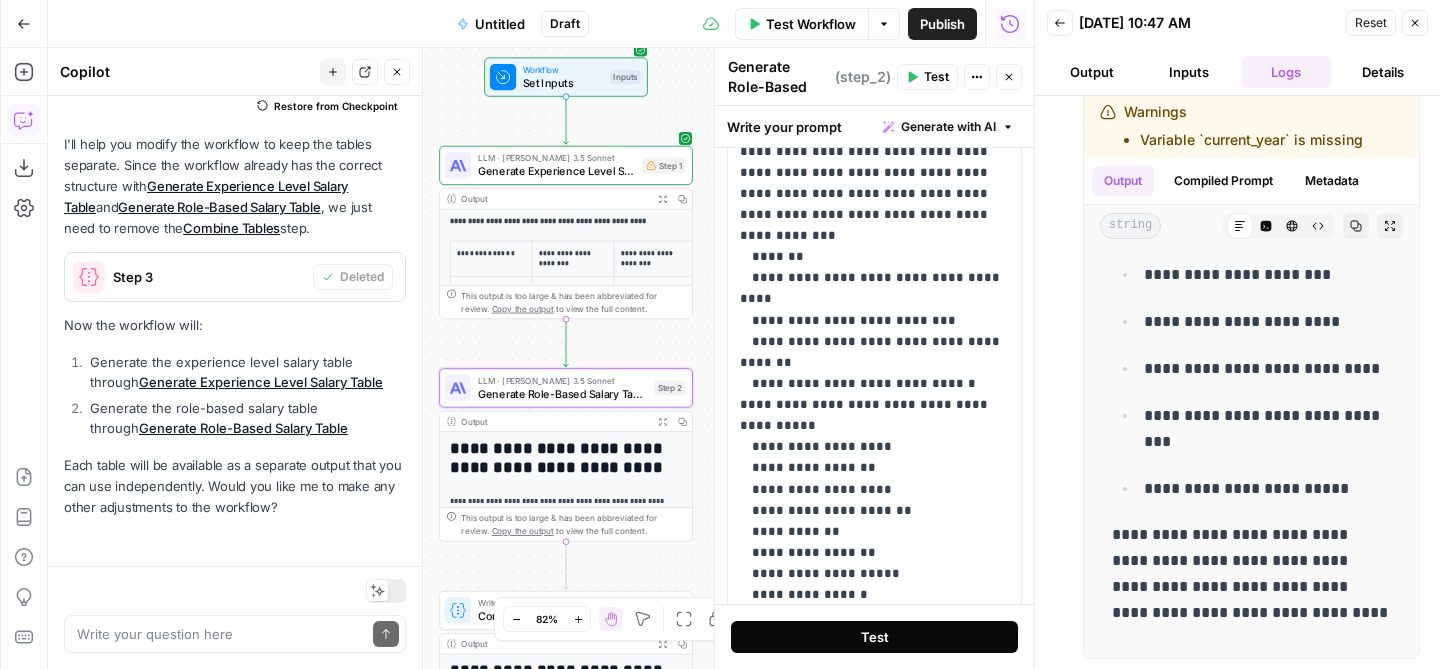 click on "Test" at bounding box center (875, 637) 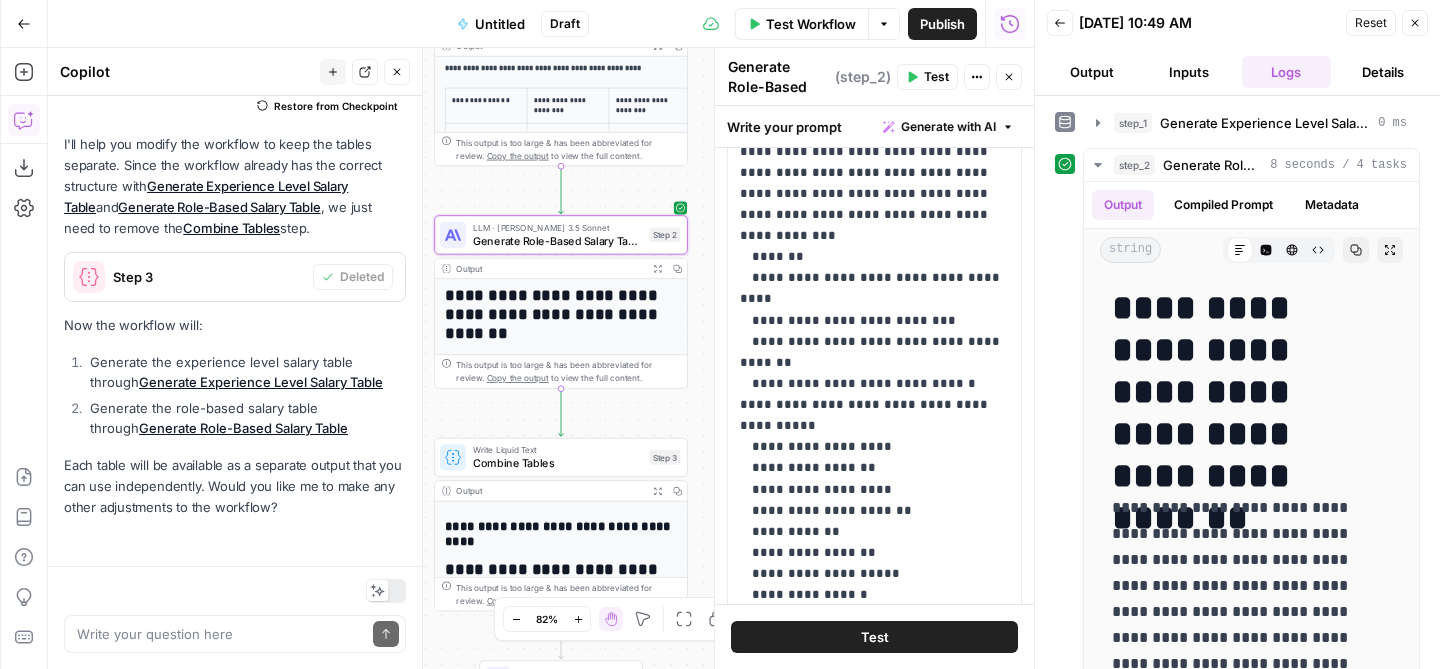 scroll, scrollTop: 0, scrollLeft: 0, axis: both 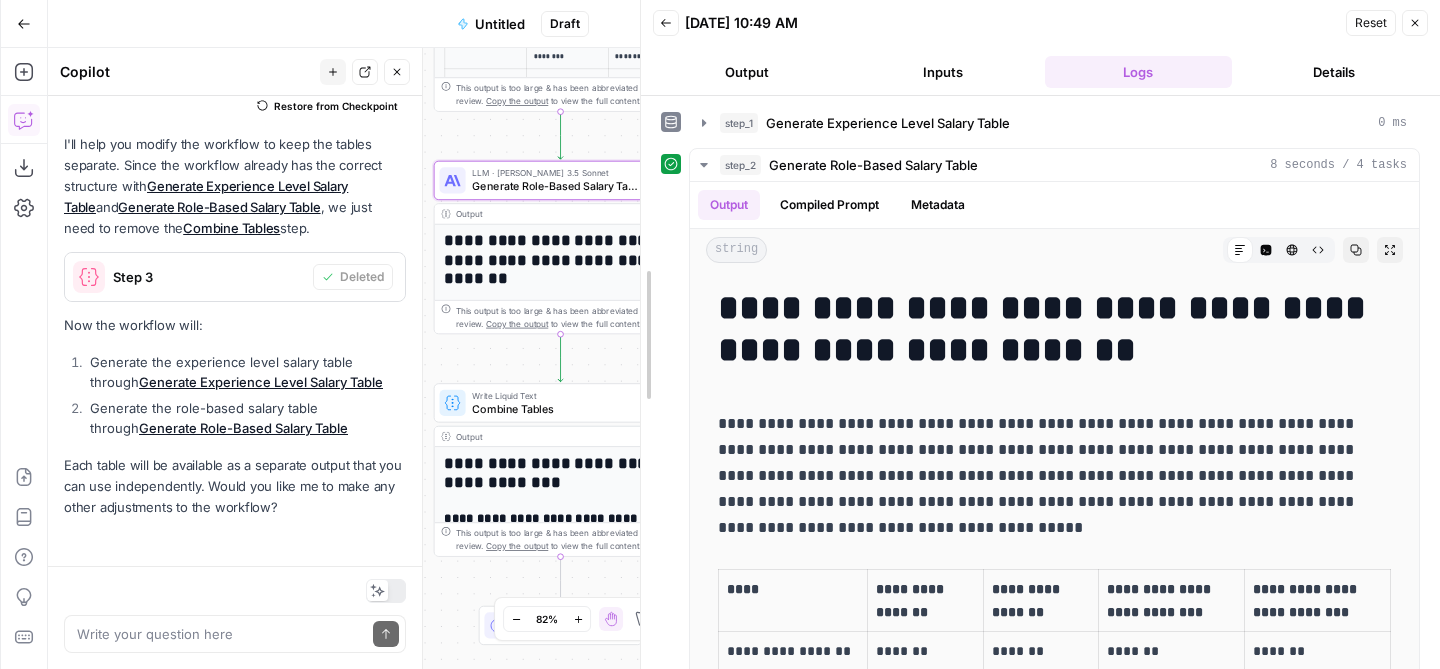 drag, startPoint x: 1031, startPoint y: 444, endPoint x: 544, endPoint y: 488, distance: 488.98364 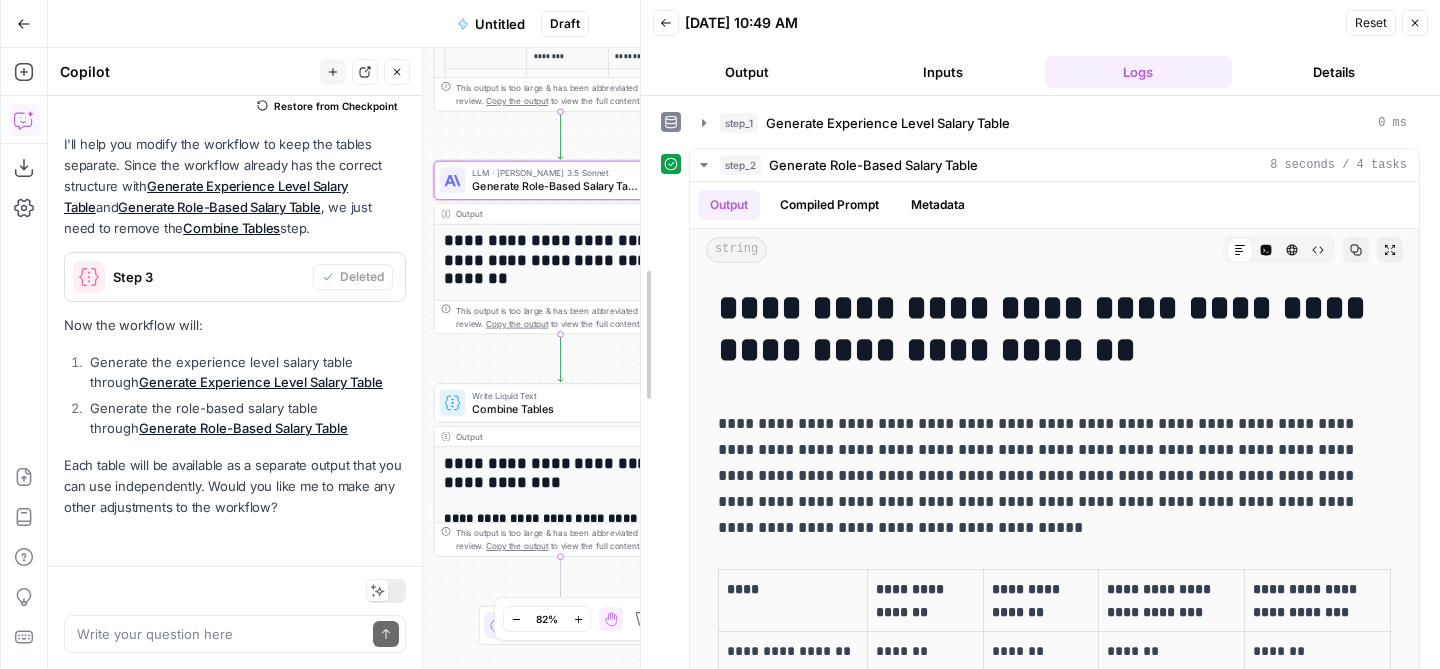 click on "**********" at bounding box center [720, 334] 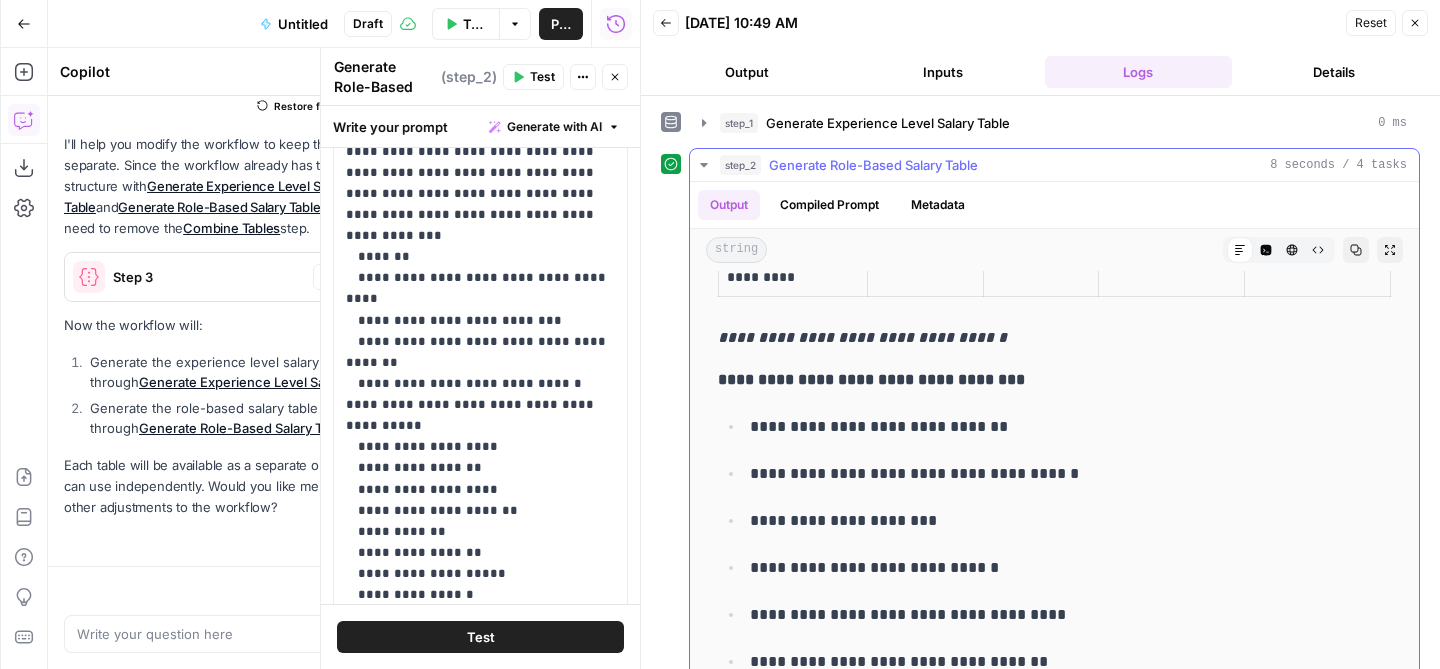 scroll, scrollTop: 948, scrollLeft: 0, axis: vertical 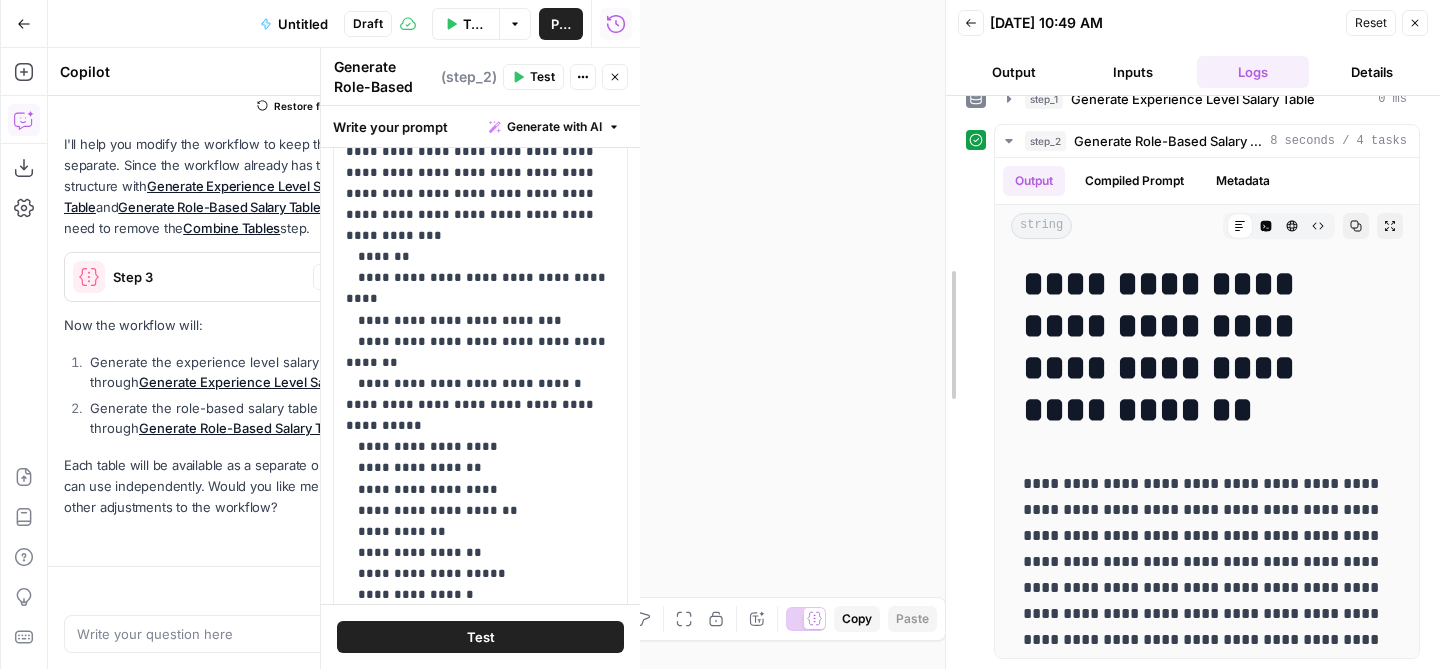 drag, startPoint x: 638, startPoint y: 428, endPoint x: 942, endPoint y: 450, distance: 304.795 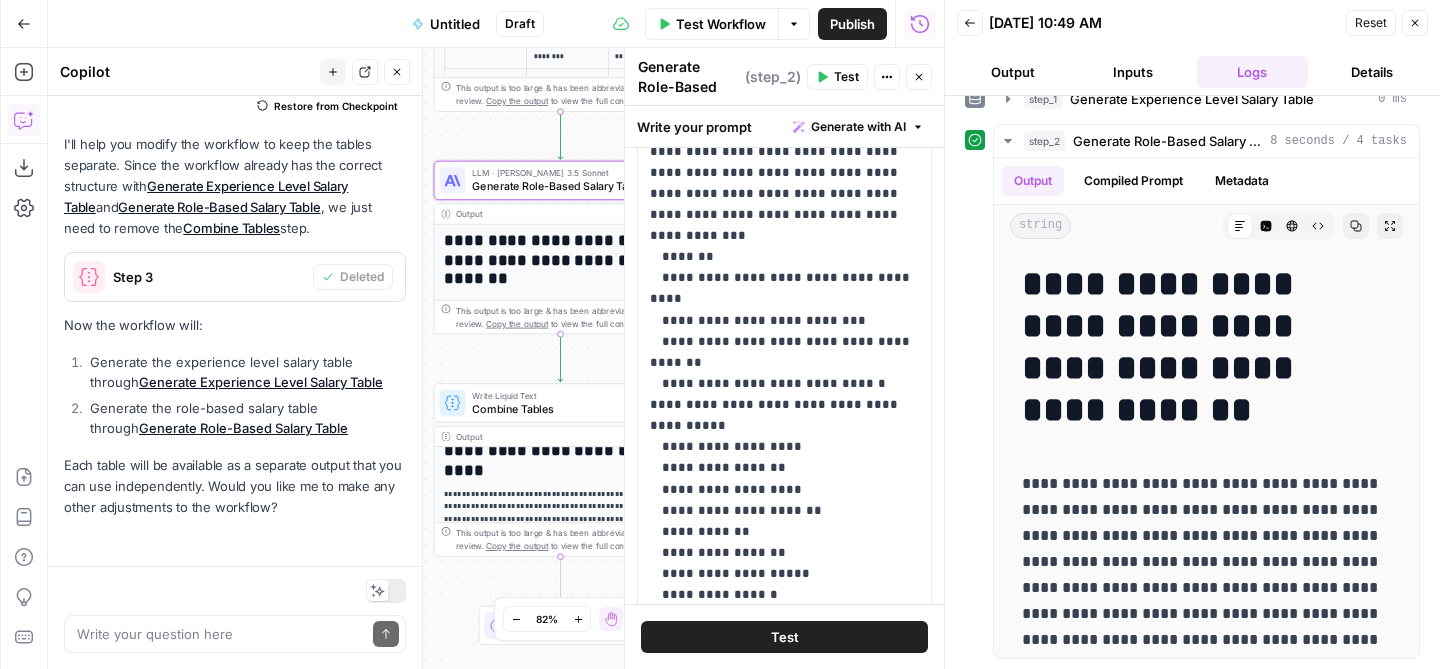 scroll, scrollTop: 217, scrollLeft: 0, axis: vertical 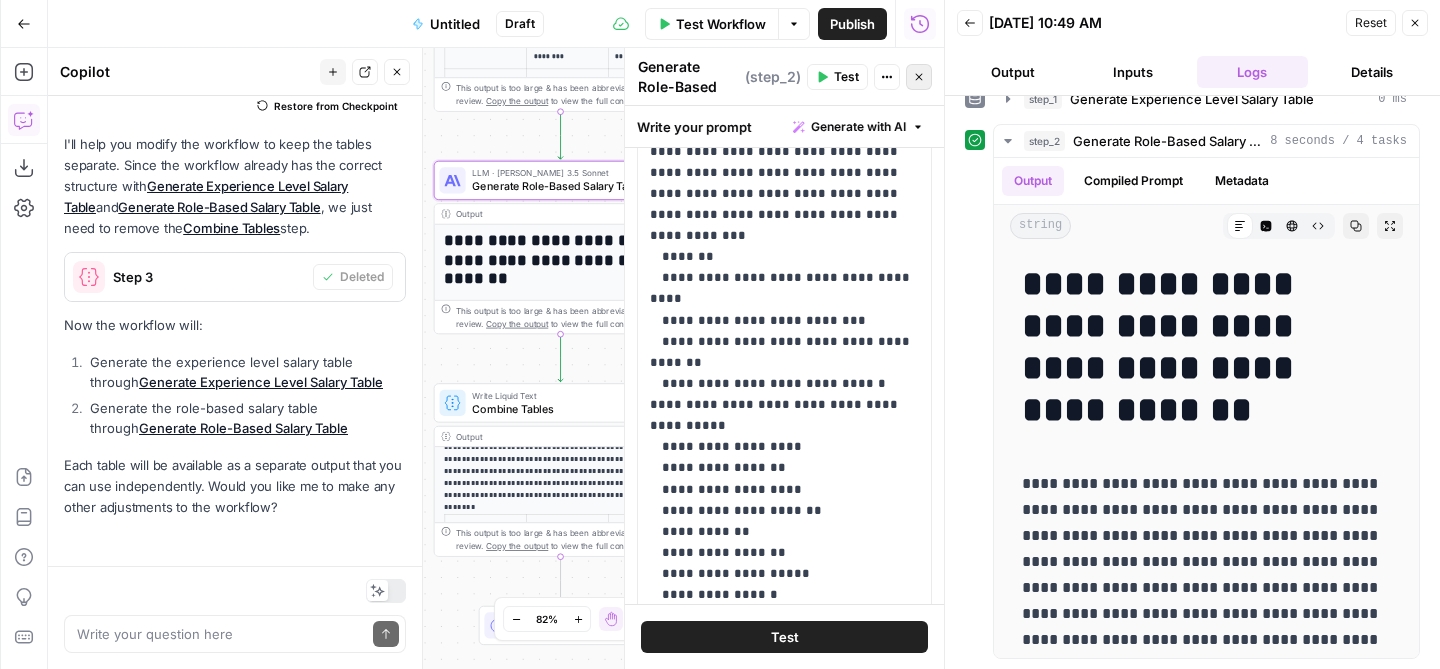 click on "Close" at bounding box center (919, 77) 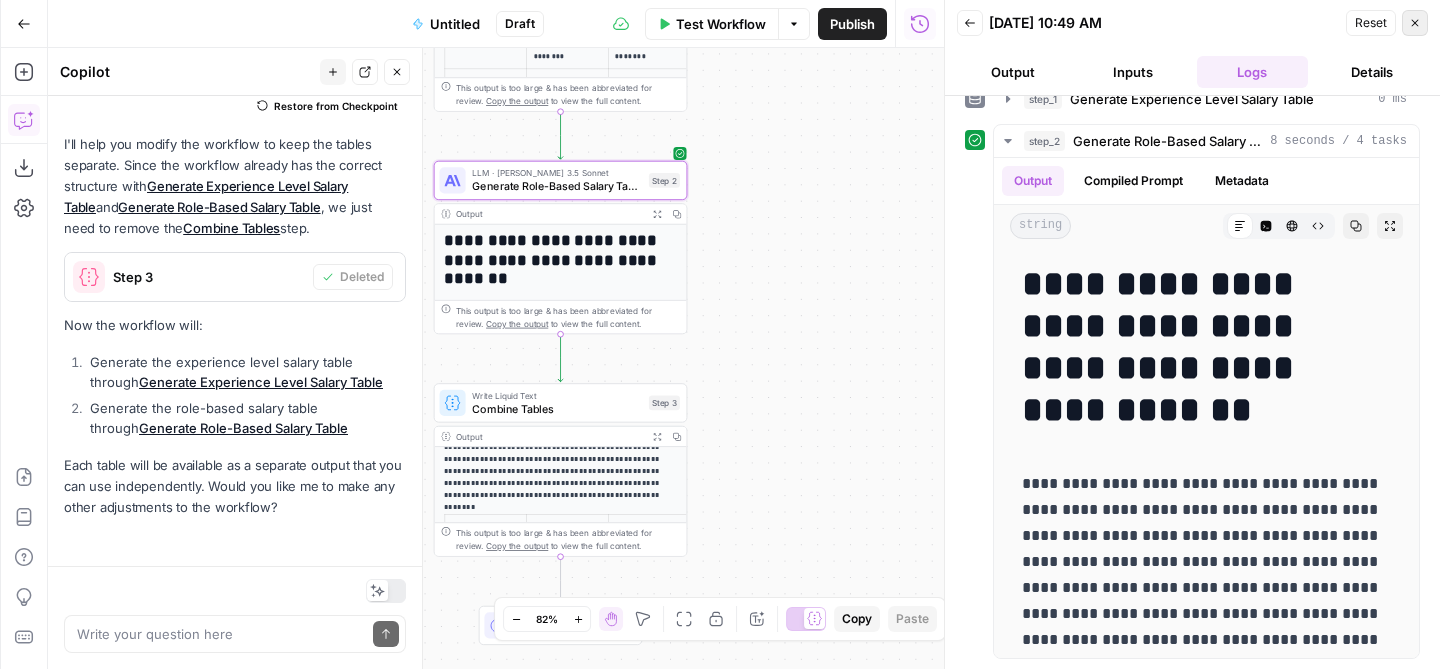 click 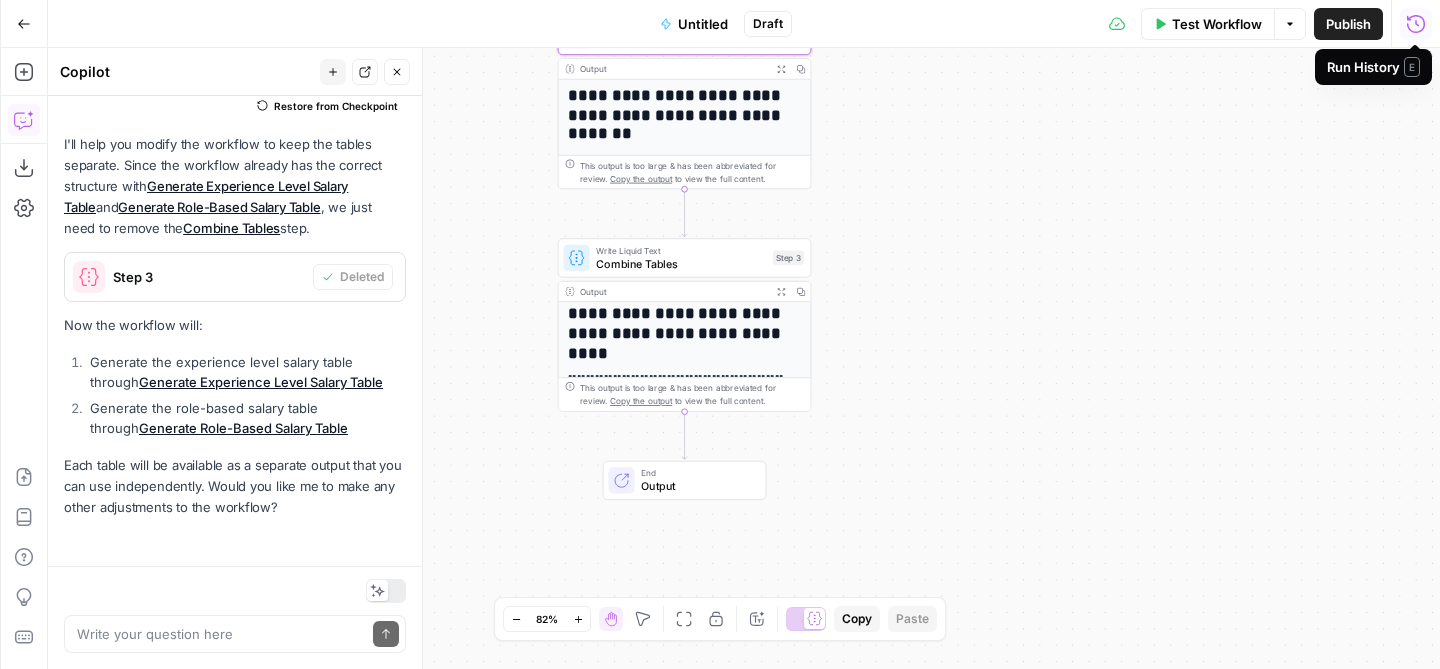 scroll, scrollTop: 18, scrollLeft: 0, axis: vertical 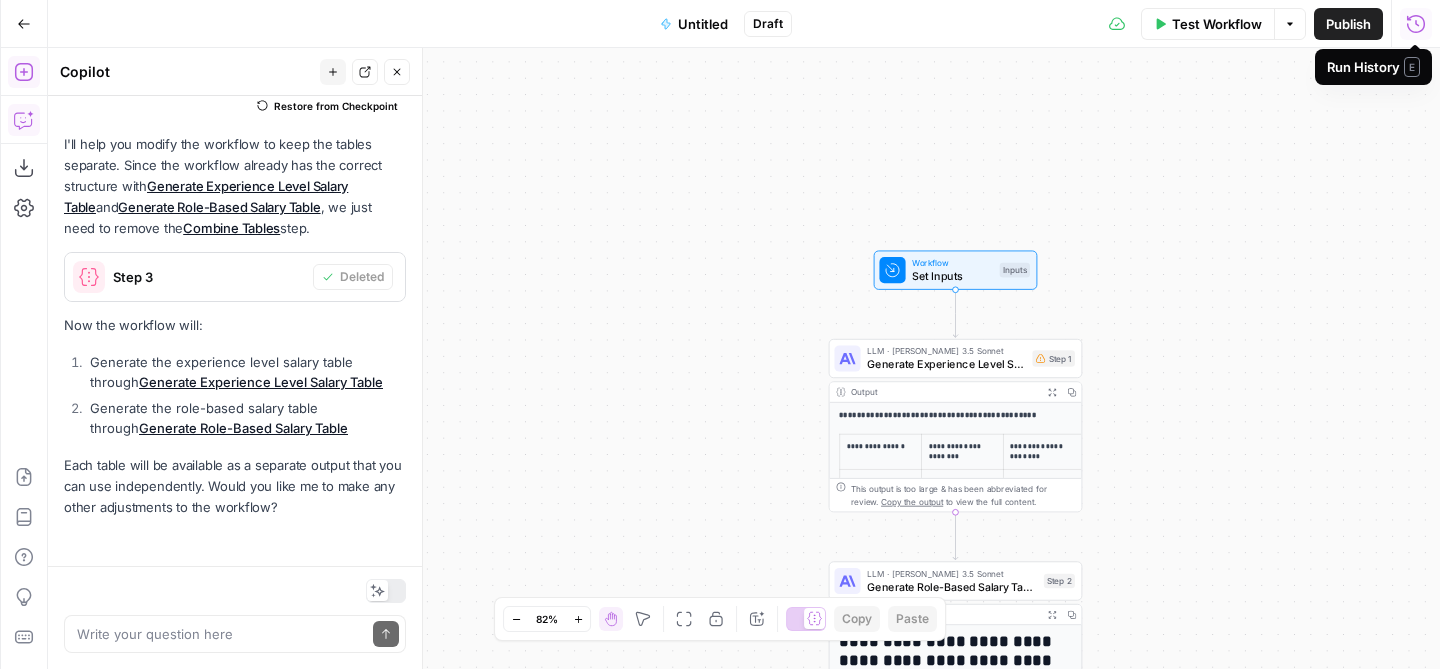 click 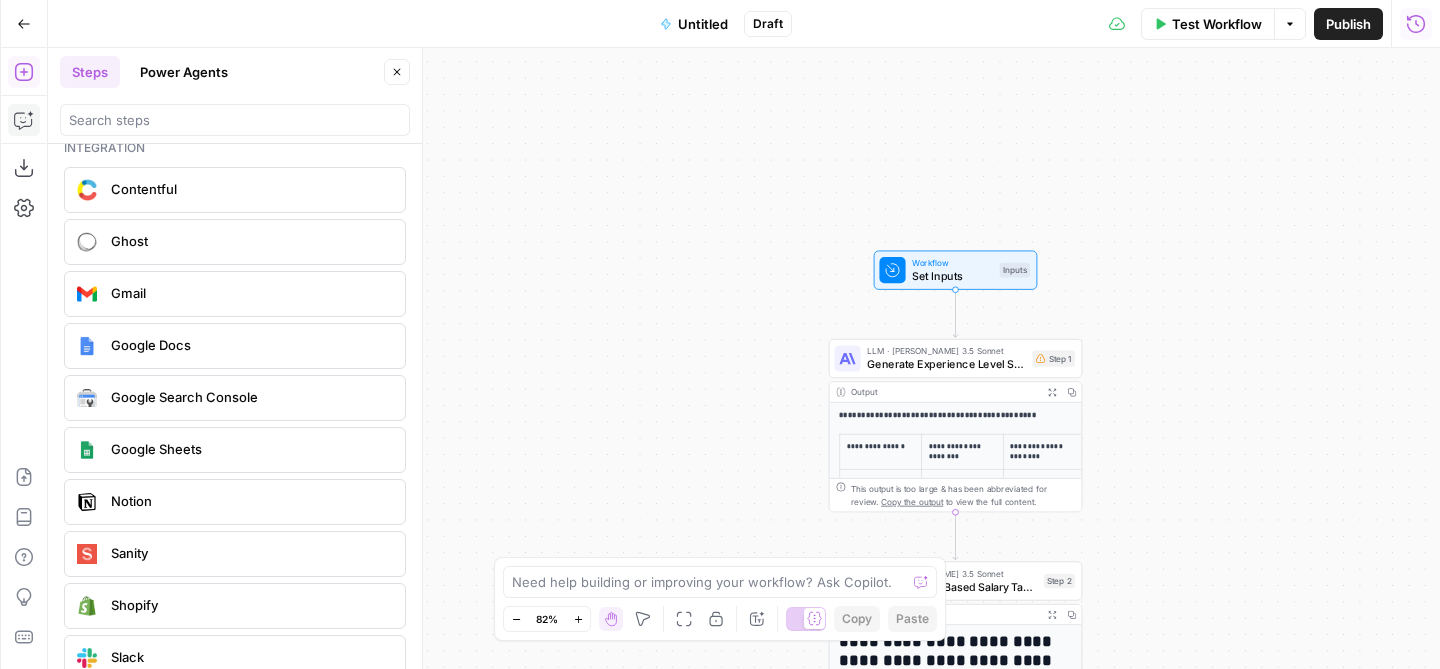 scroll, scrollTop: 3546, scrollLeft: 0, axis: vertical 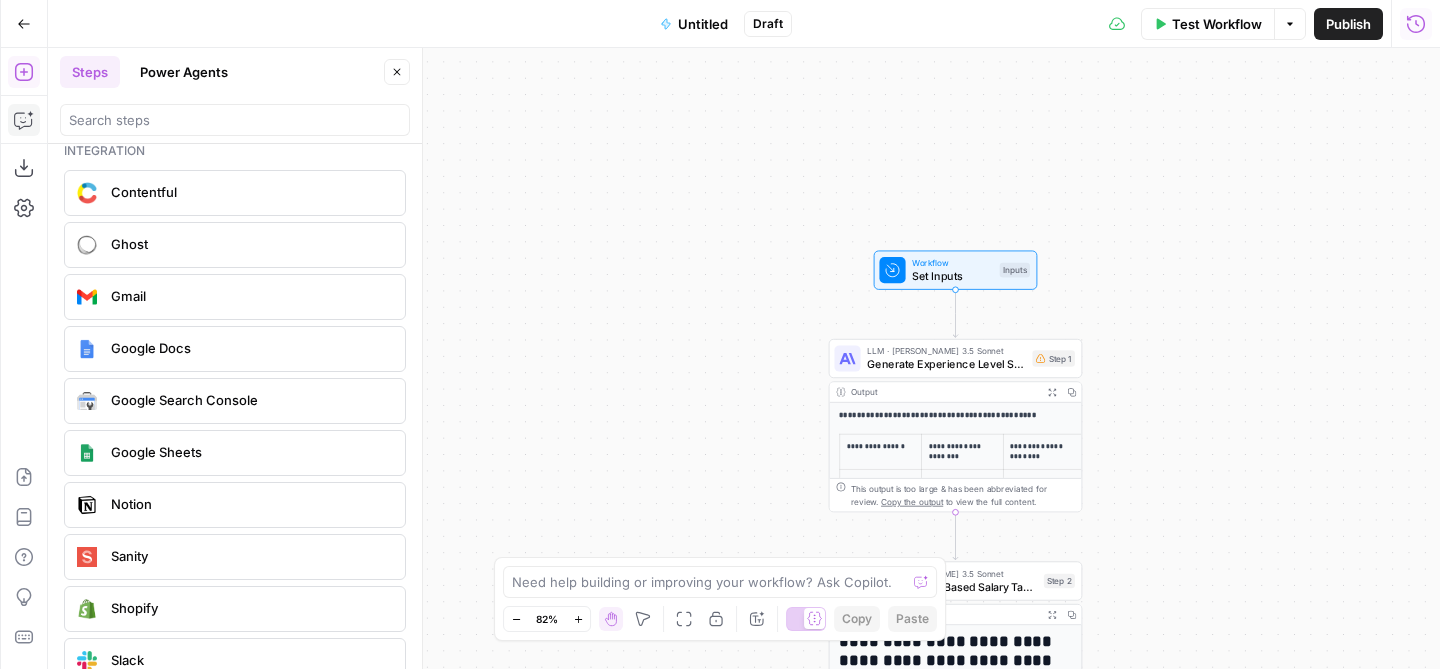 click on "Google Docs" at bounding box center (250, 348) 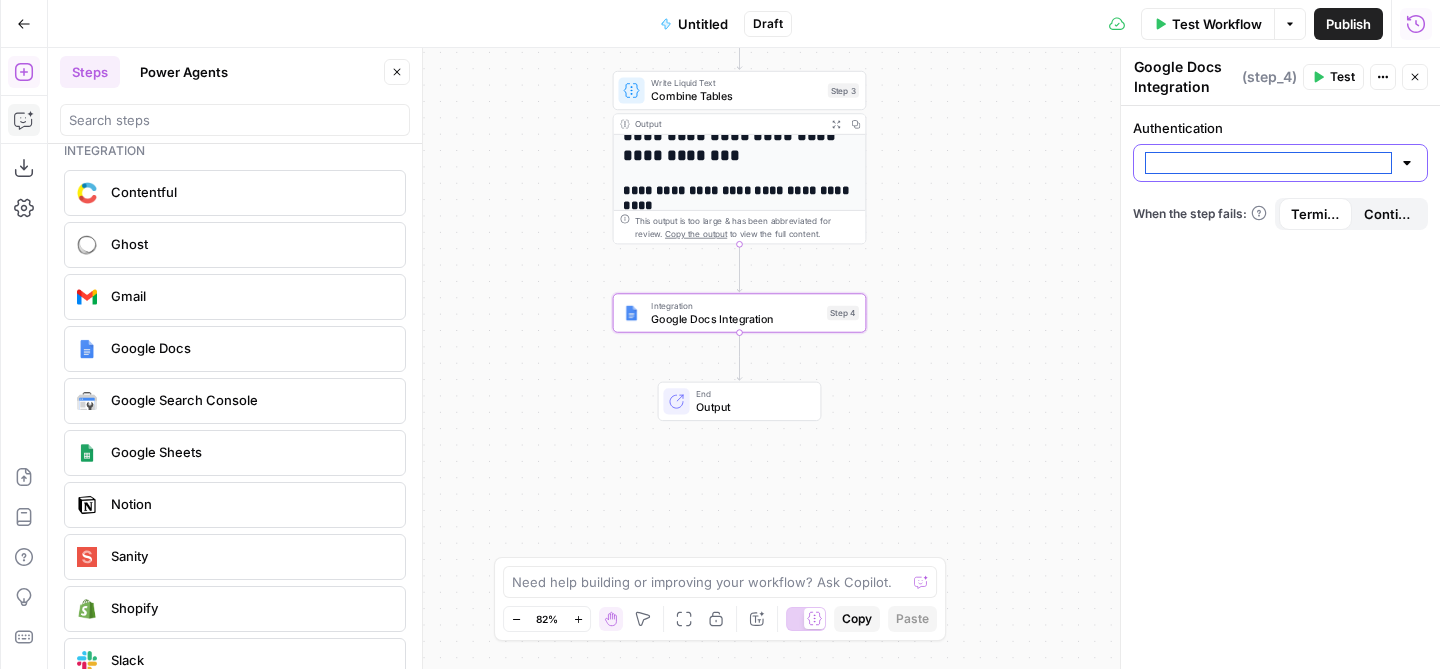 click on "Authentication" at bounding box center (1268, 163) 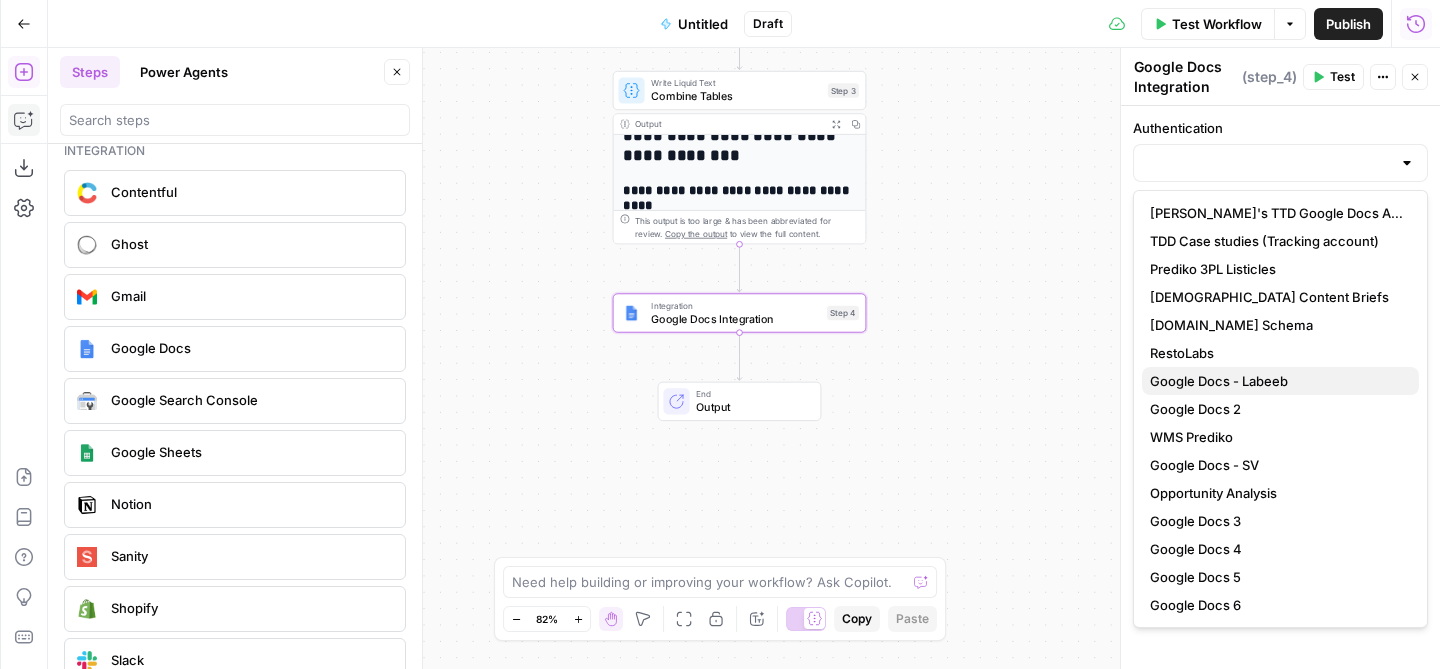 scroll, scrollTop: 336, scrollLeft: 0, axis: vertical 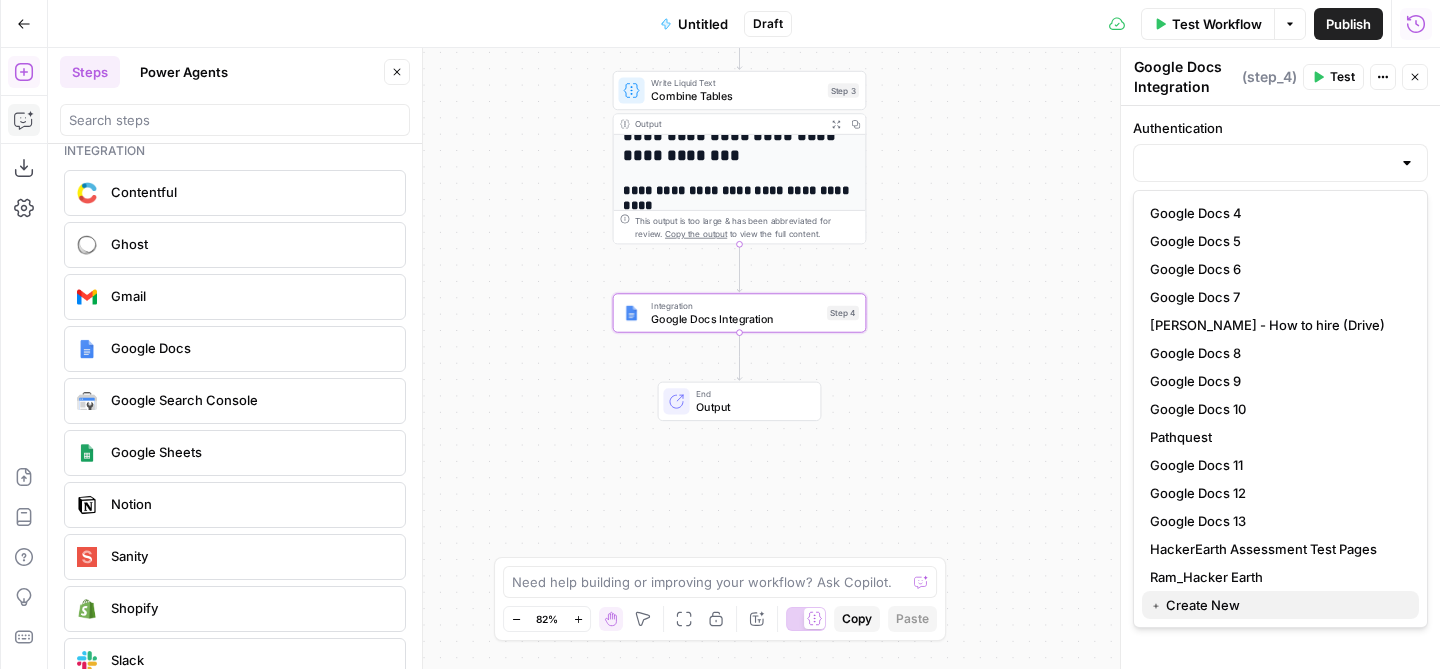 click on "﹢ Create New" at bounding box center [1195, 605] 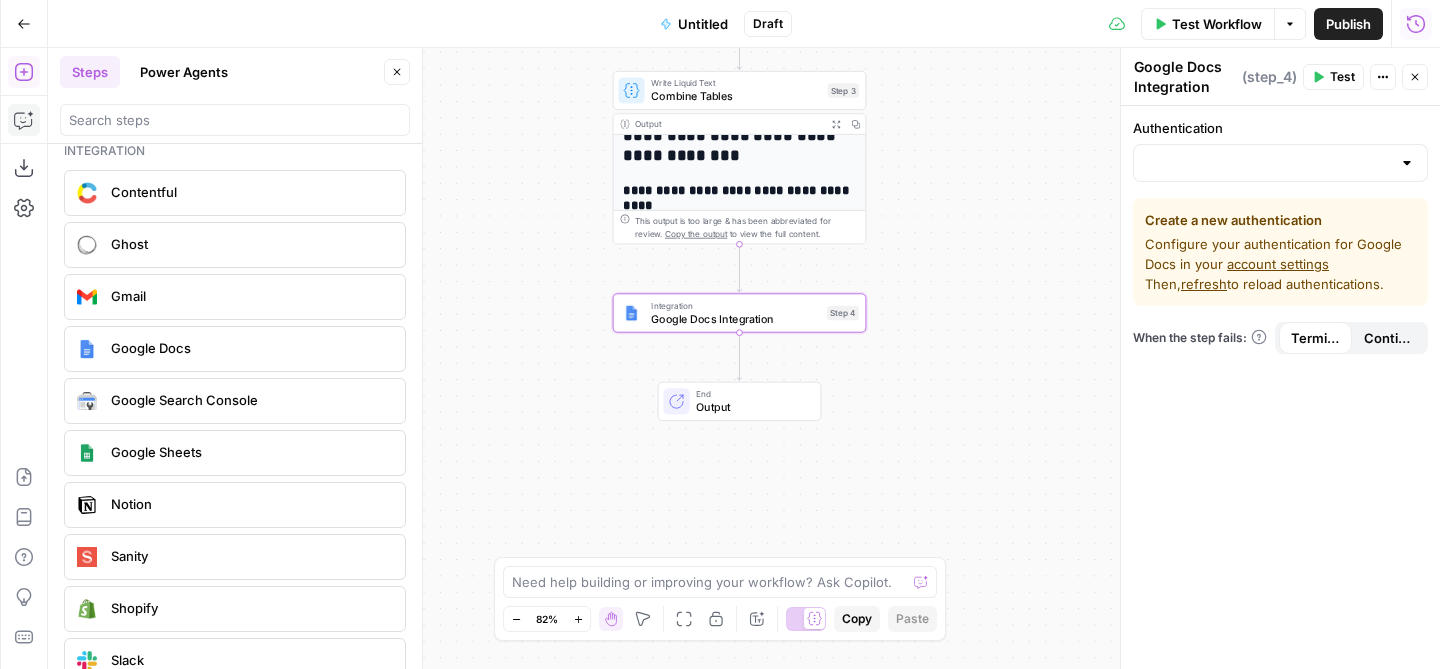 click on "account settings" at bounding box center [1278, 264] 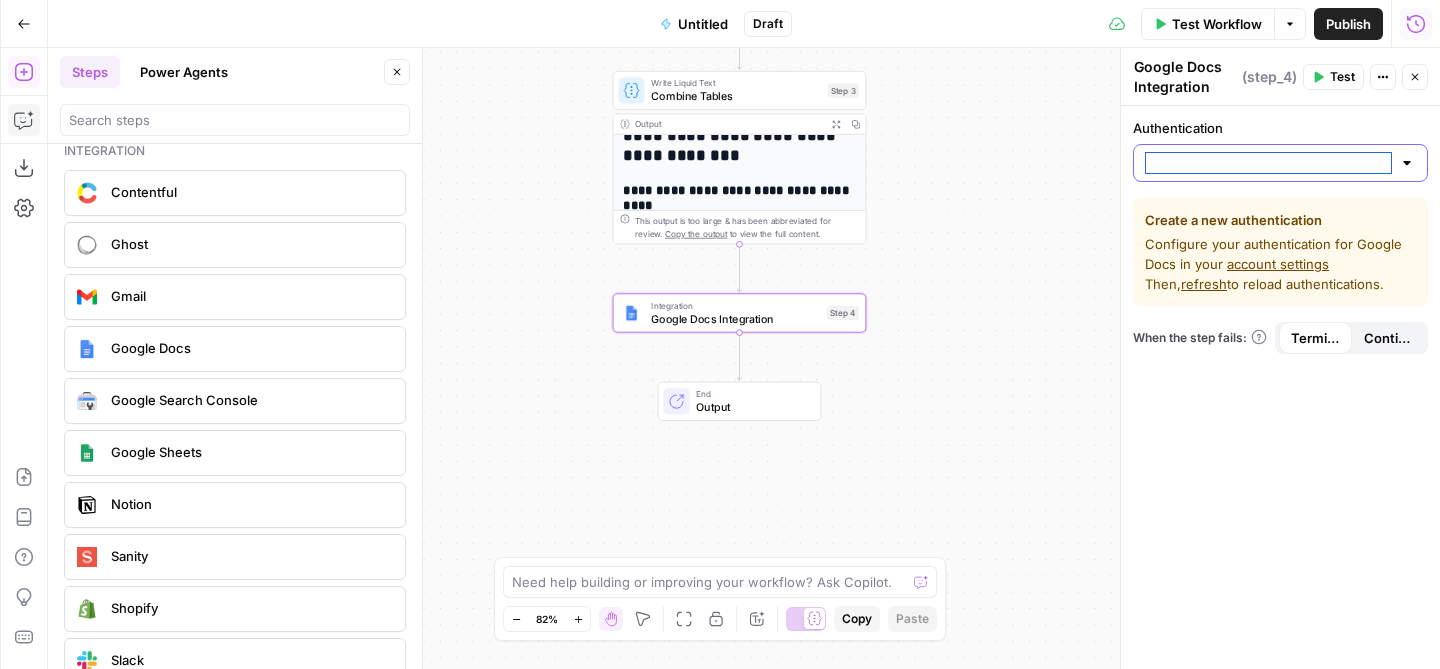 click on "Authentication" at bounding box center (1268, 163) 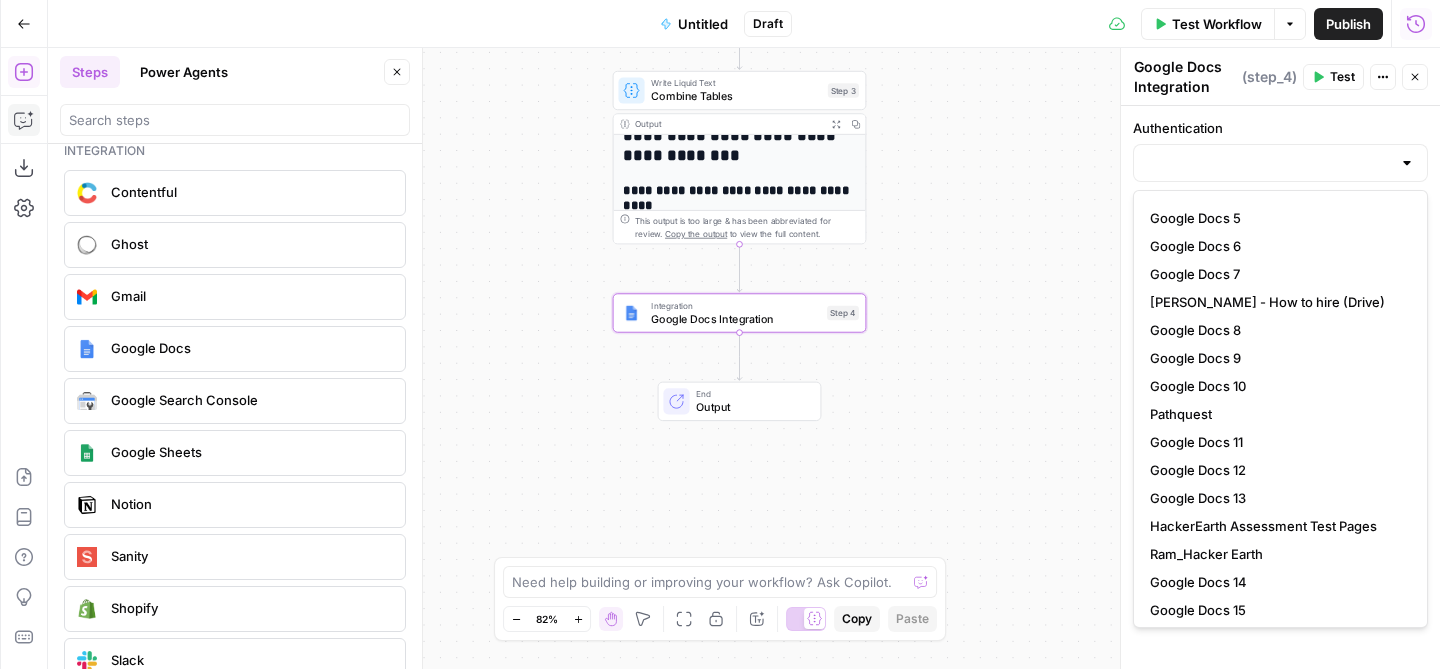 scroll, scrollTop: 392, scrollLeft: 0, axis: vertical 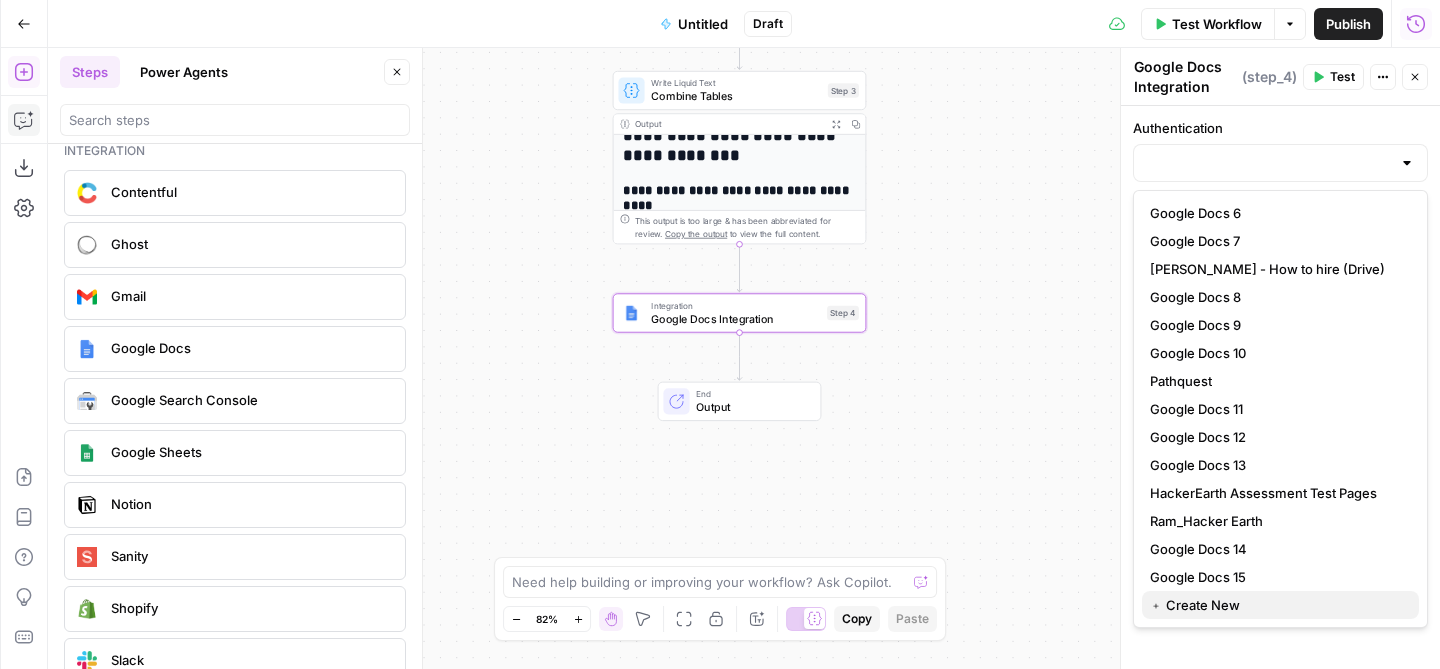 click on "﹢ Create New" at bounding box center [1195, 605] 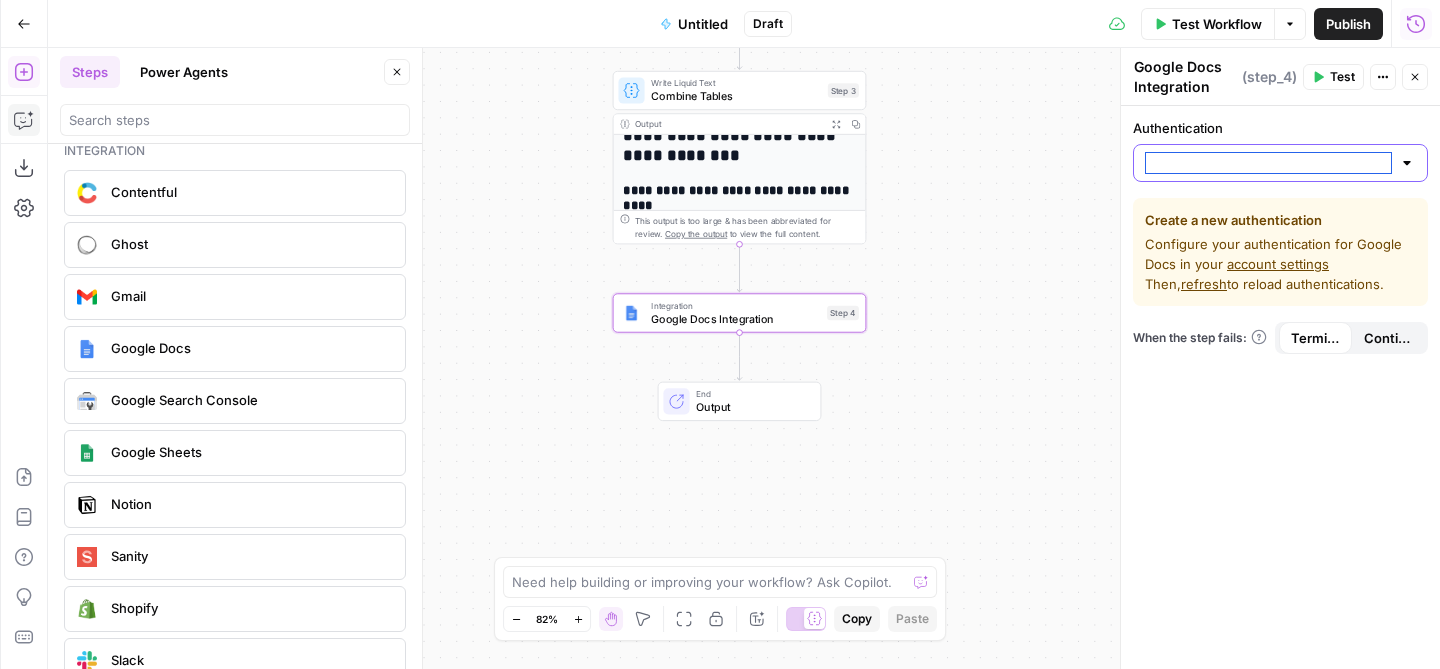 click on "Authentication" at bounding box center [1268, 163] 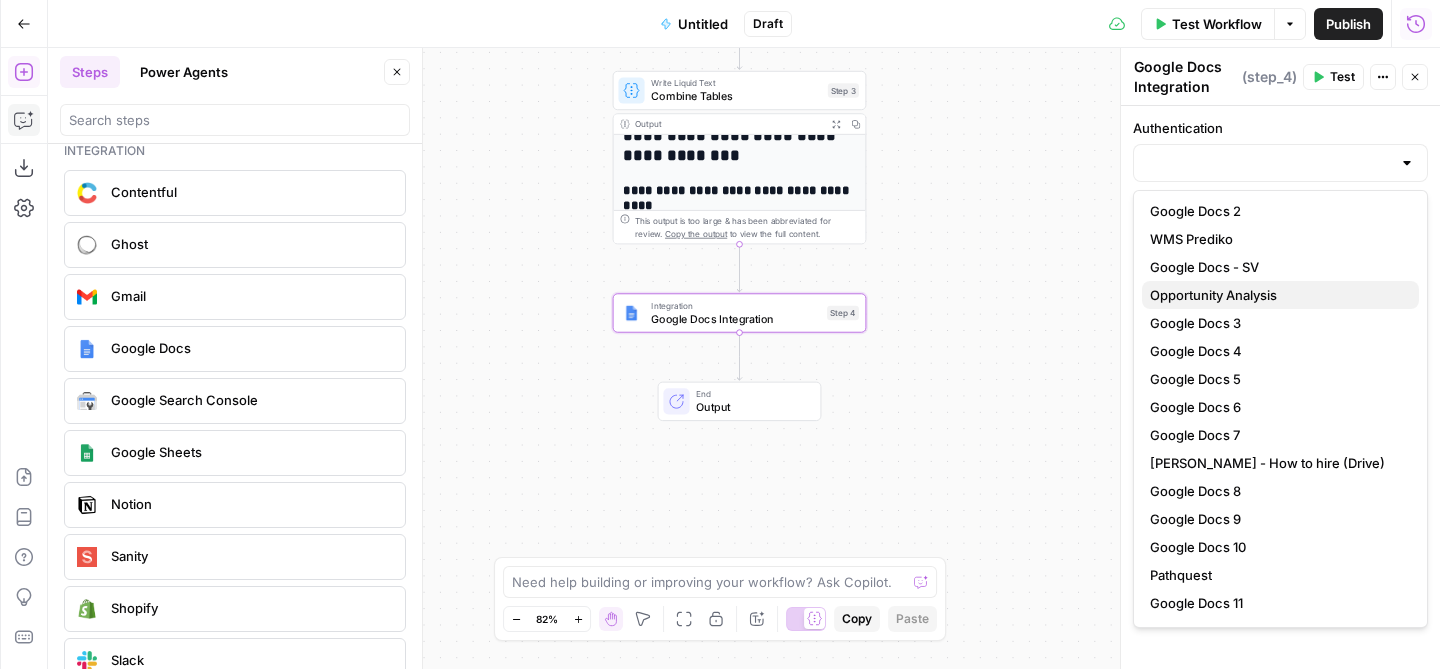 scroll, scrollTop: 392, scrollLeft: 0, axis: vertical 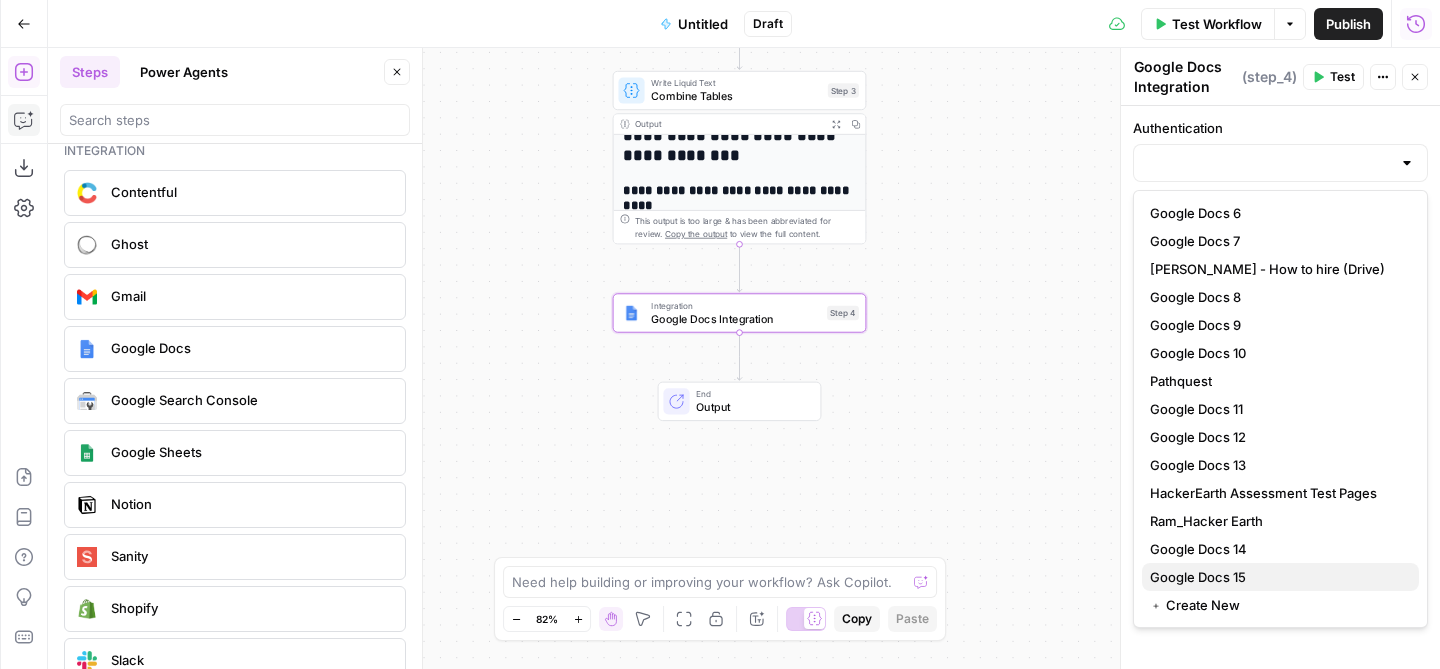 click on "Google Docs 15" at bounding box center (1198, 577) 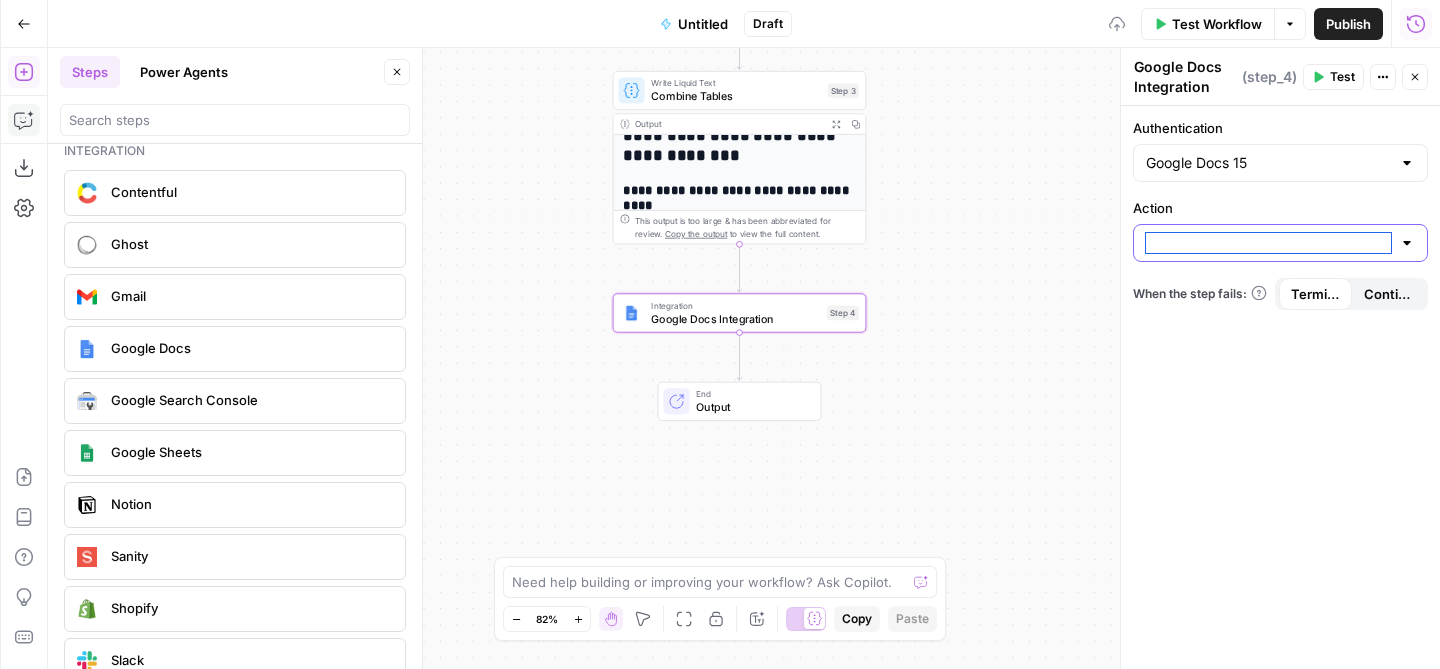 click on "Action" at bounding box center (1268, 243) 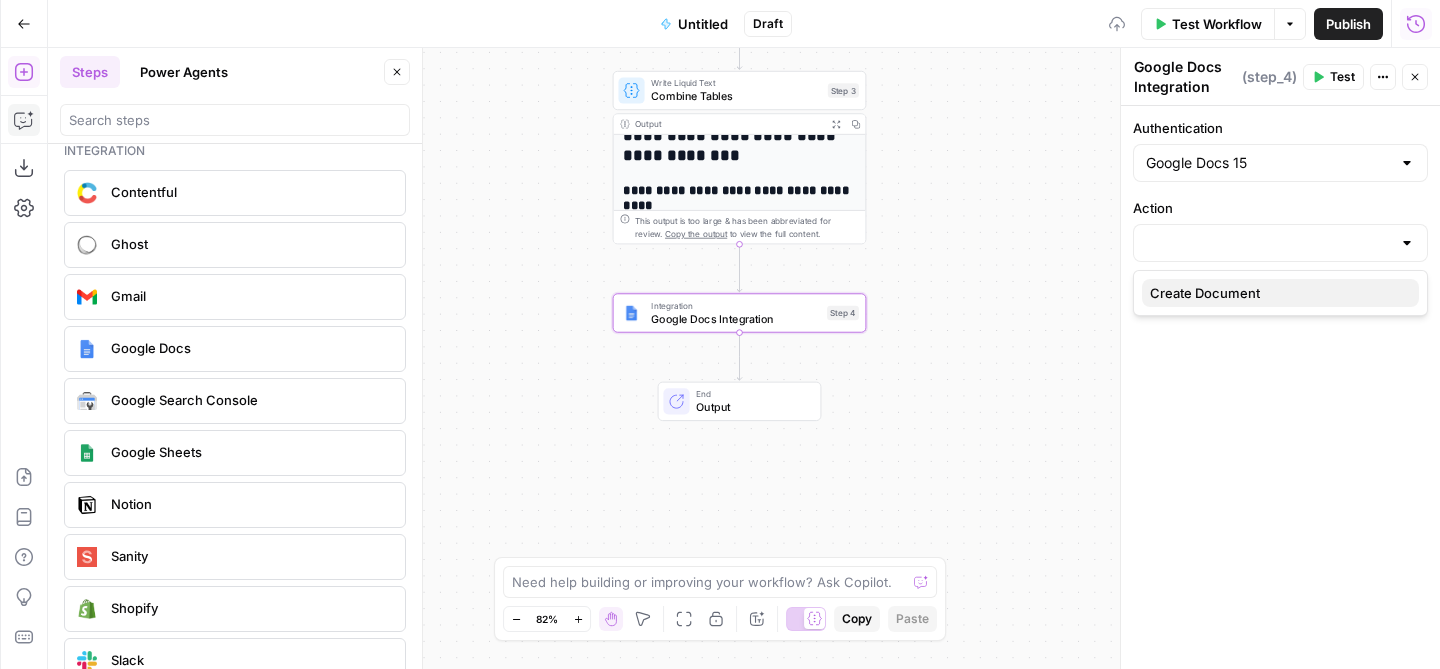 type on "Create Document" 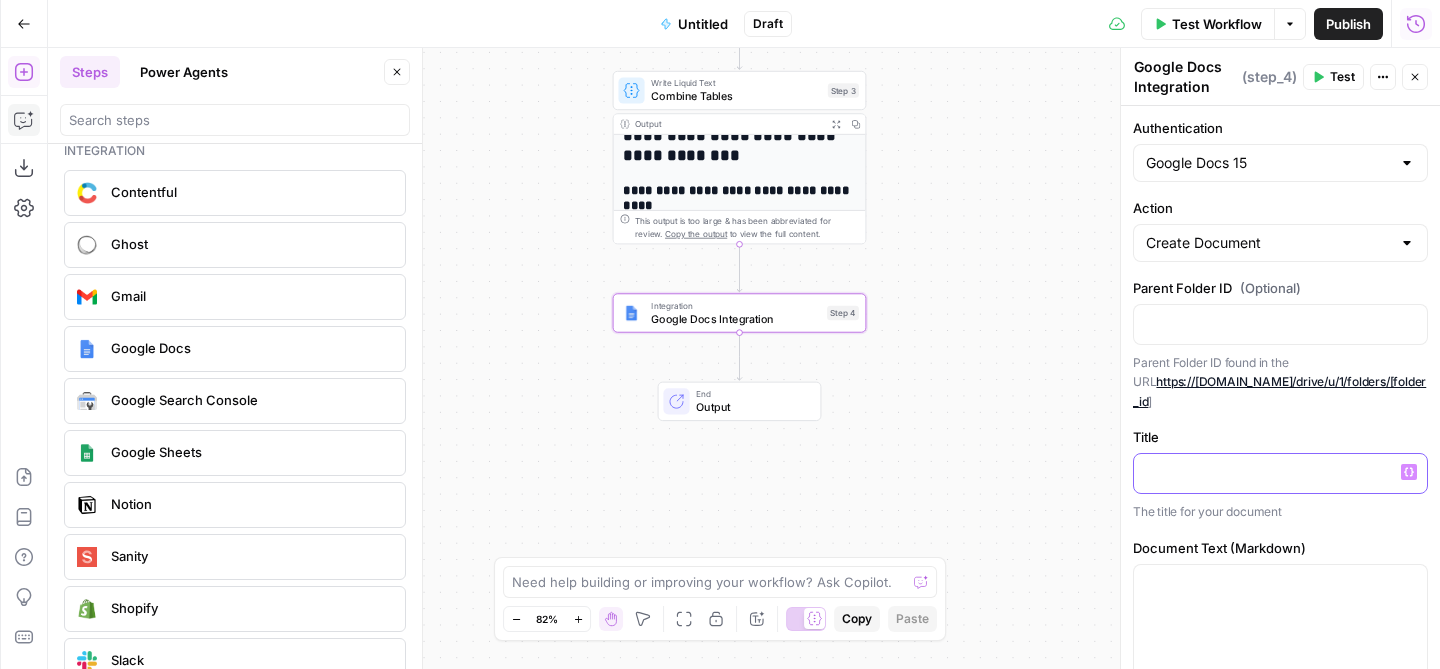 click at bounding box center (1280, 472) 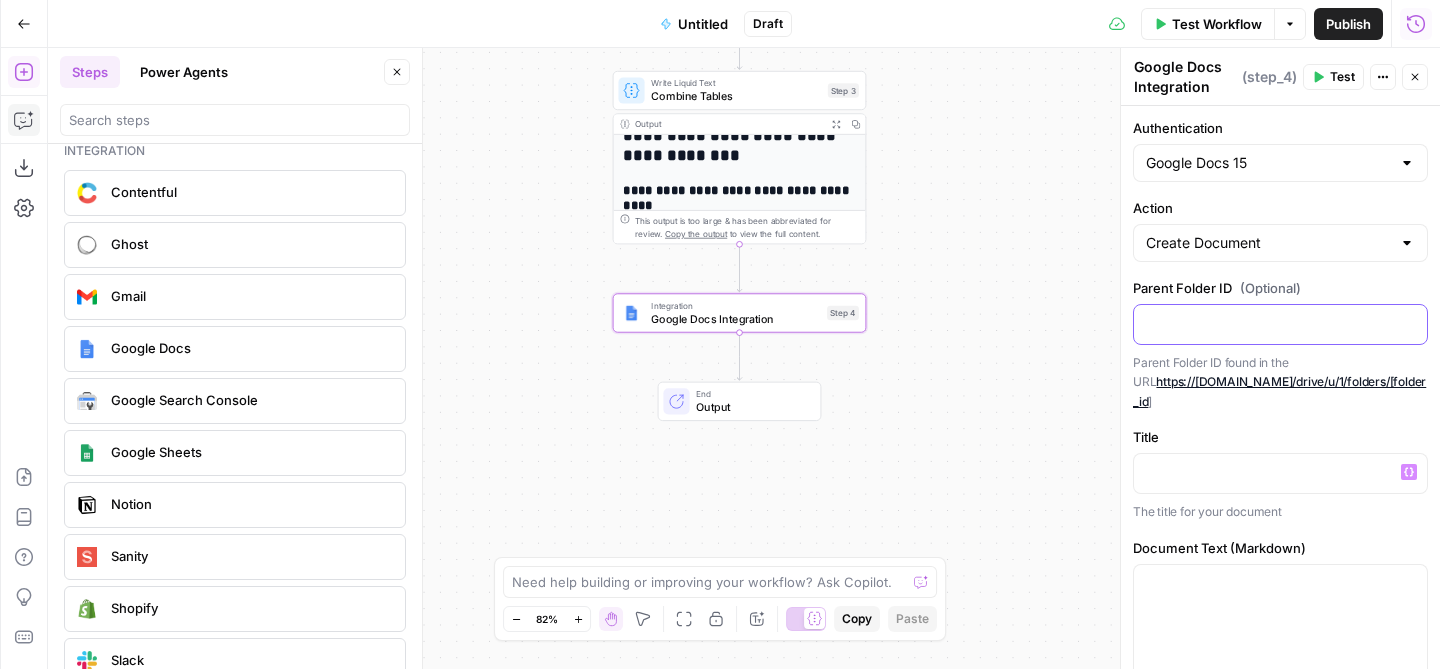 click at bounding box center [1280, 324] 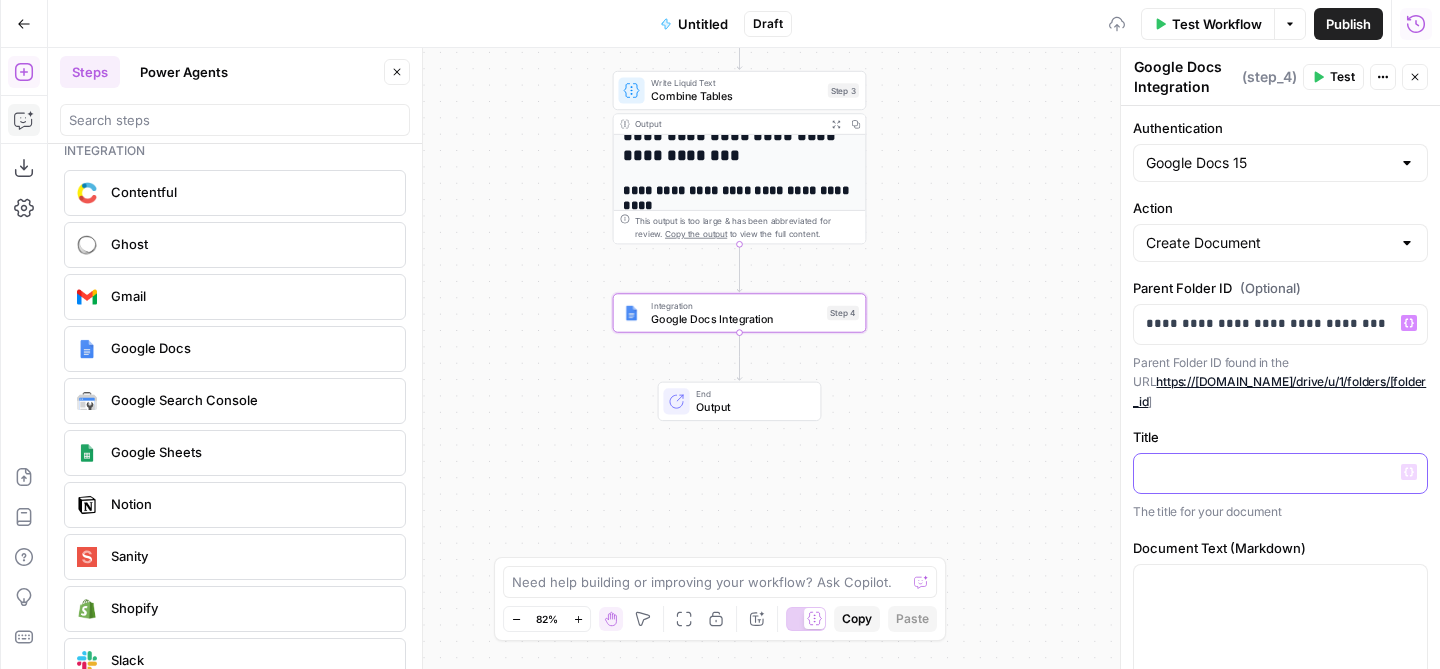 click 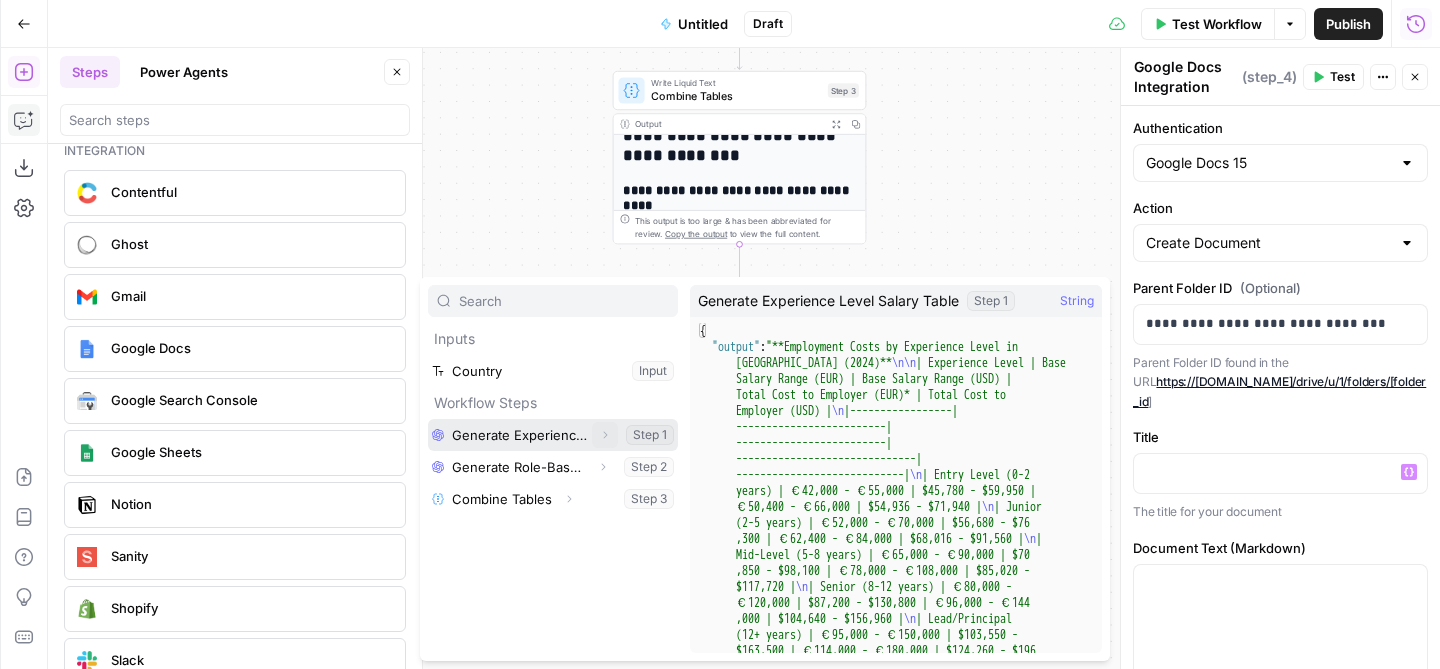 click 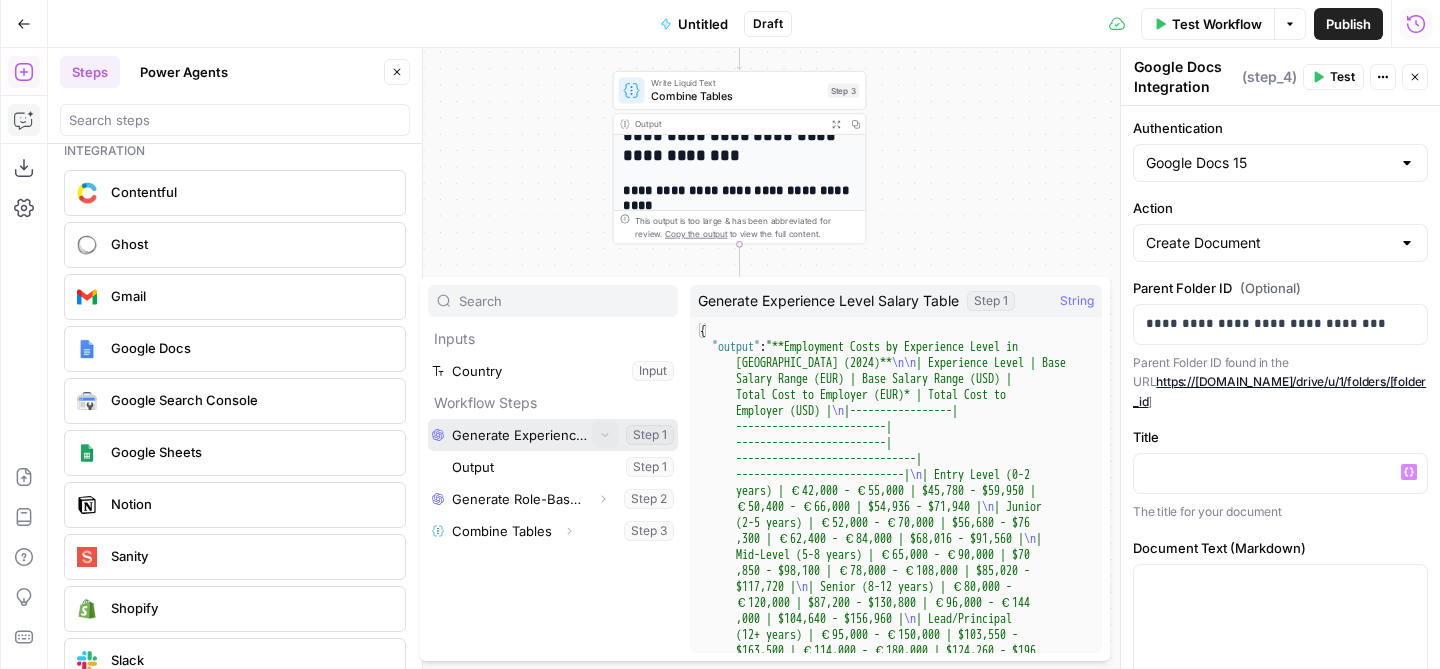 click 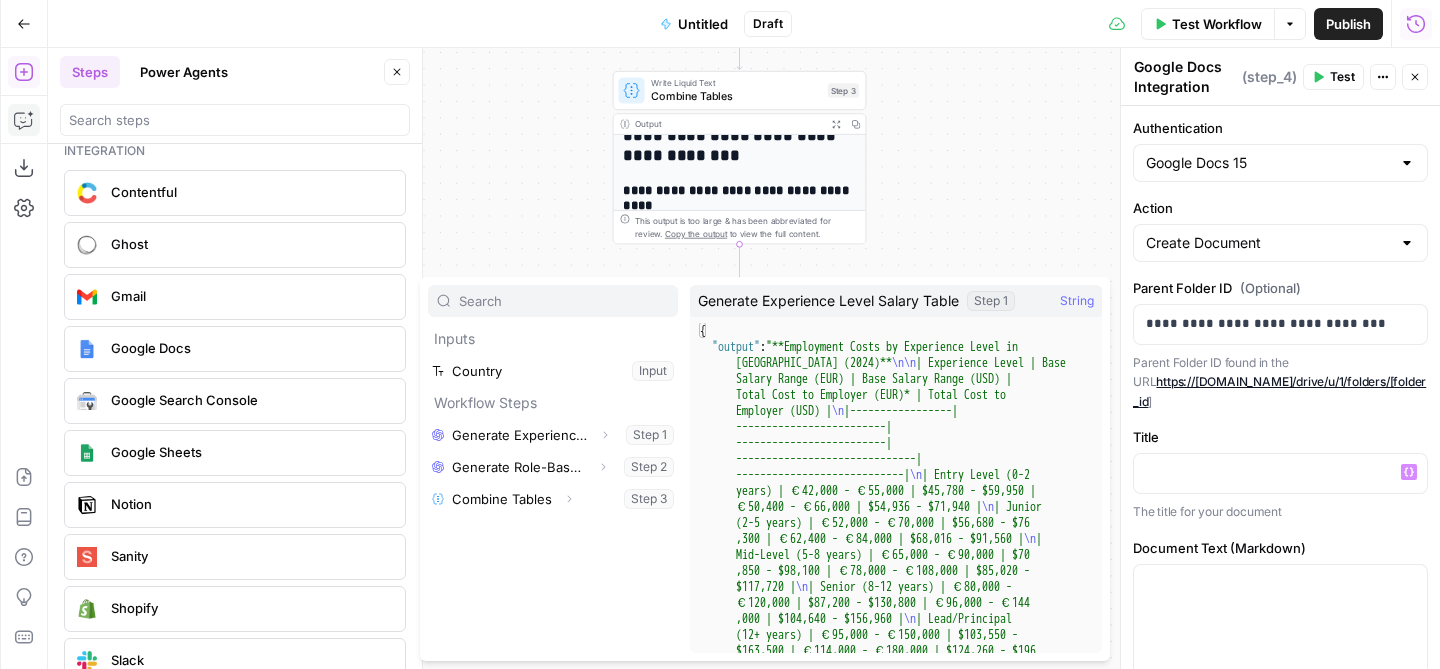 click on "Generate Experience Level Salary Table" at bounding box center [828, 301] 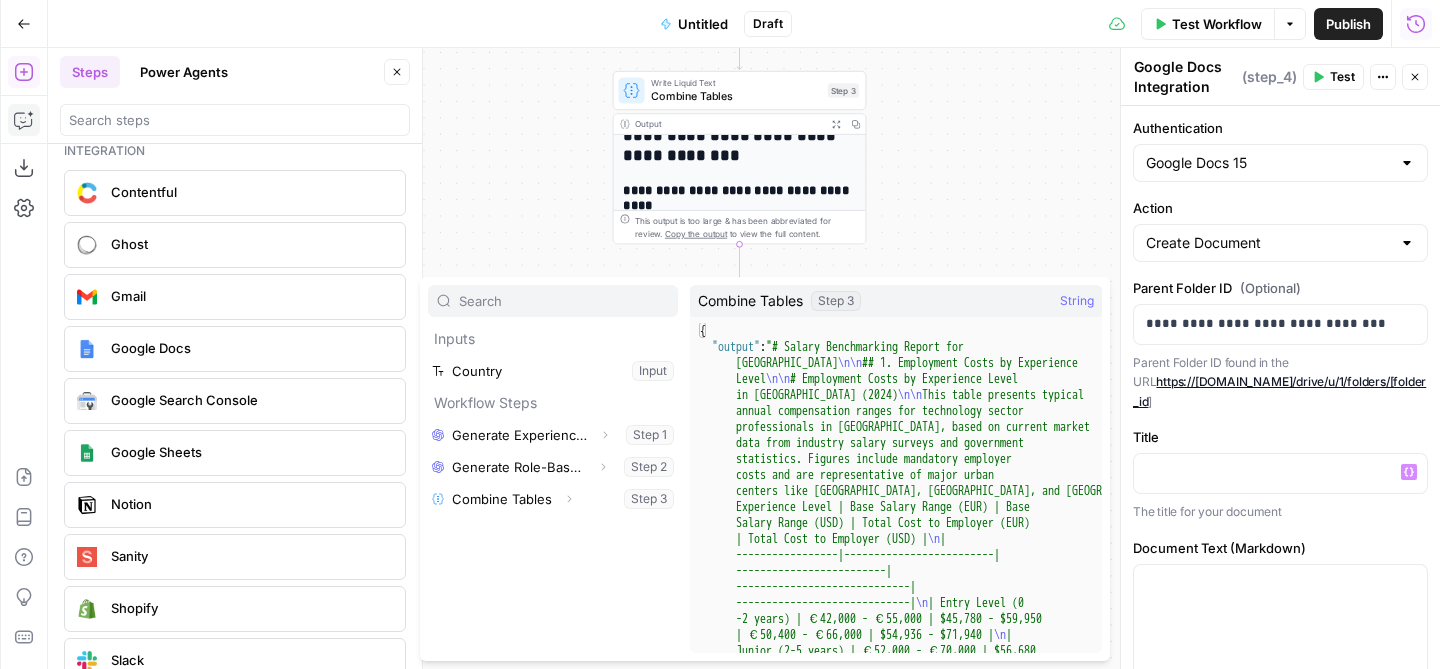 click on "Inputs Country Input Workflow Steps Generate Experience Level Salary Table Expand Step 1 Generate Role-Based Salary Table Expand Step 2 Combine Tables Expand Step 3" at bounding box center (553, 469) 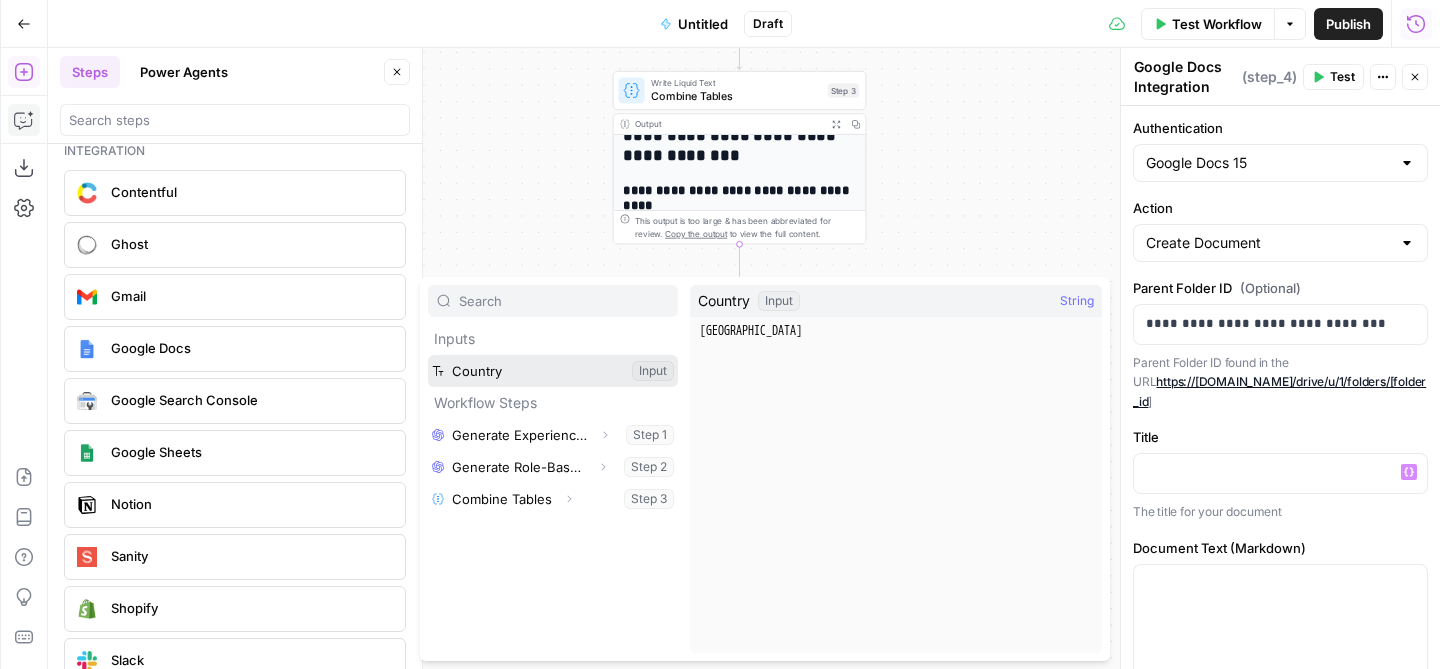 click at bounding box center [553, 371] 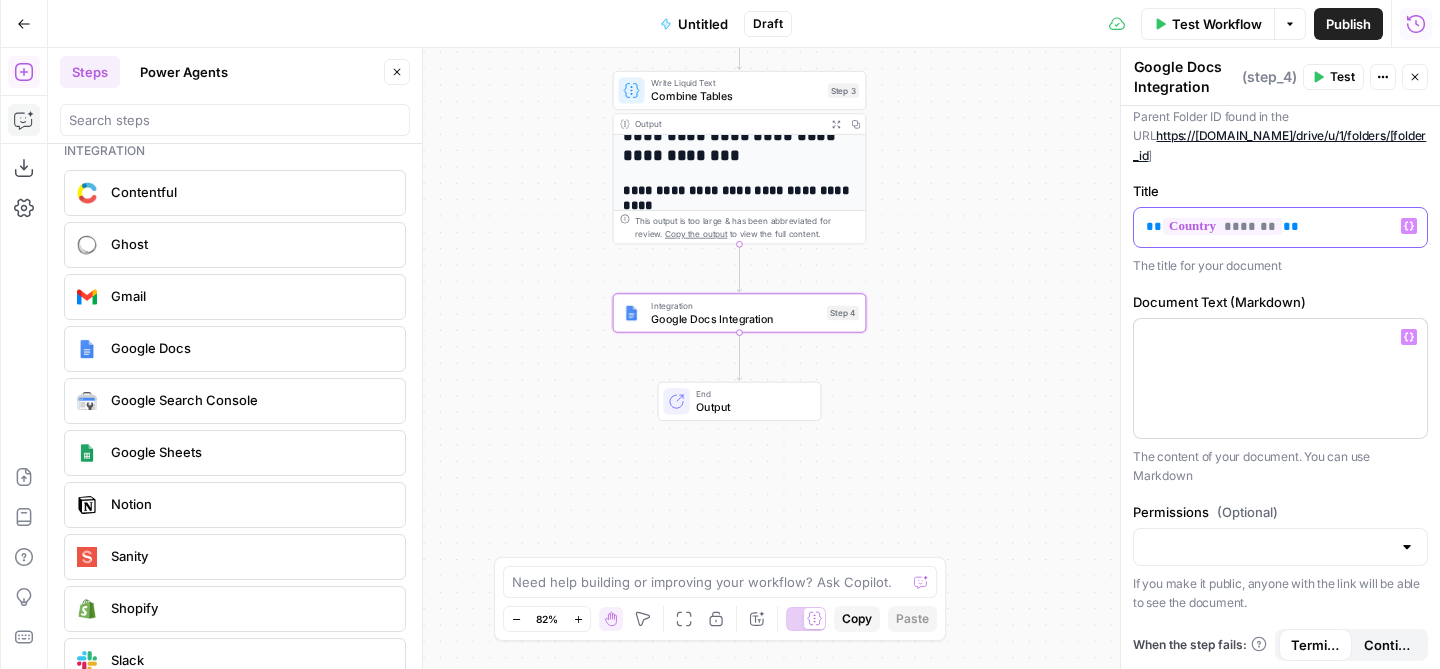 scroll, scrollTop: 230, scrollLeft: 0, axis: vertical 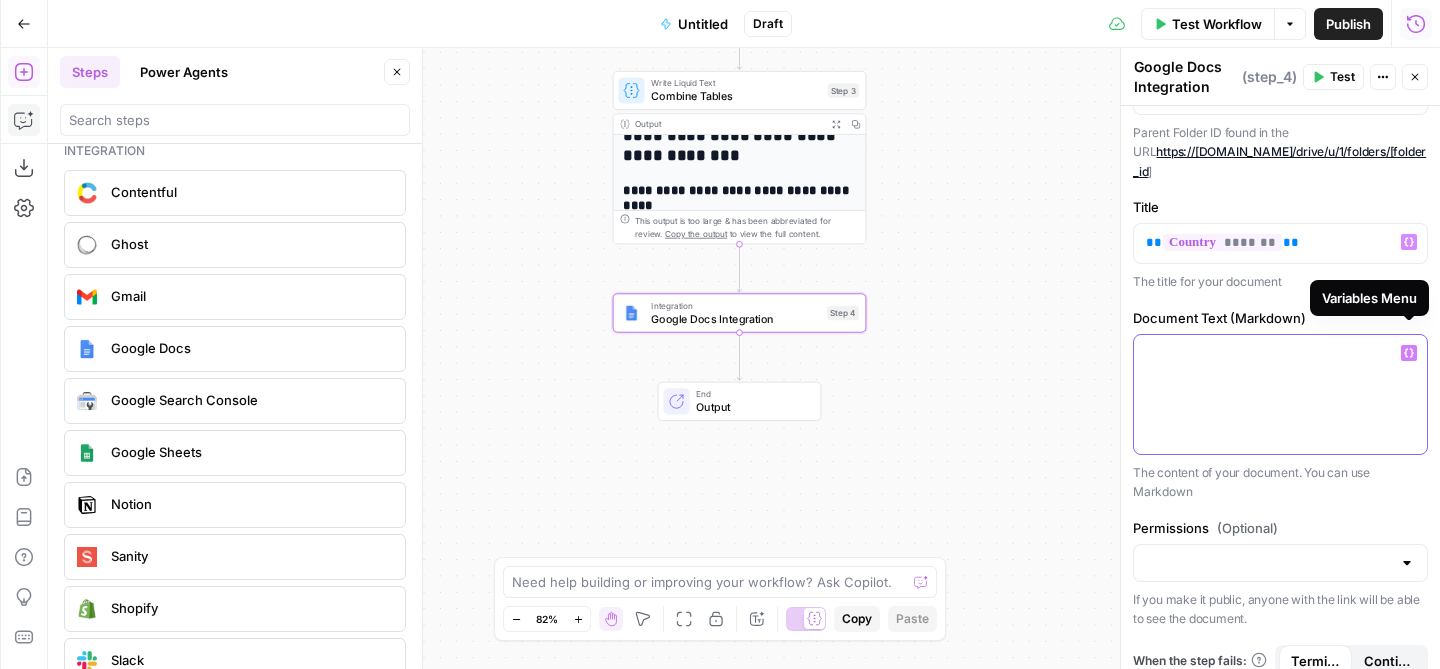 click 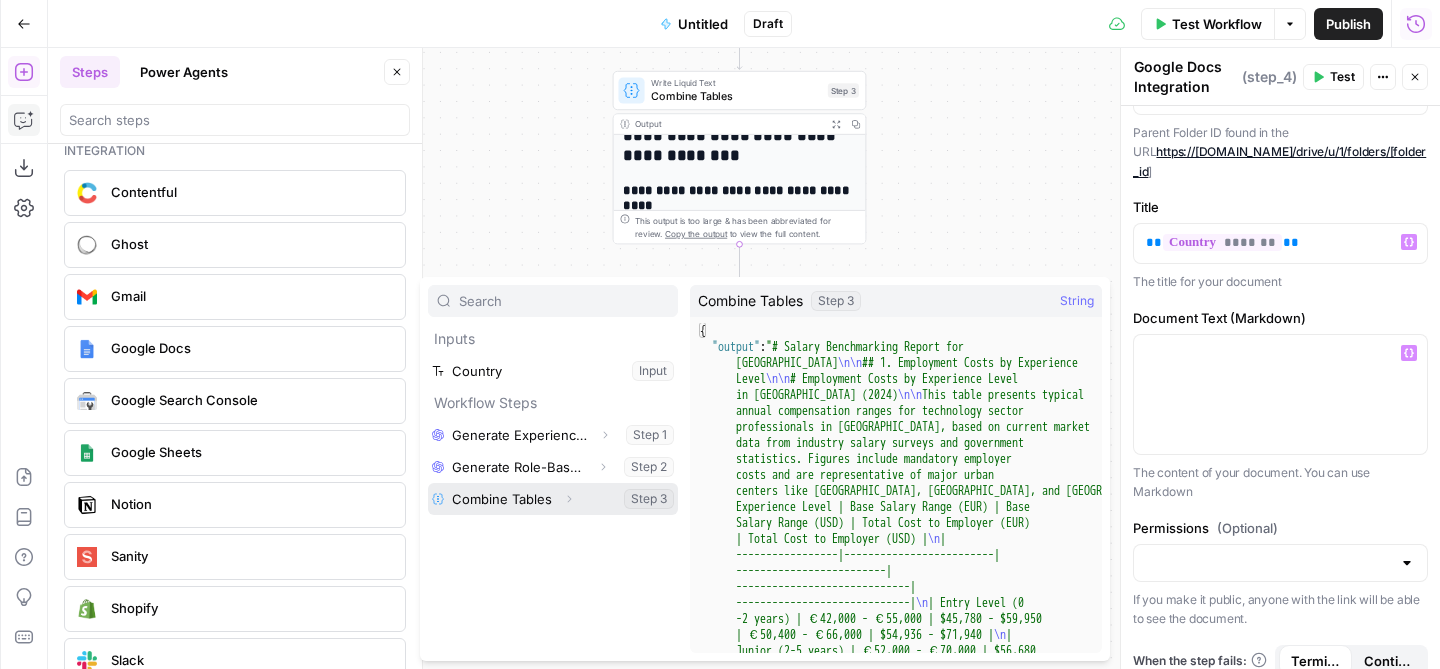 click at bounding box center [553, 499] 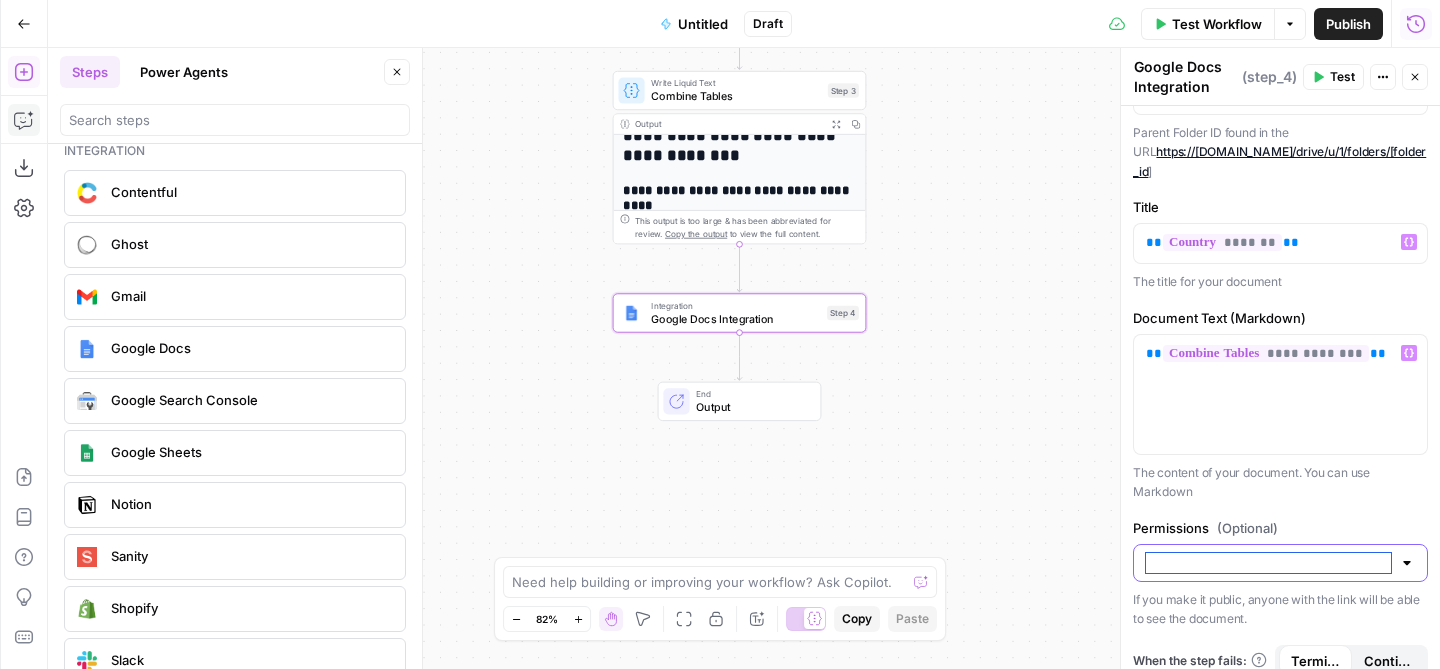 click on "Permissions   (Optional)" at bounding box center (1268, 563) 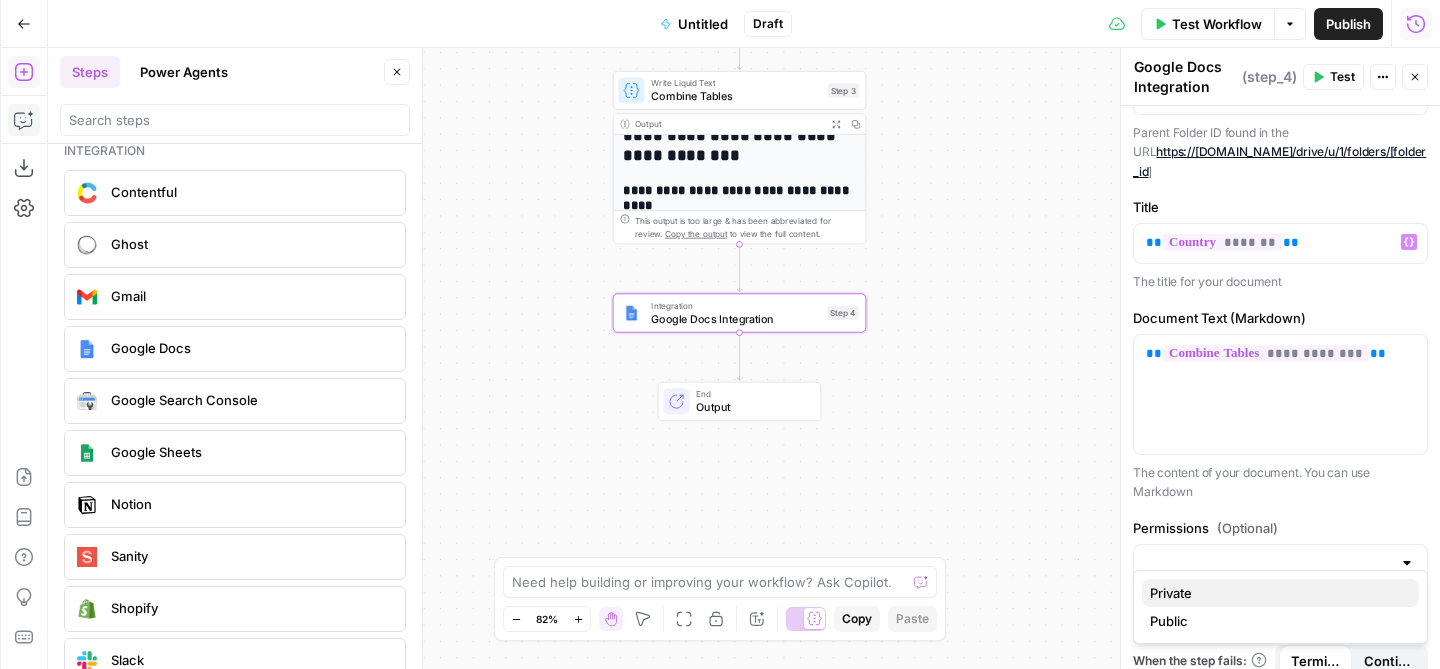 click on "Private" at bounding box center (1280, 593) 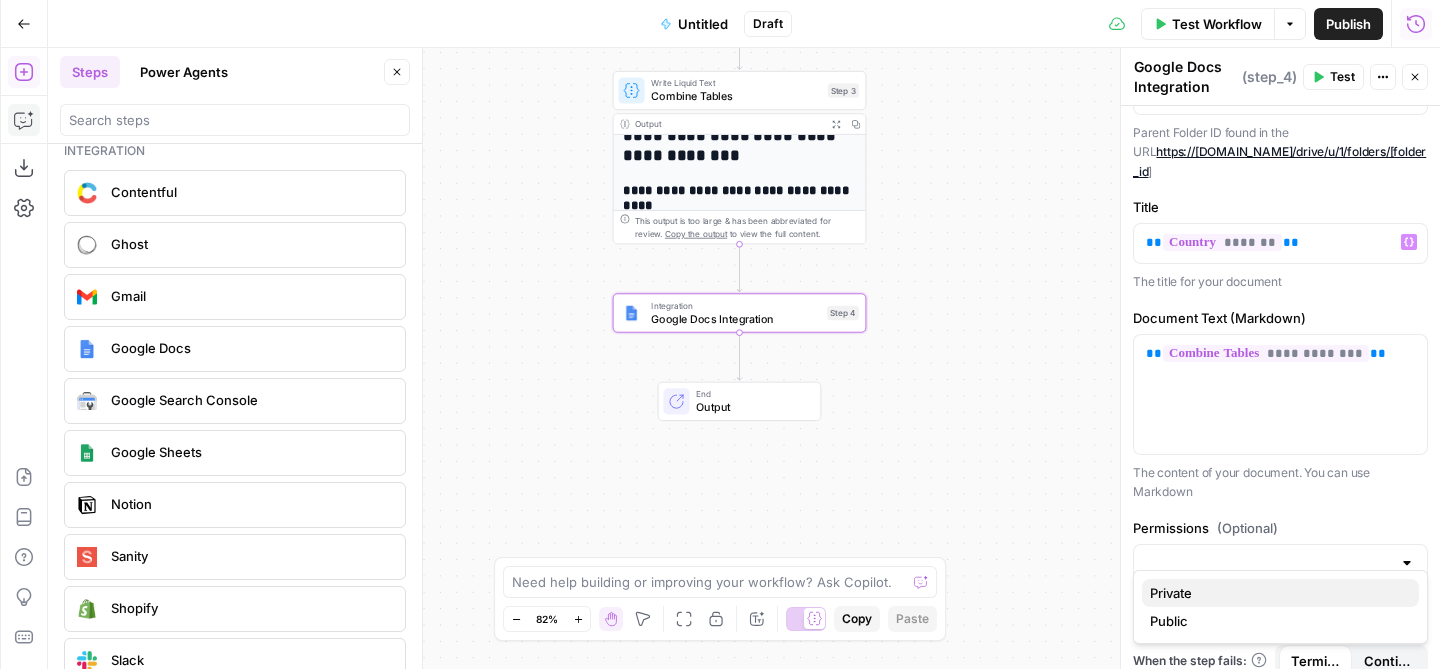 type on "Private" 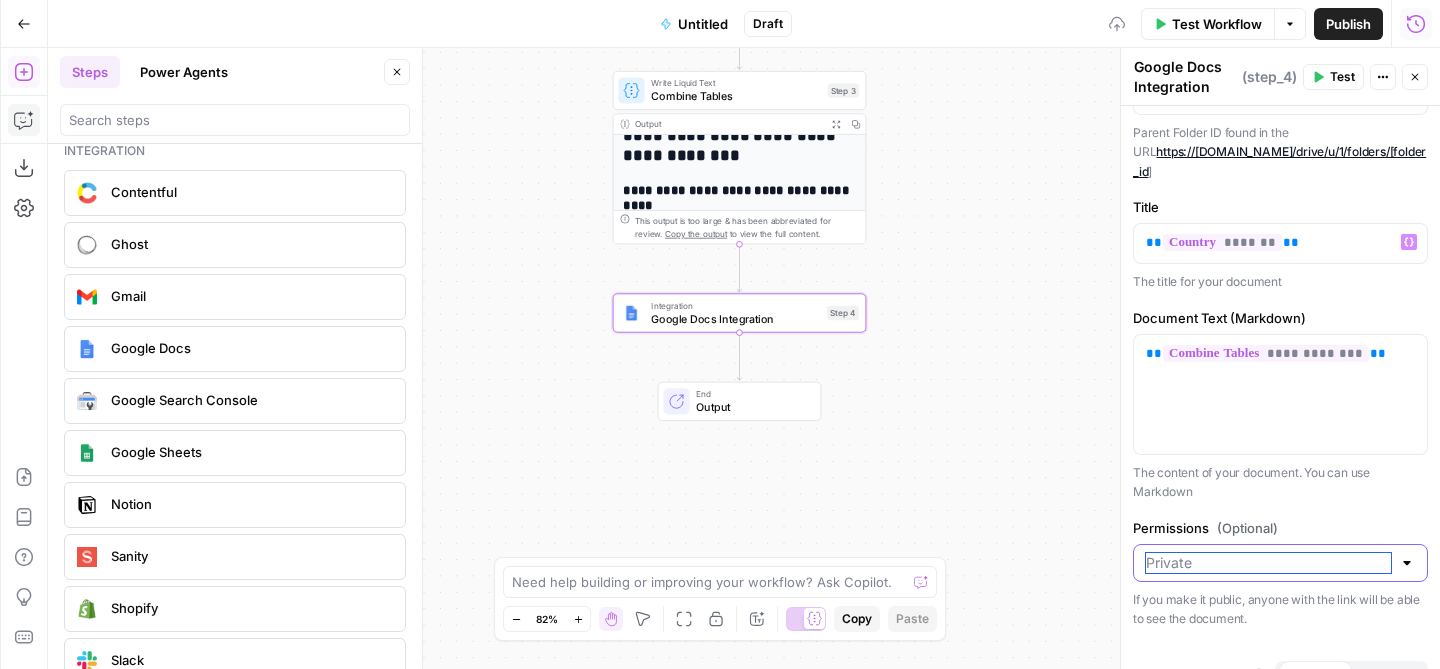 click on "Permissions   (Optional)" at bounding box center [1268, 563] 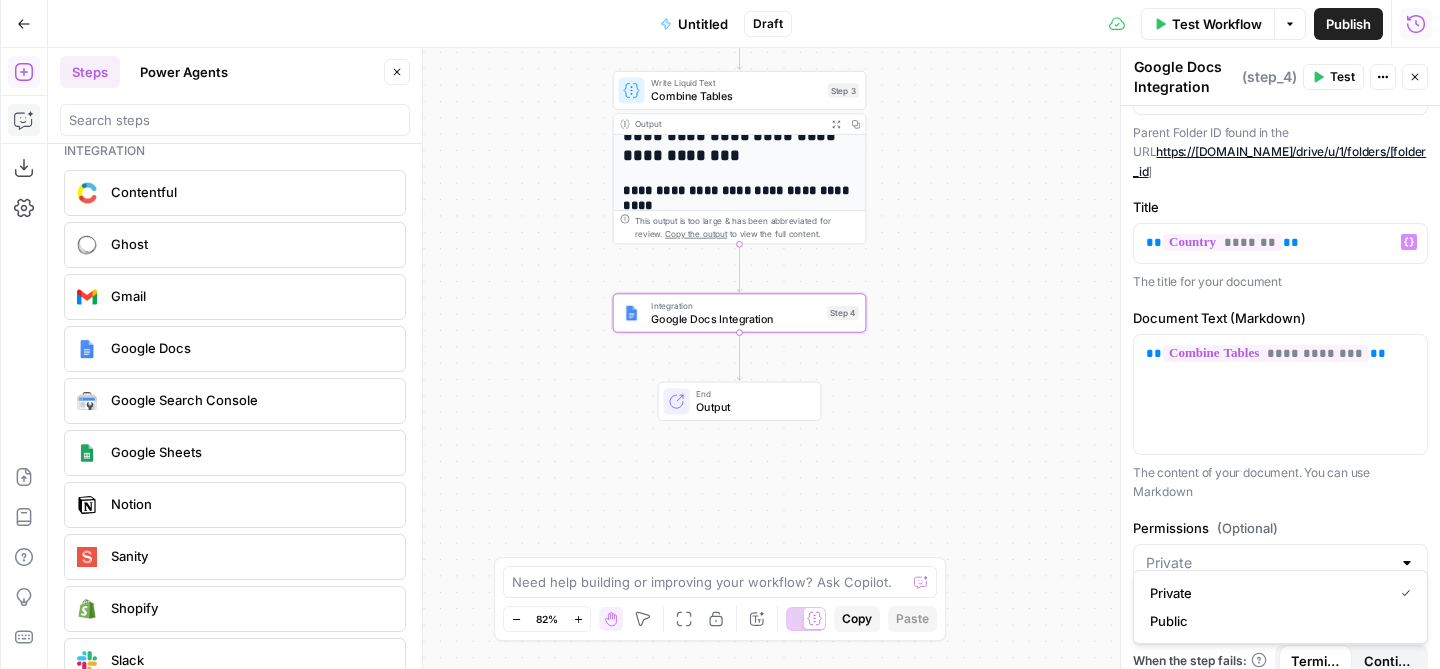 click on "Public" at bounding box center (1280, 621) 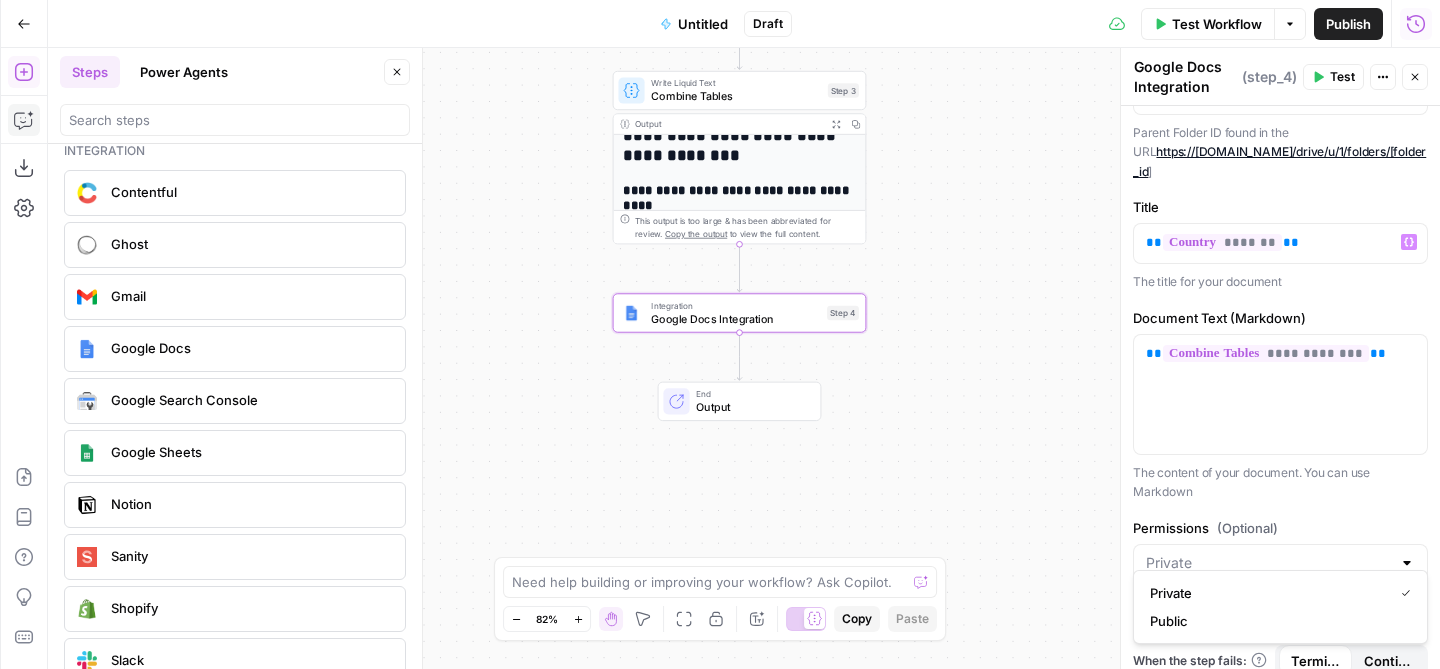 type on "Public" 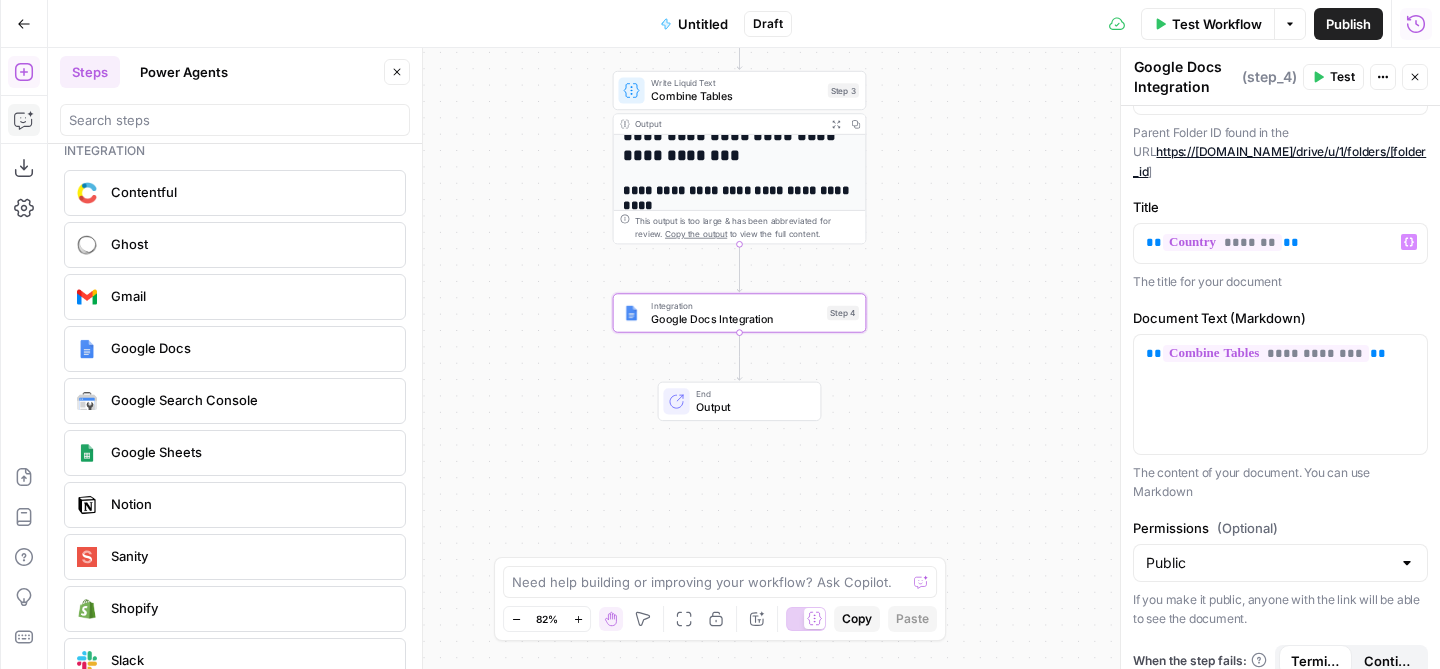 click on "**********" at bounding box center [1280, 387] 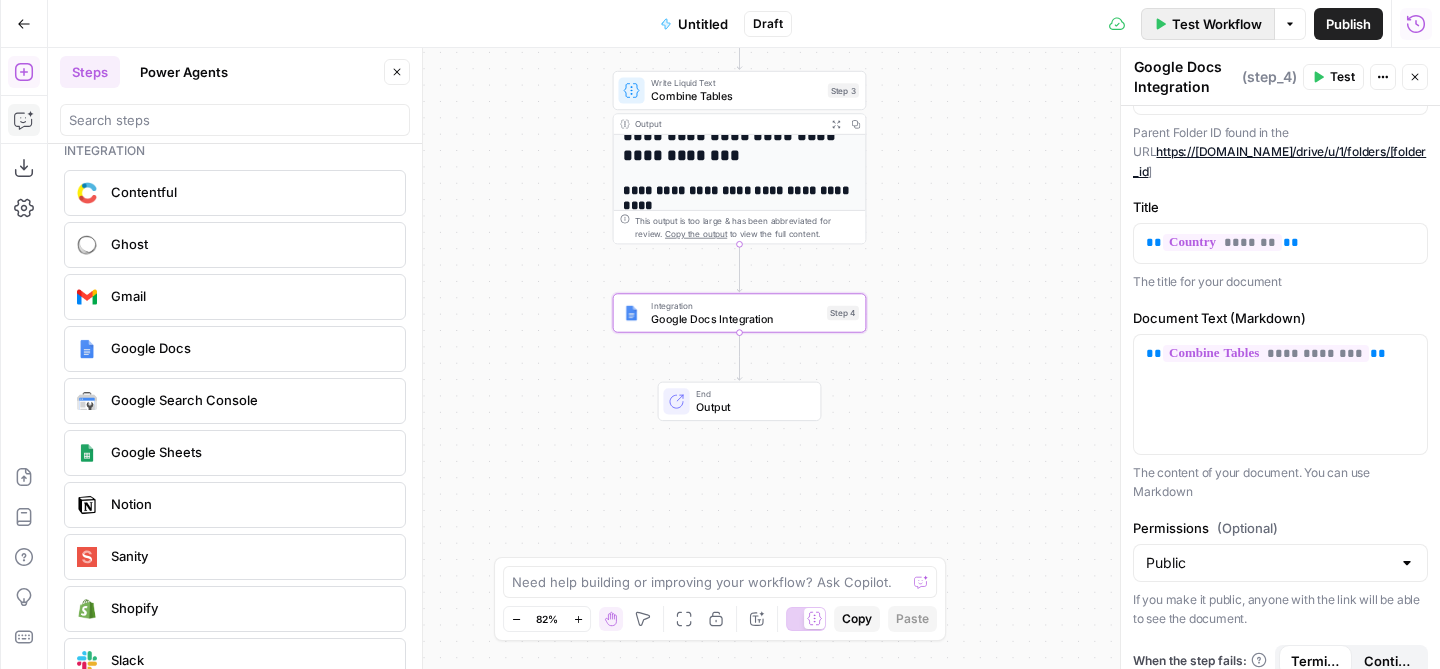 click on "Test Workflow" at bounding box center [1217, 24] 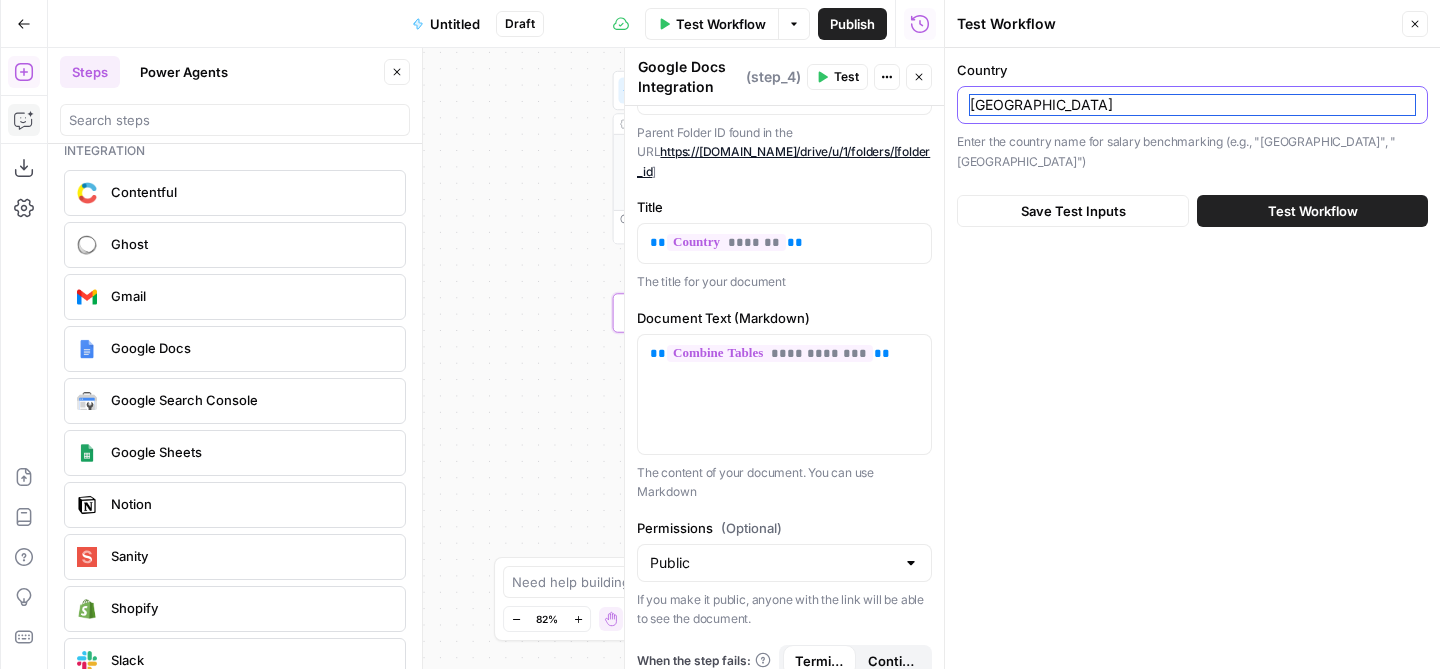 click on "Germany" at bounding box center [1192, 105] 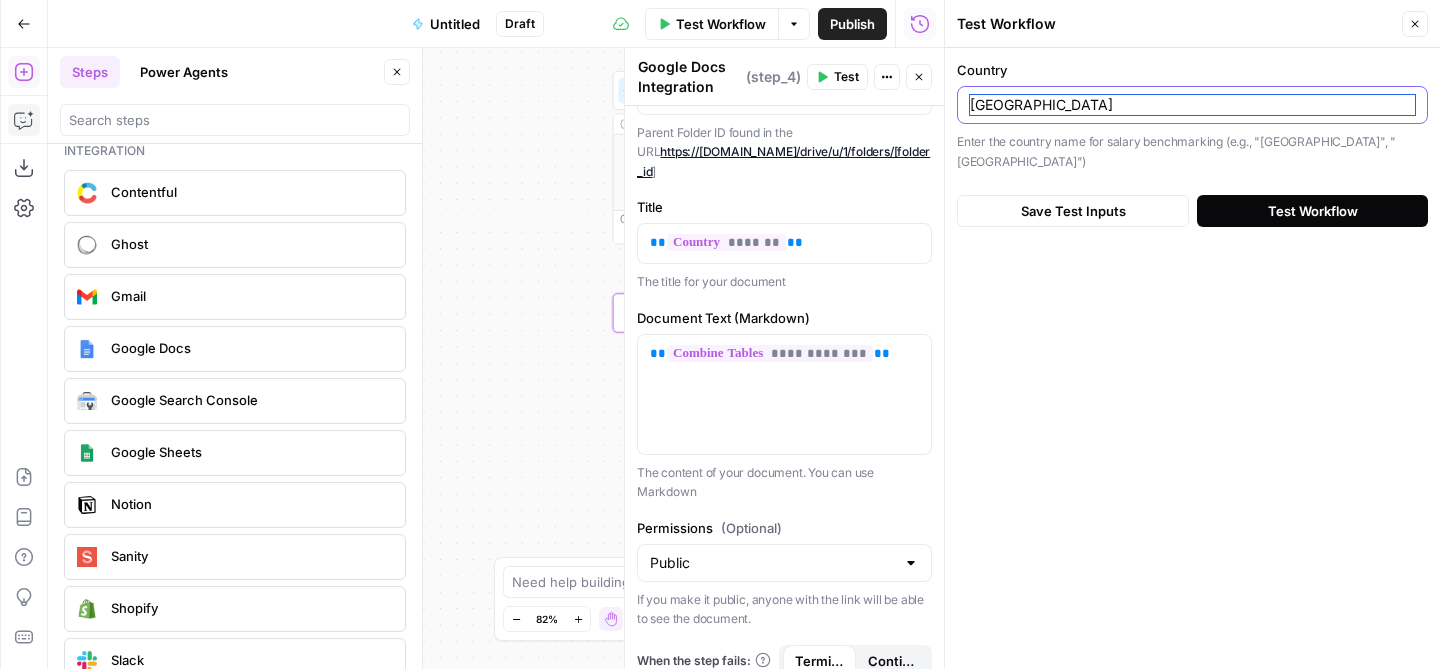 type on "India" 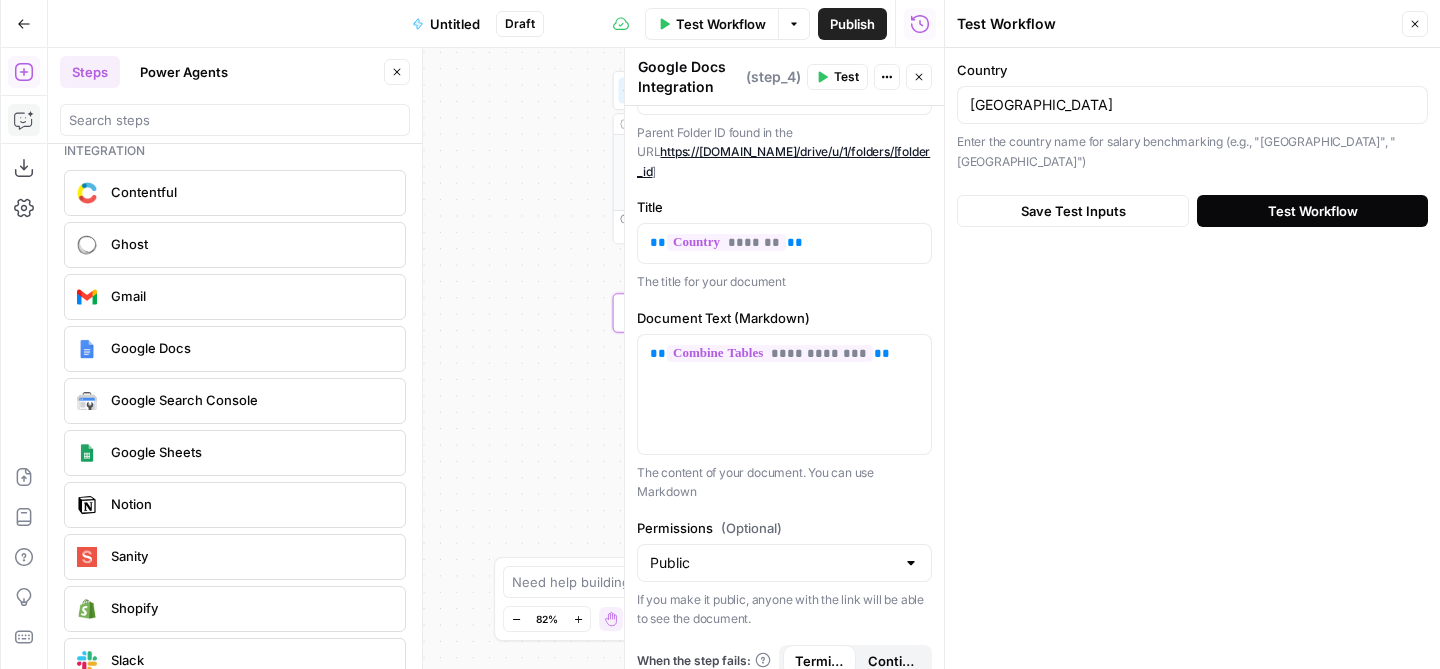 click on "Test Workflow" at bounding box center (1313, 211) 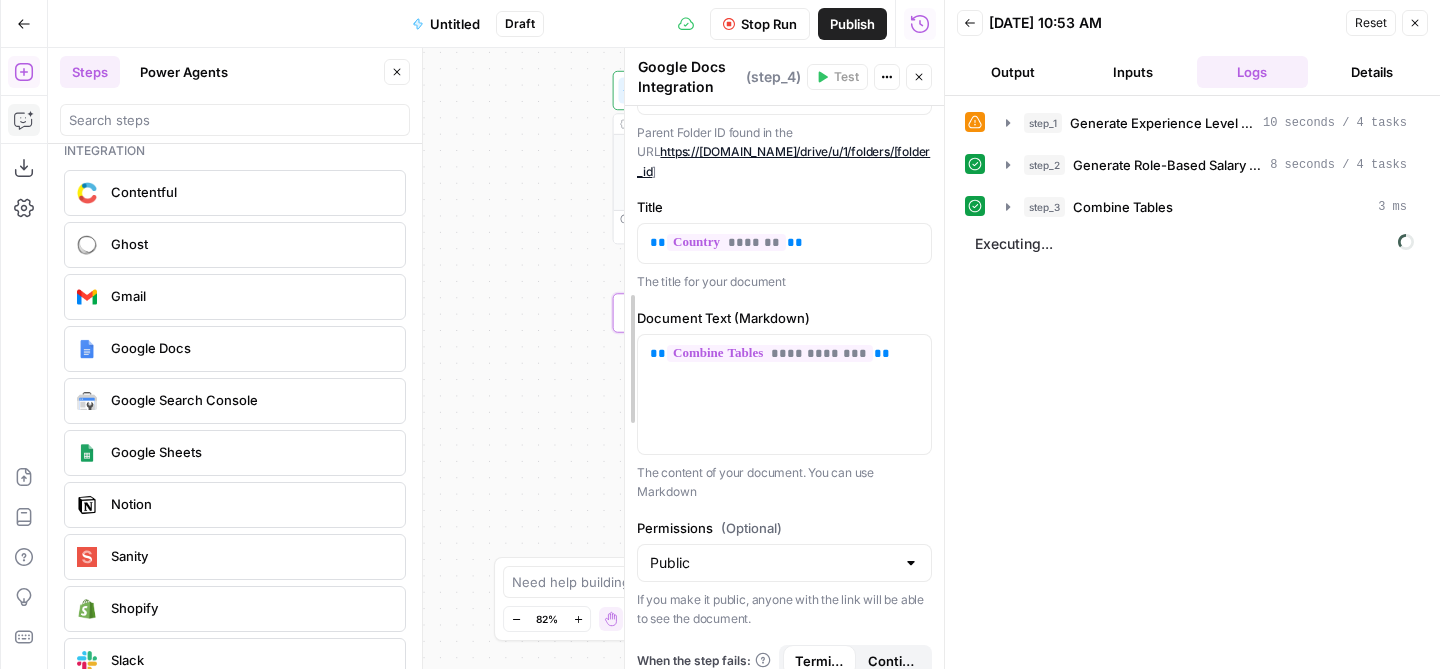 drag, startPoint x: 623, startPoint y: 315, endPoint x: 857, endPoint y: 331, distance: 234.54637 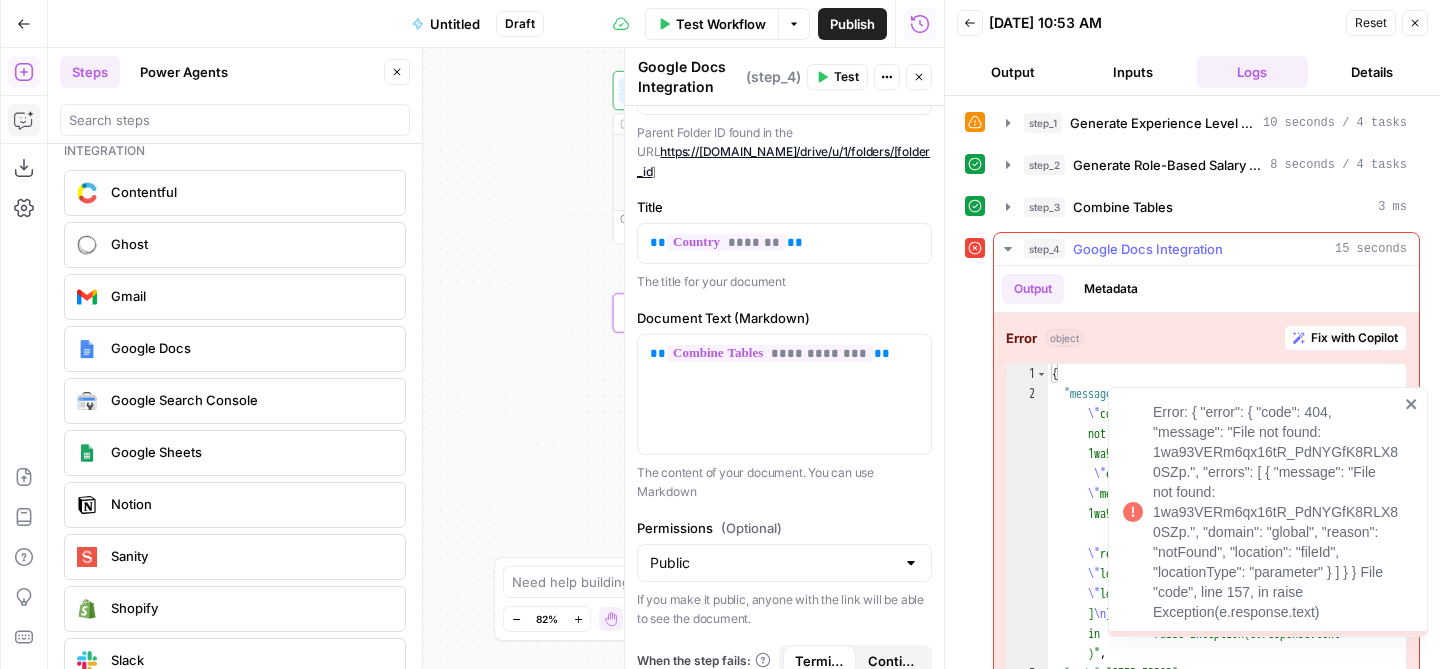 scroll, scrollTop: 57, scrollLeft: 0, axis: vertical 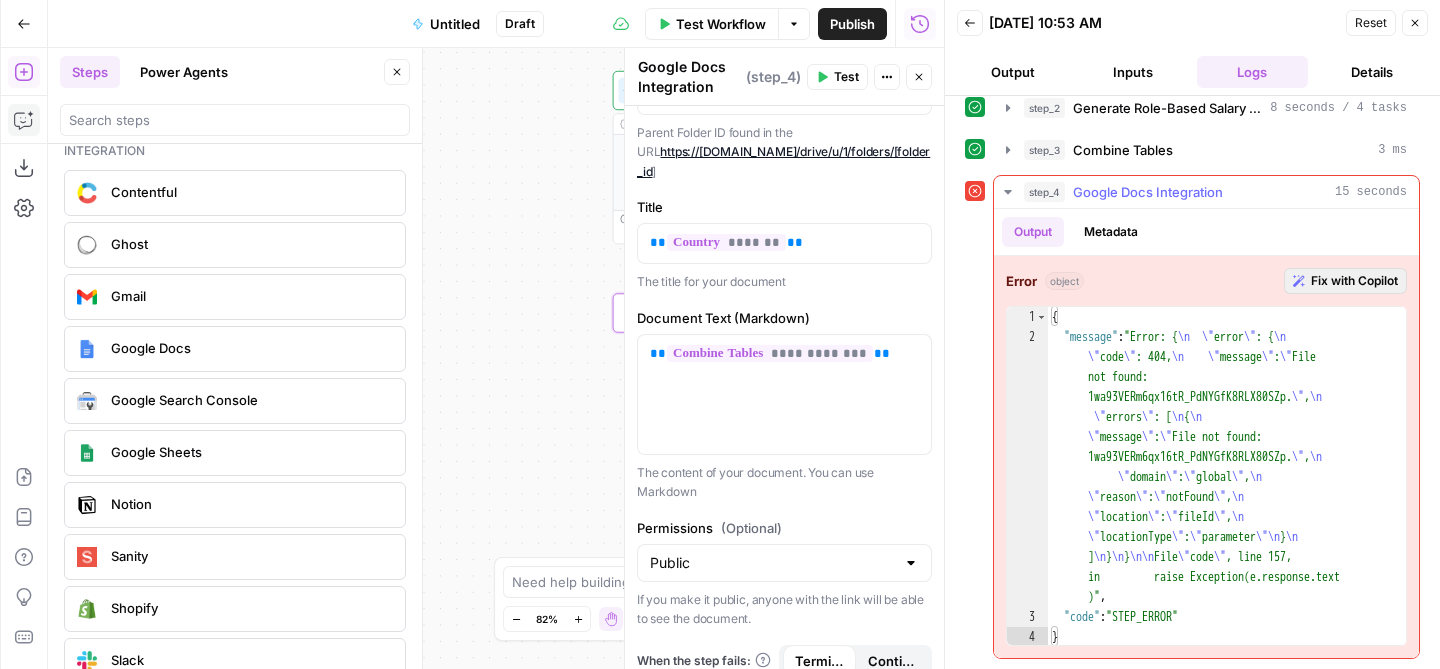 click on "Fix with Copilot" at bounding box center [1354, 281] 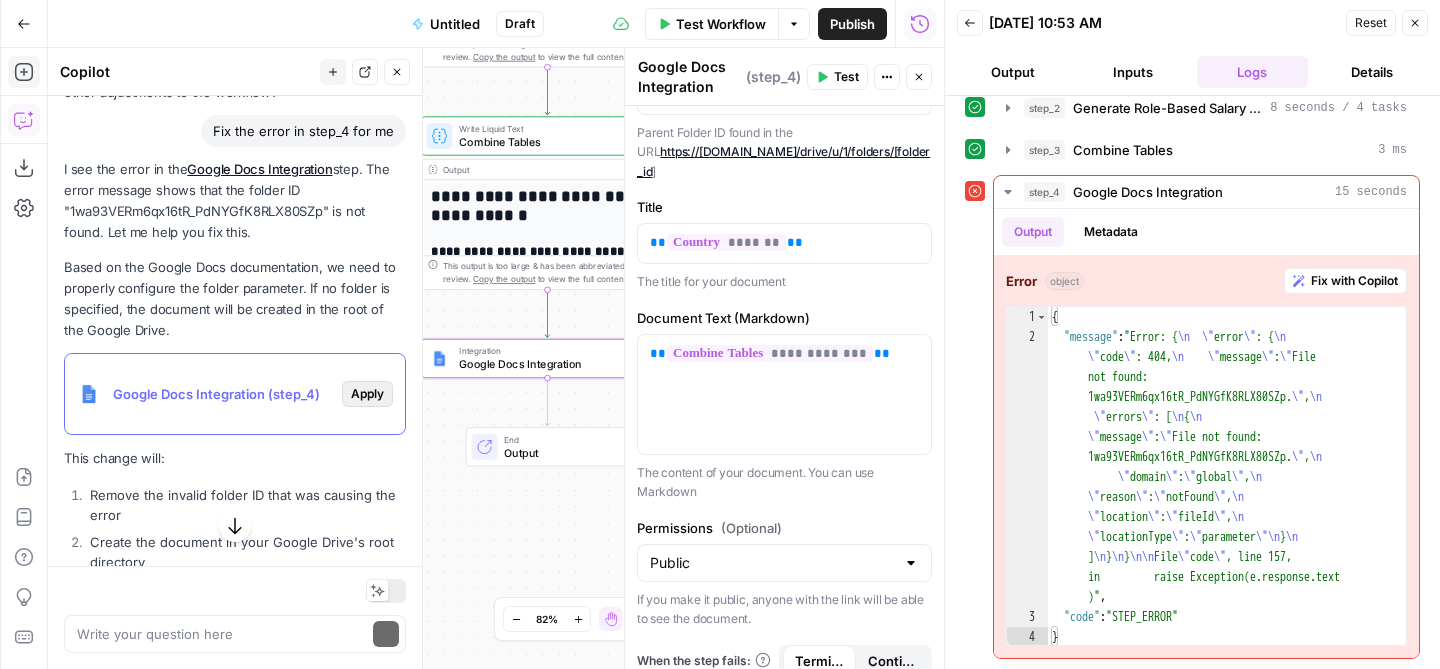 scroll, scrollTop: 2474, scrollLeft: 0, axis: vertical 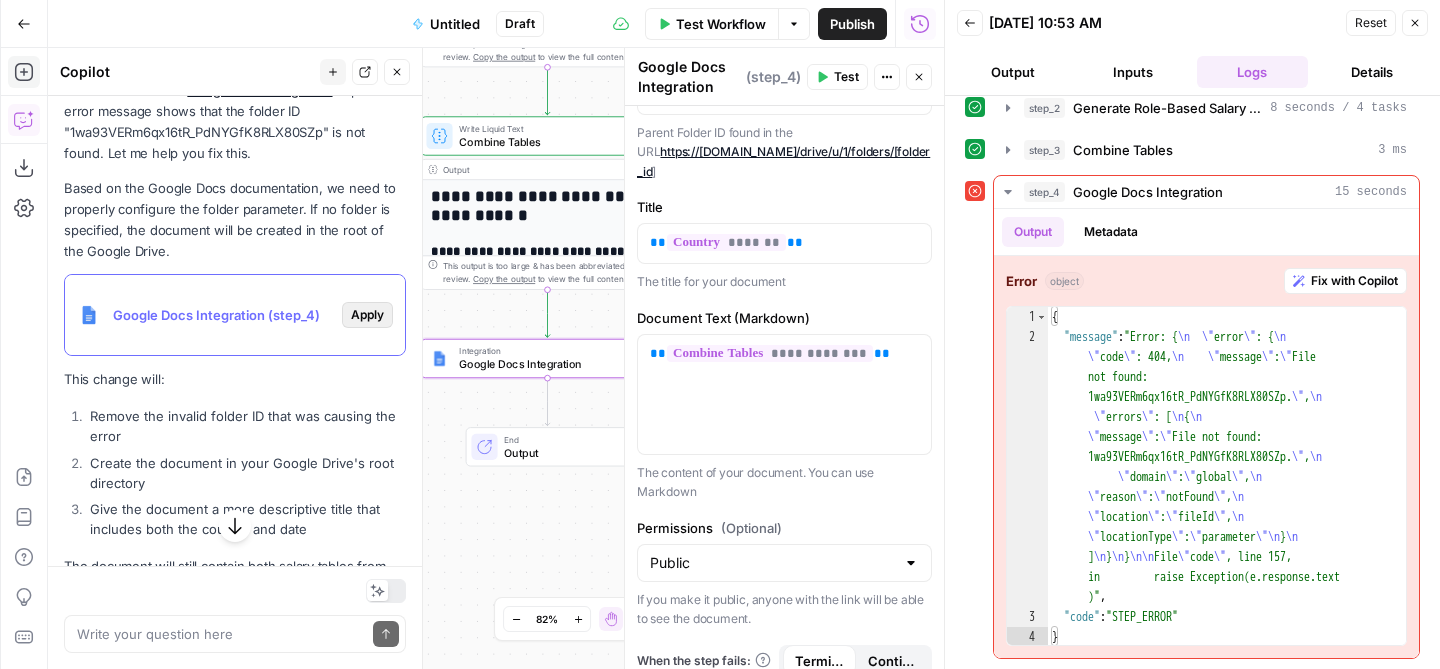 click on "Apply" at bounding box center [367, 315] 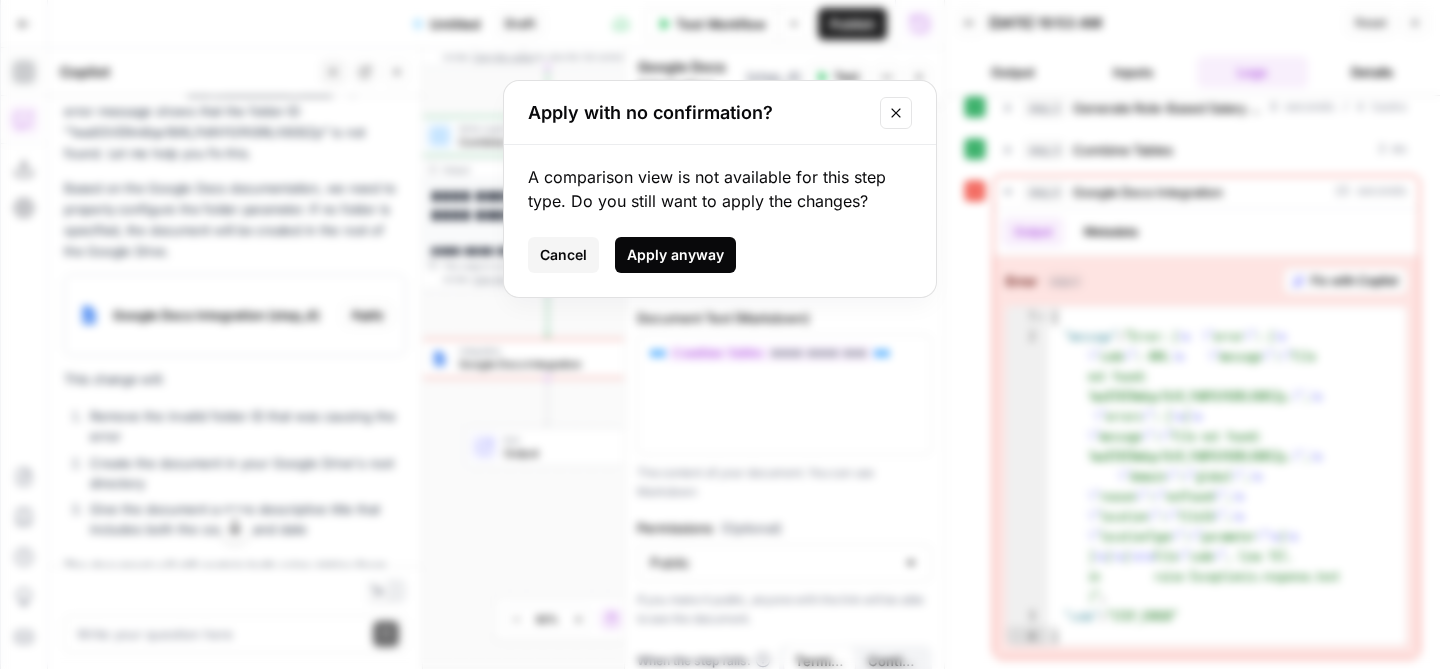click on "Apply anyway" at bounding box center [675, 255] 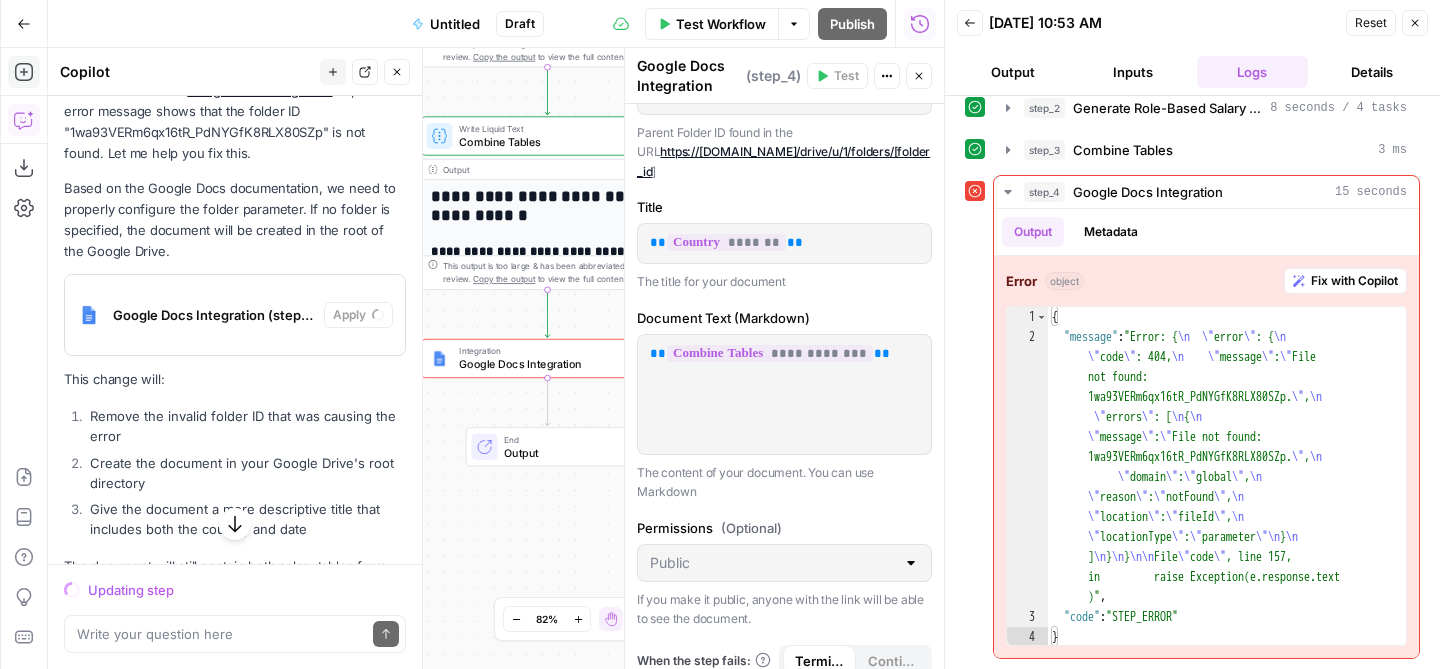 scroll, scrollTop: 0, scrollLeft: 0, axis: both 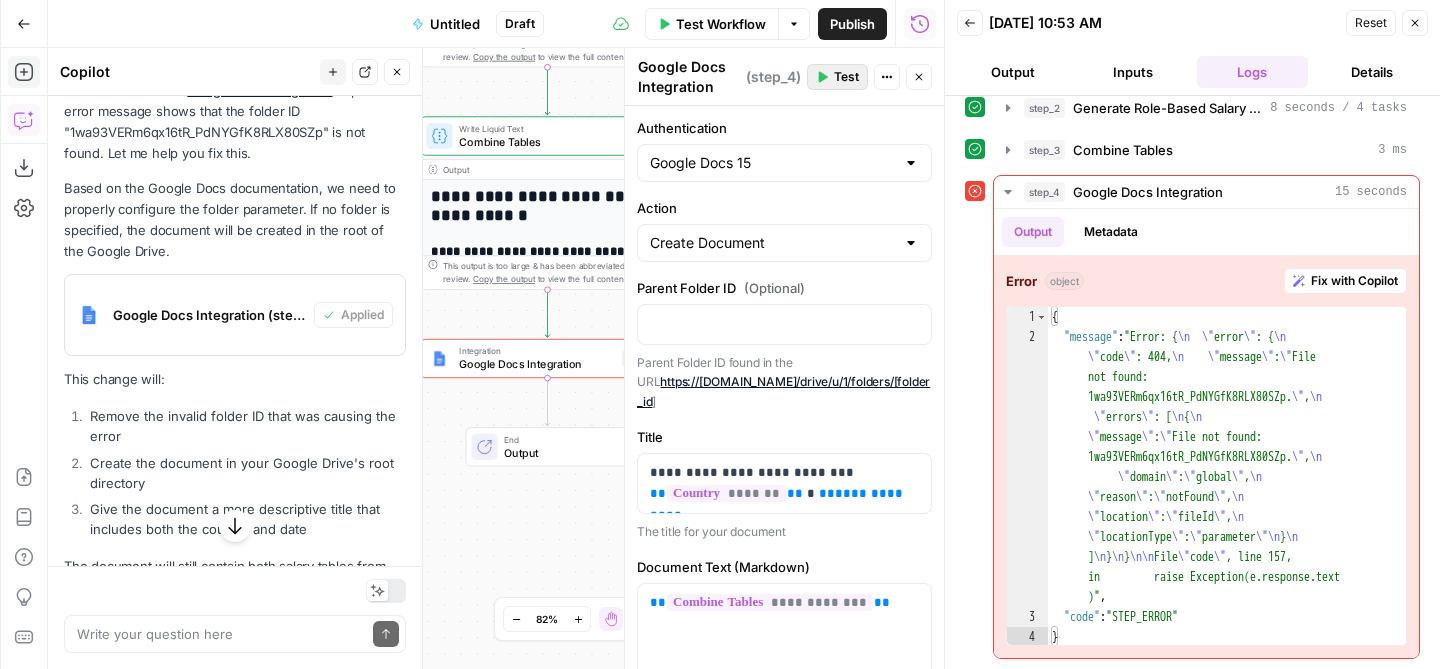 click on "Test" at bounding box center (846, 77) 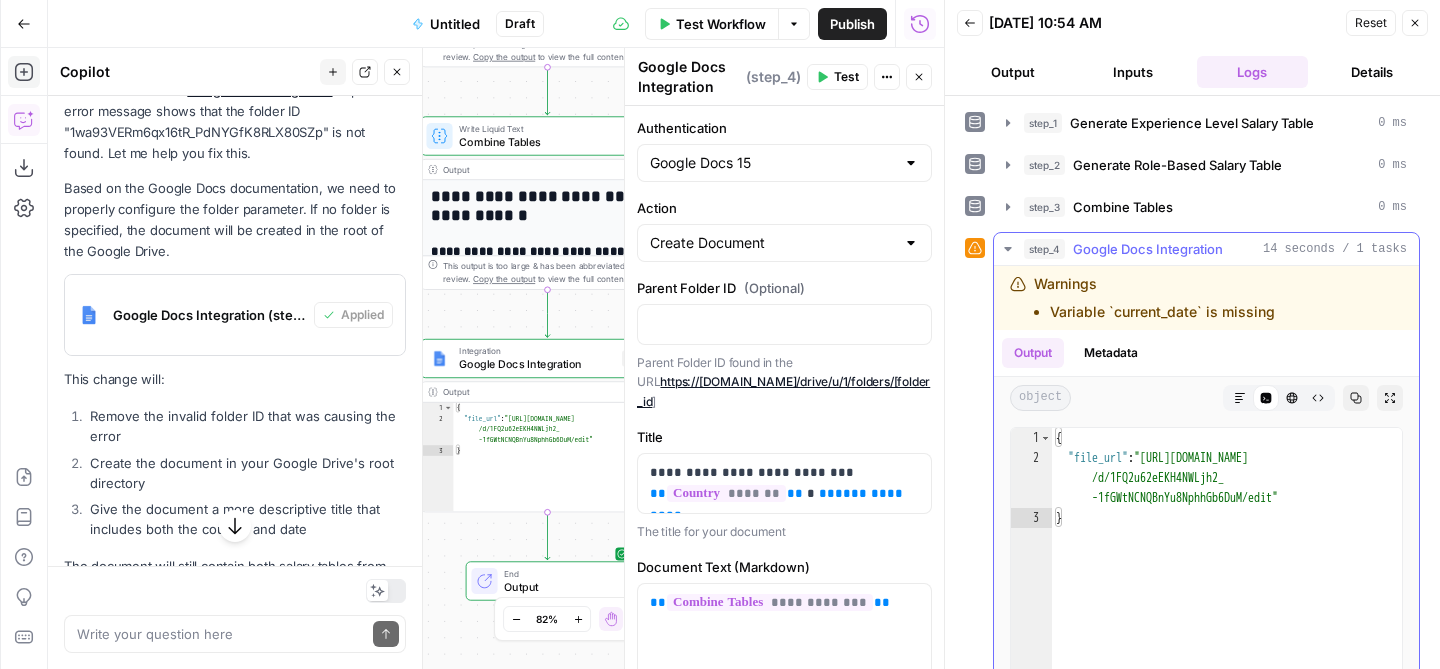 scroll, scrollTop: 59, scrollLeft: 0, axis: vertical 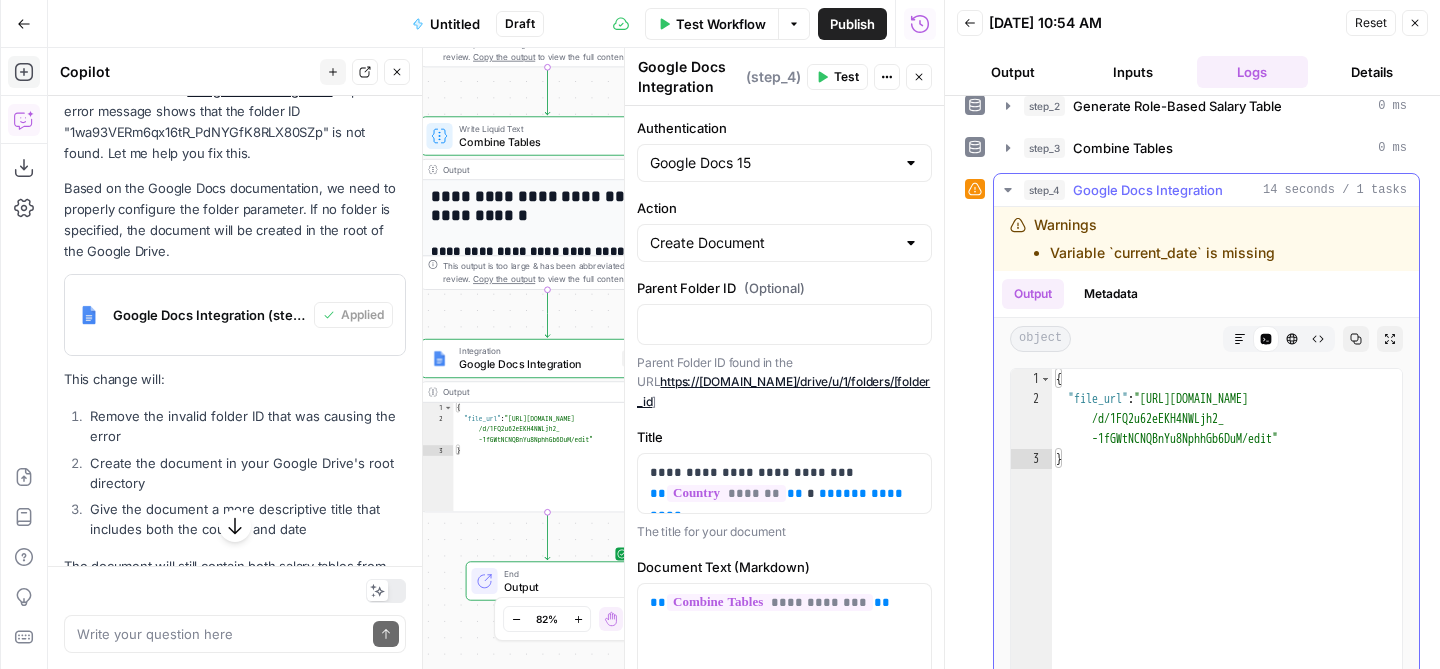 type on "**********" 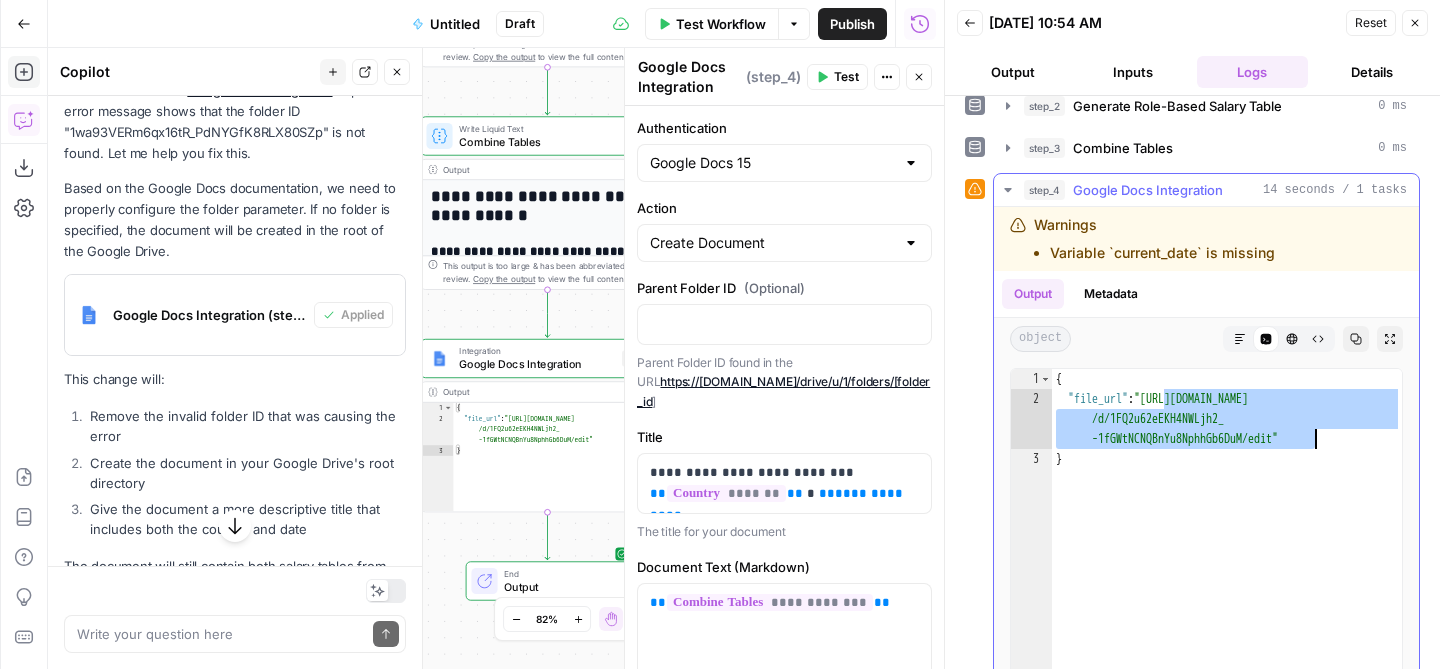 drag, startPoint x: 1167, startPoint y: 401, endPoint x: 1312, endPoint y: 447, distance: 152.12166 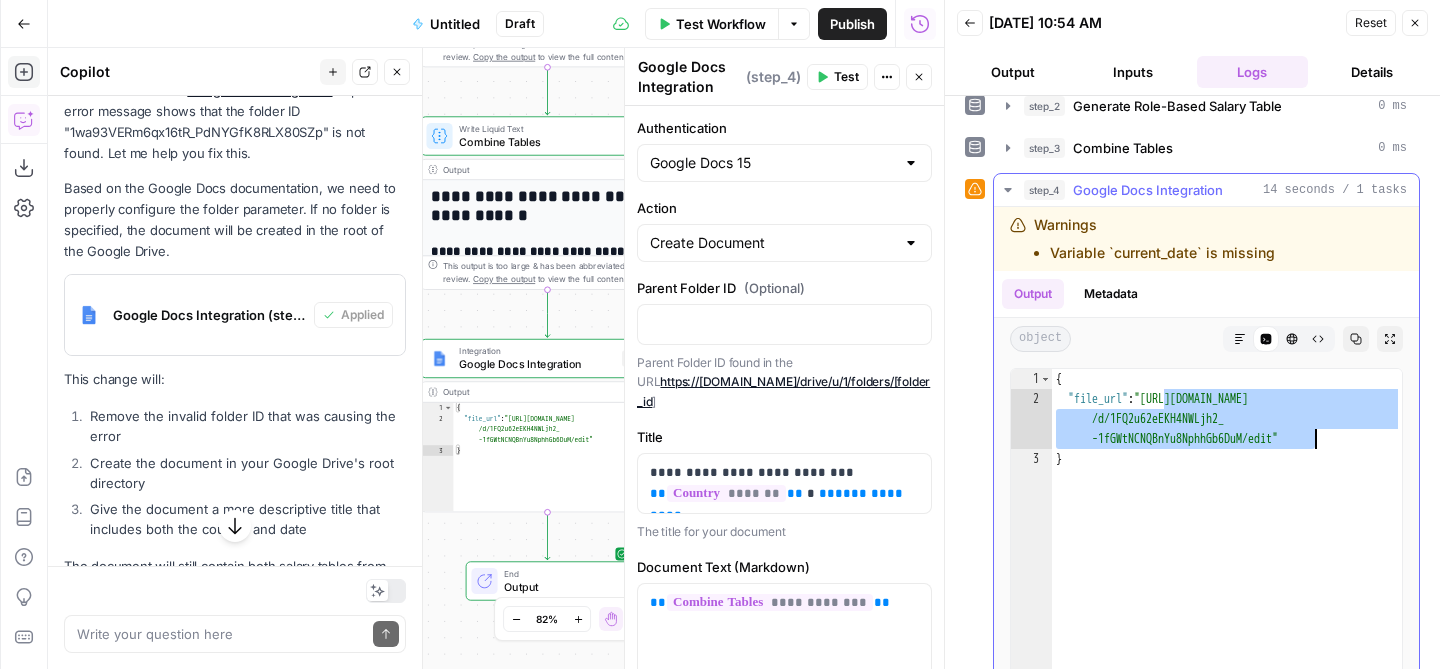 click on "{    "file_url" :  "https://docs.google.com/document        /d/1FQ2u62eEKH4NWLjh2_        -1fGWtNCNQBnYu8NphhGb6DuM/edit" }" at bounding box center [1227, 585] 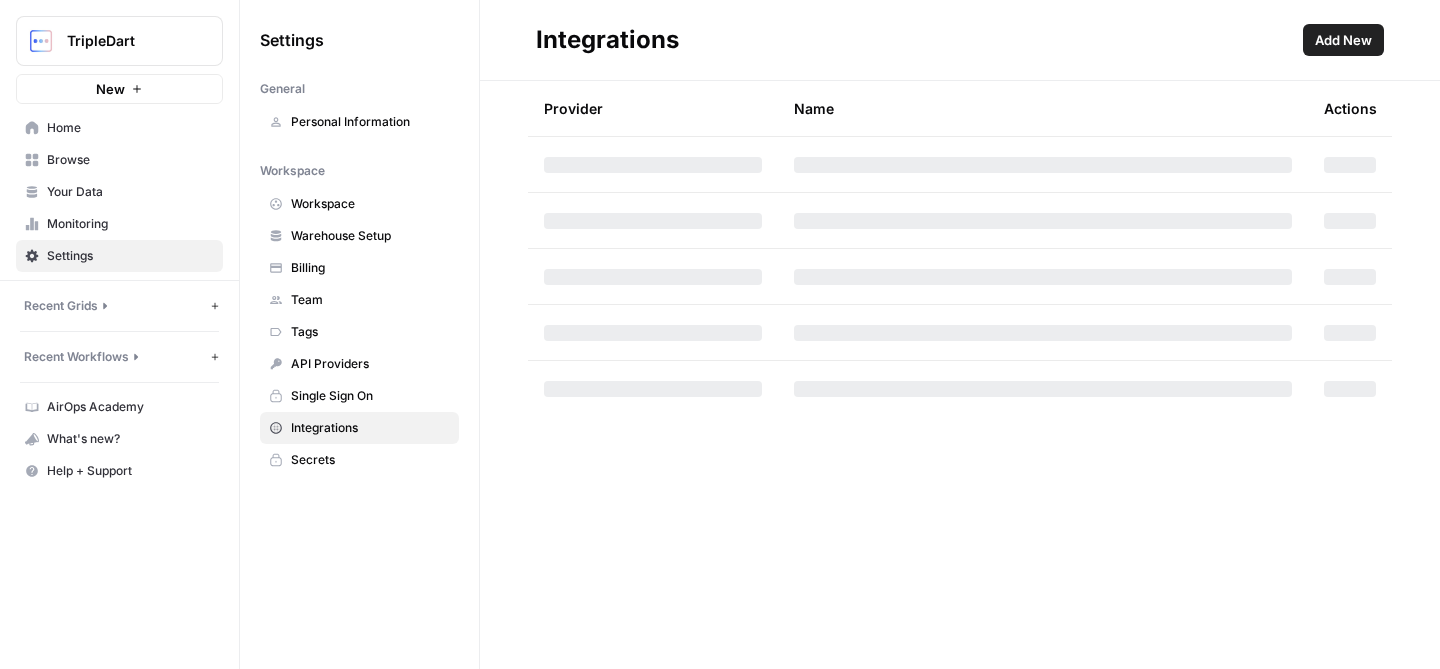 scroll, scrollTop: 0, scrollLeft: 0, axis: both 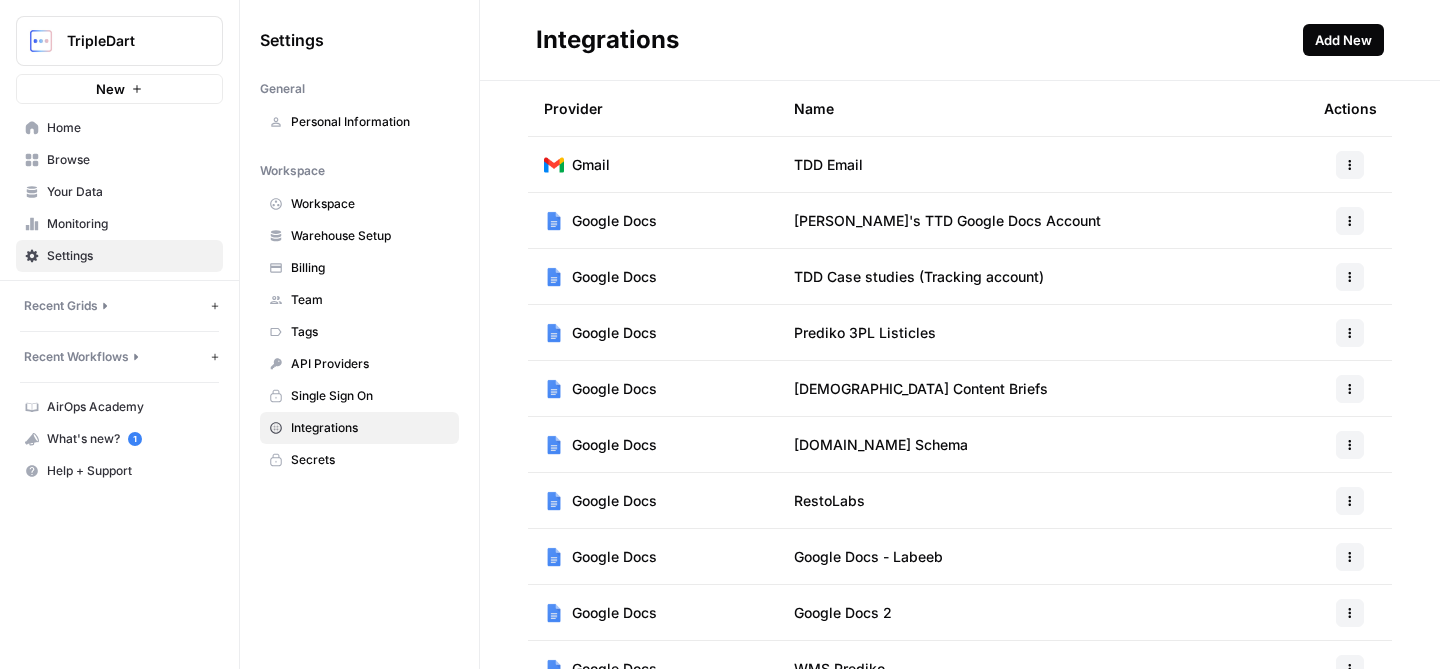 click on "Add New" at bounding box center (1343, 40) 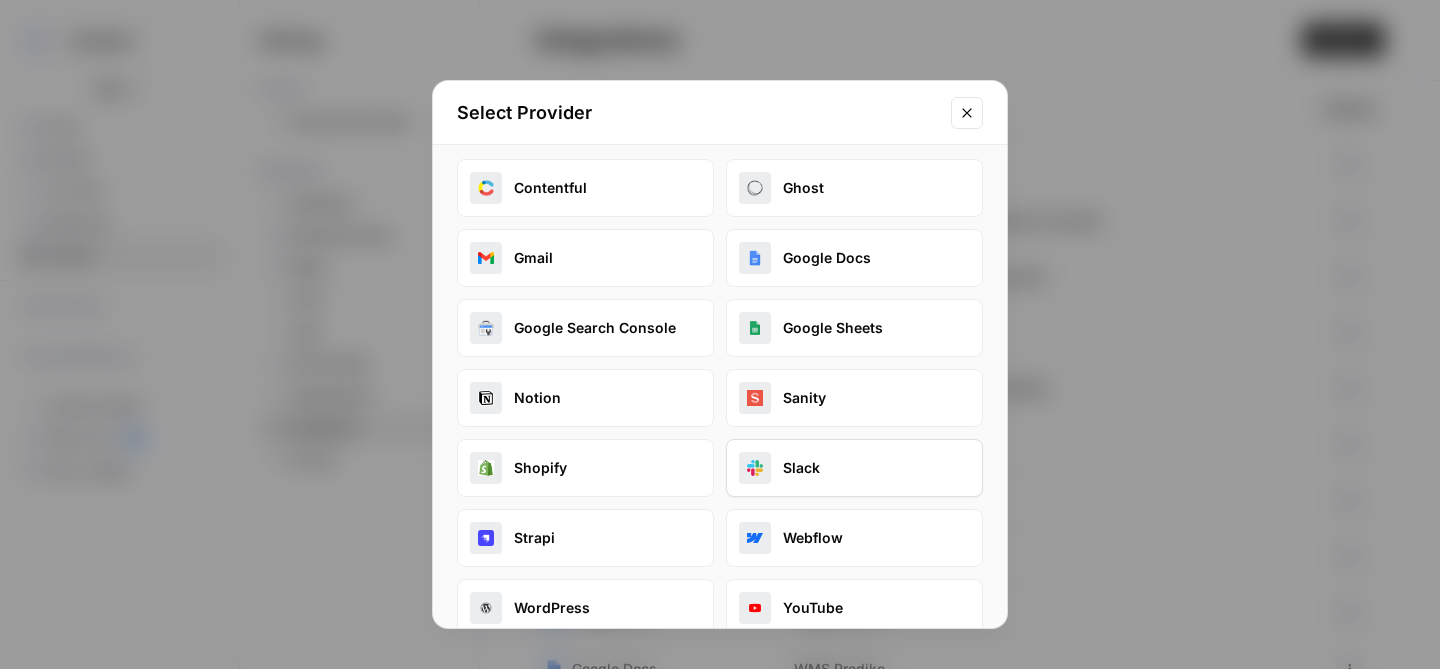 scroll, scrollTop: 0, scrollLeft: 0, axis: both 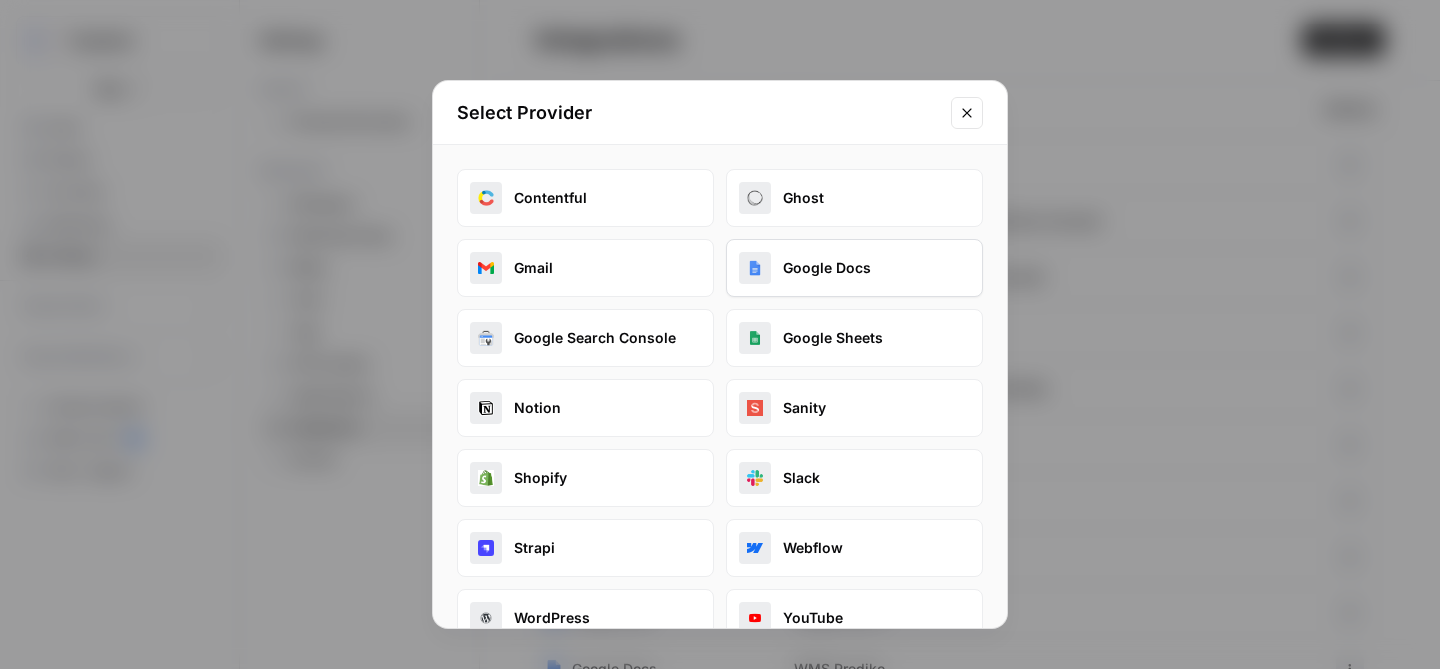 click on "Google Docs" at bounding box center (854, 268) 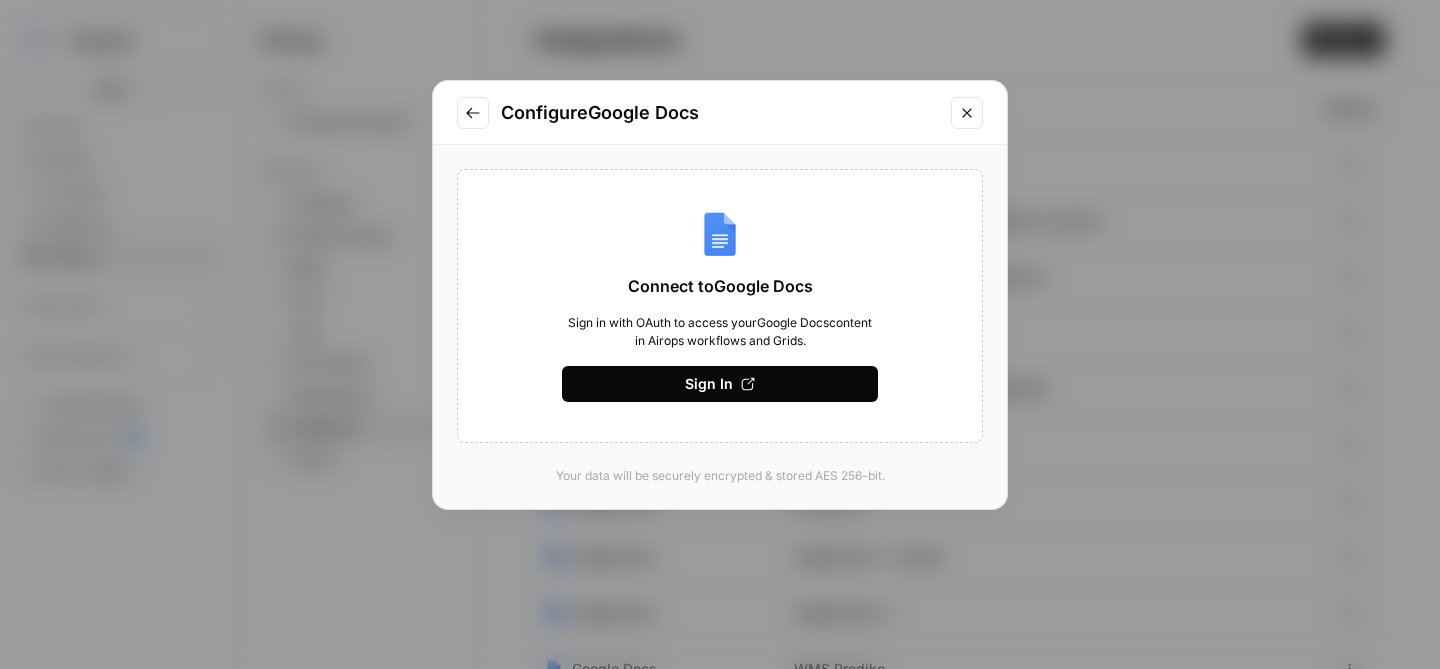 click on "Sign In" at bounding box center (709, 384) 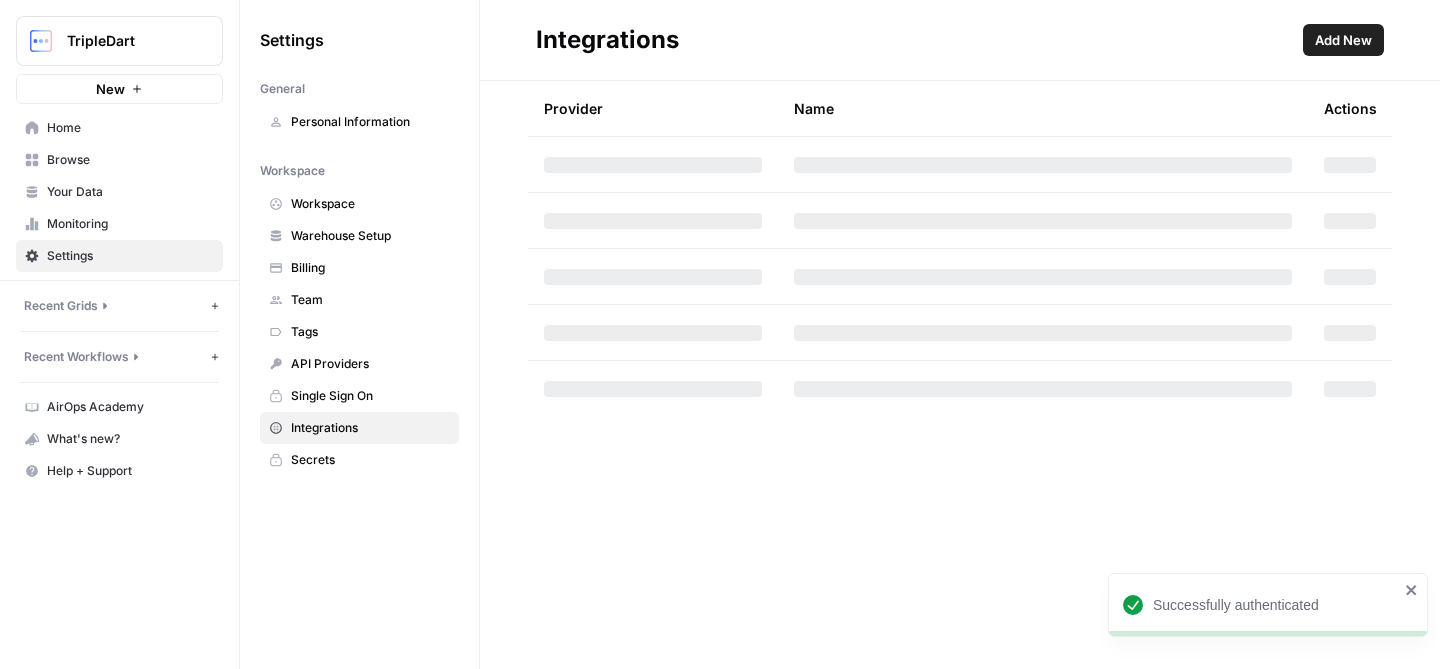scroll, scrollTop: 0, scrollLeft: 0, axis: both 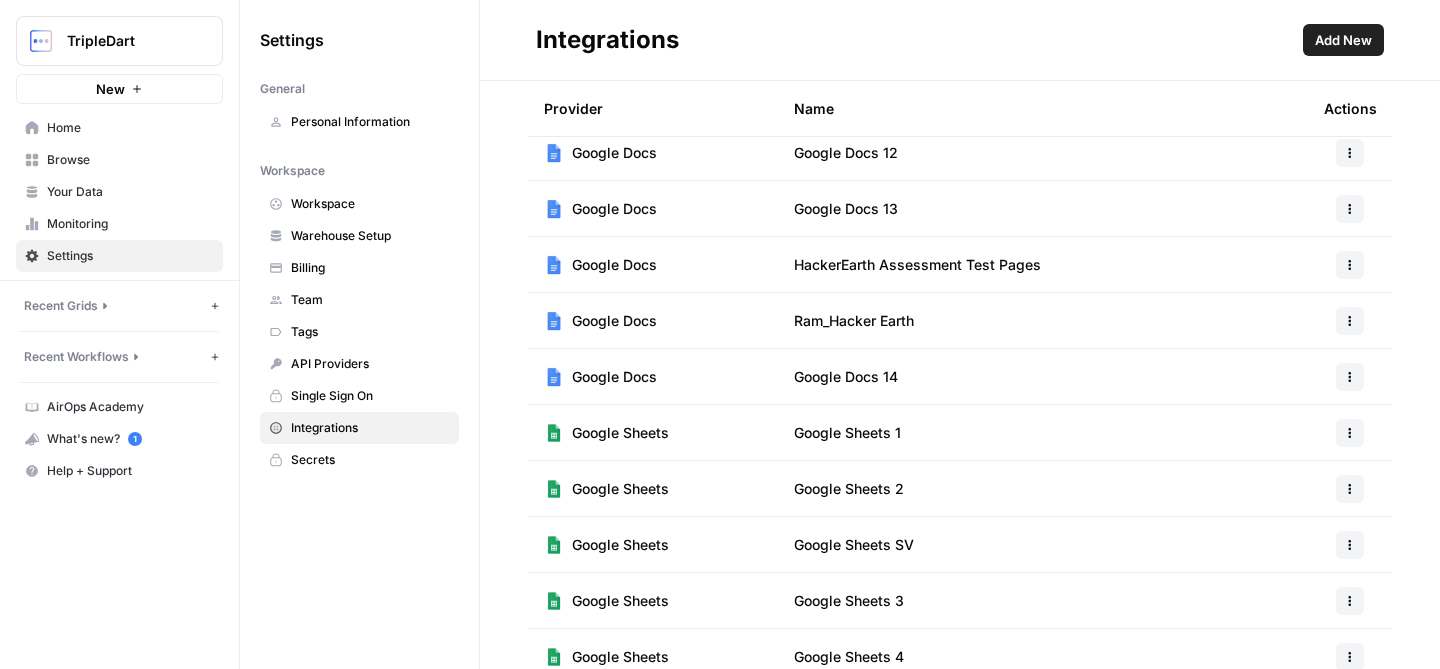 click on "Google Docs 14" at bounding box center (846, 377) 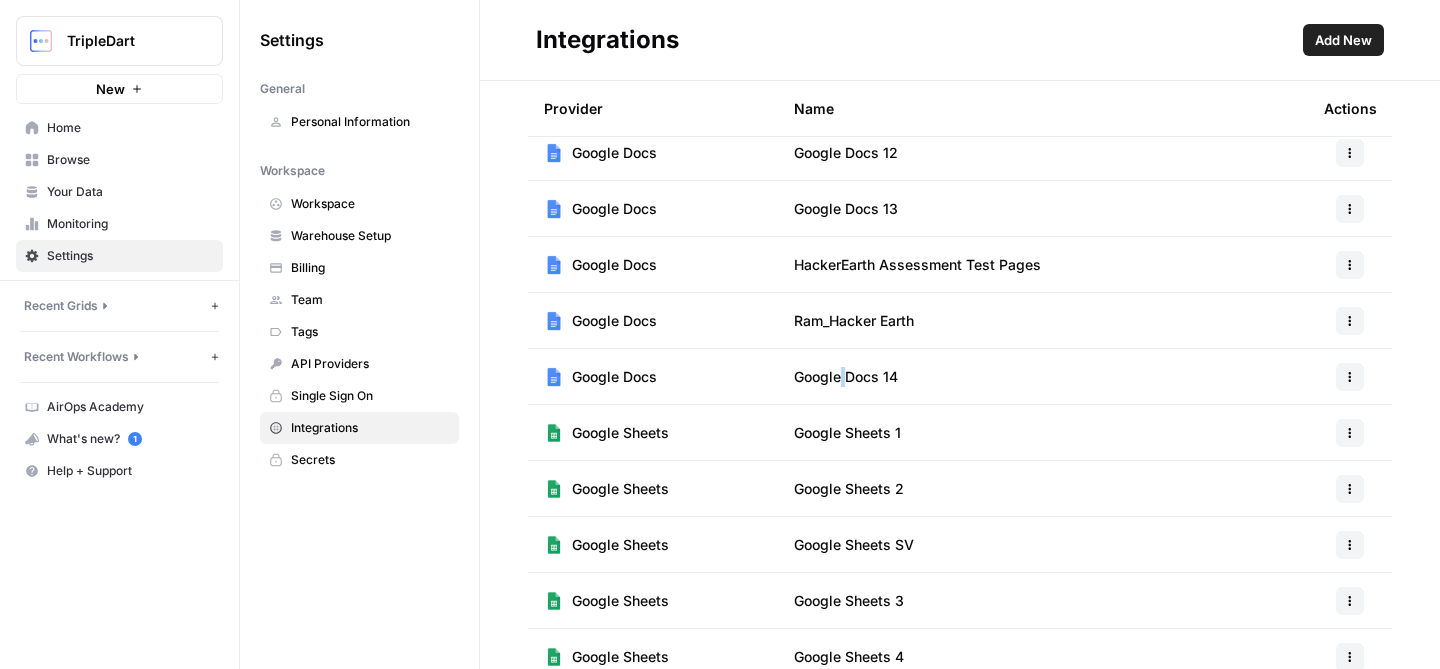 click on "Google Docs 14" at bounding box center (846, 377) 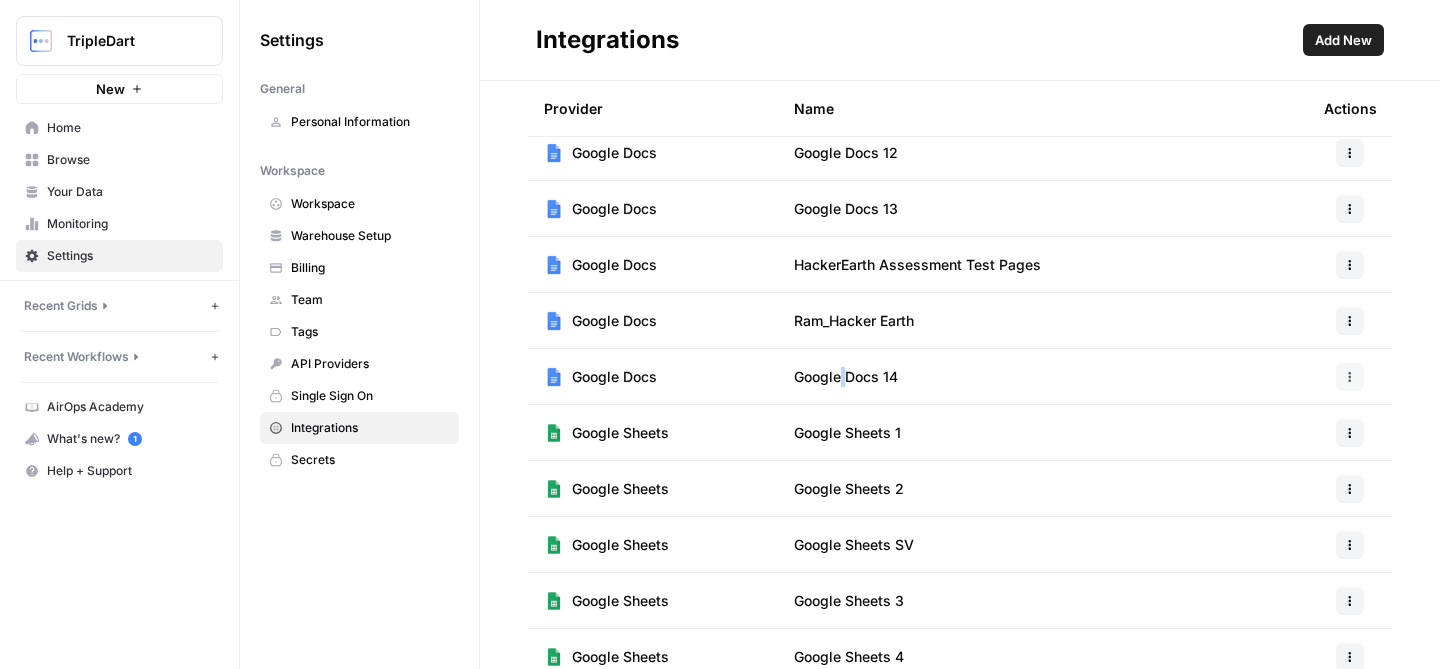 click at bounding box center [1350, 377] 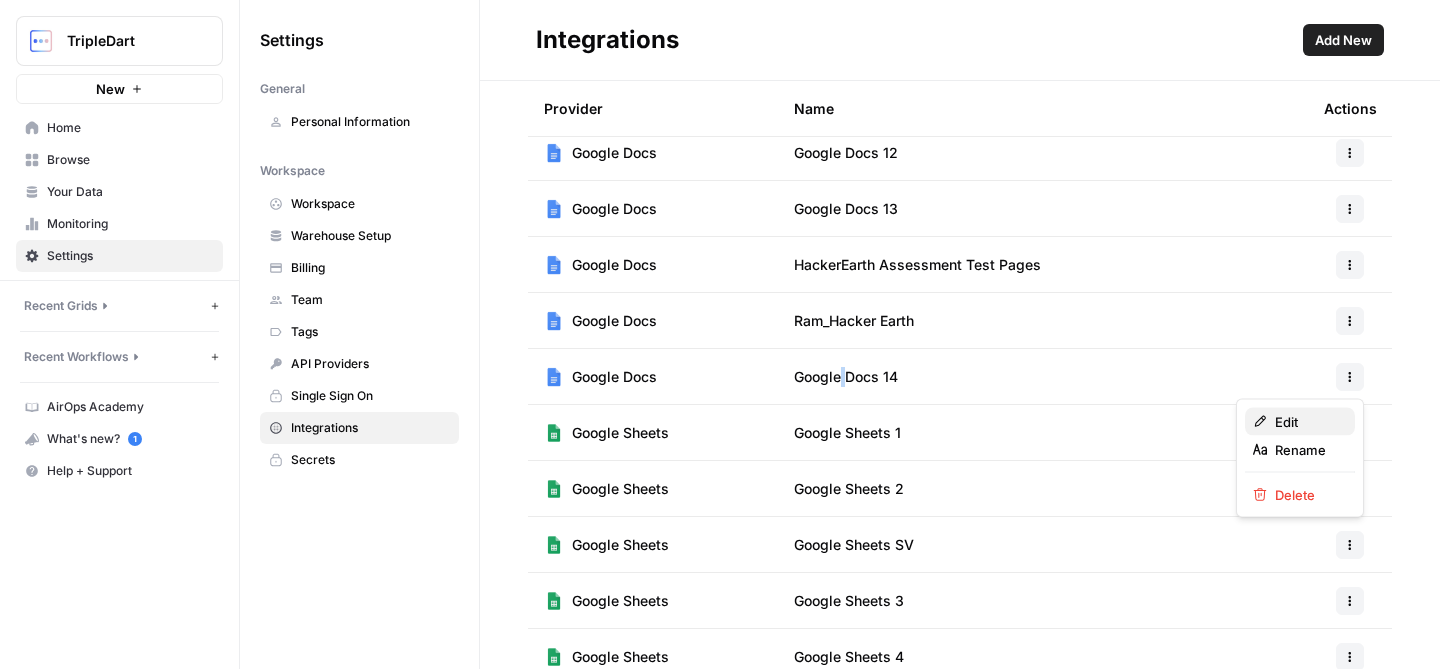 click on "Edit" at bounding box center (1300, 422) 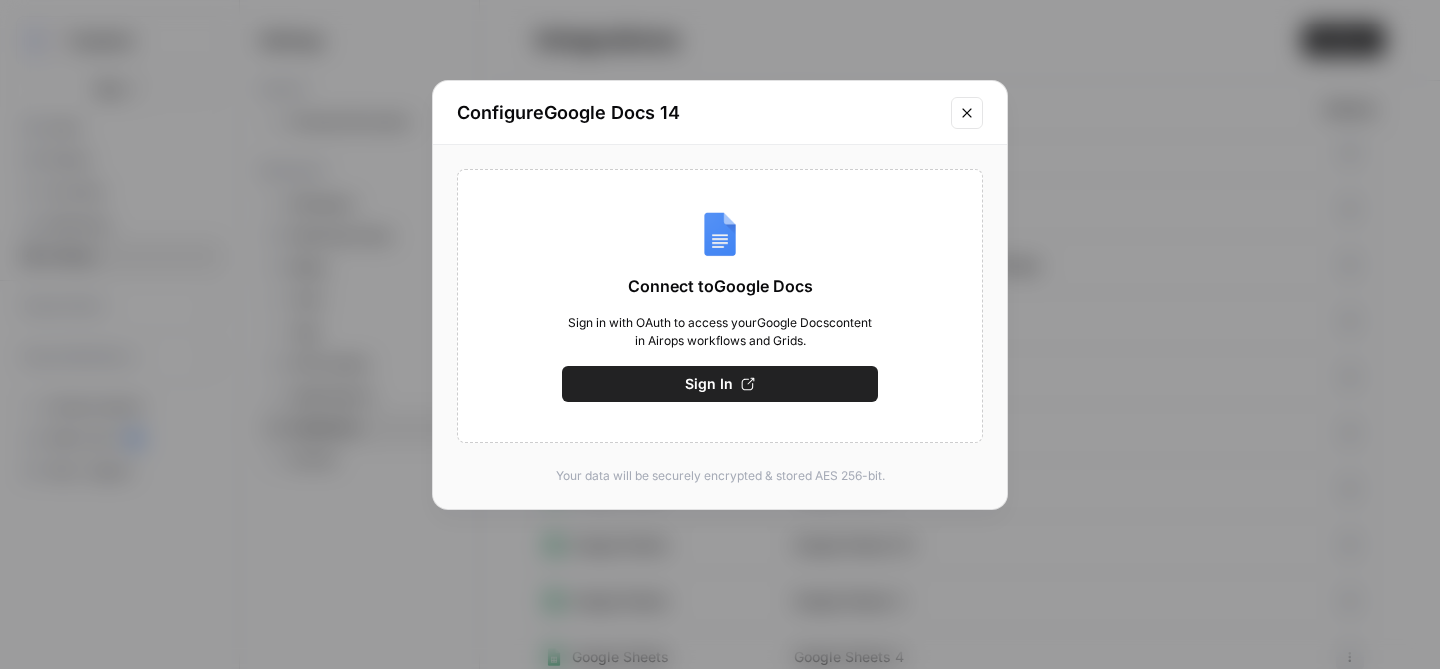 click 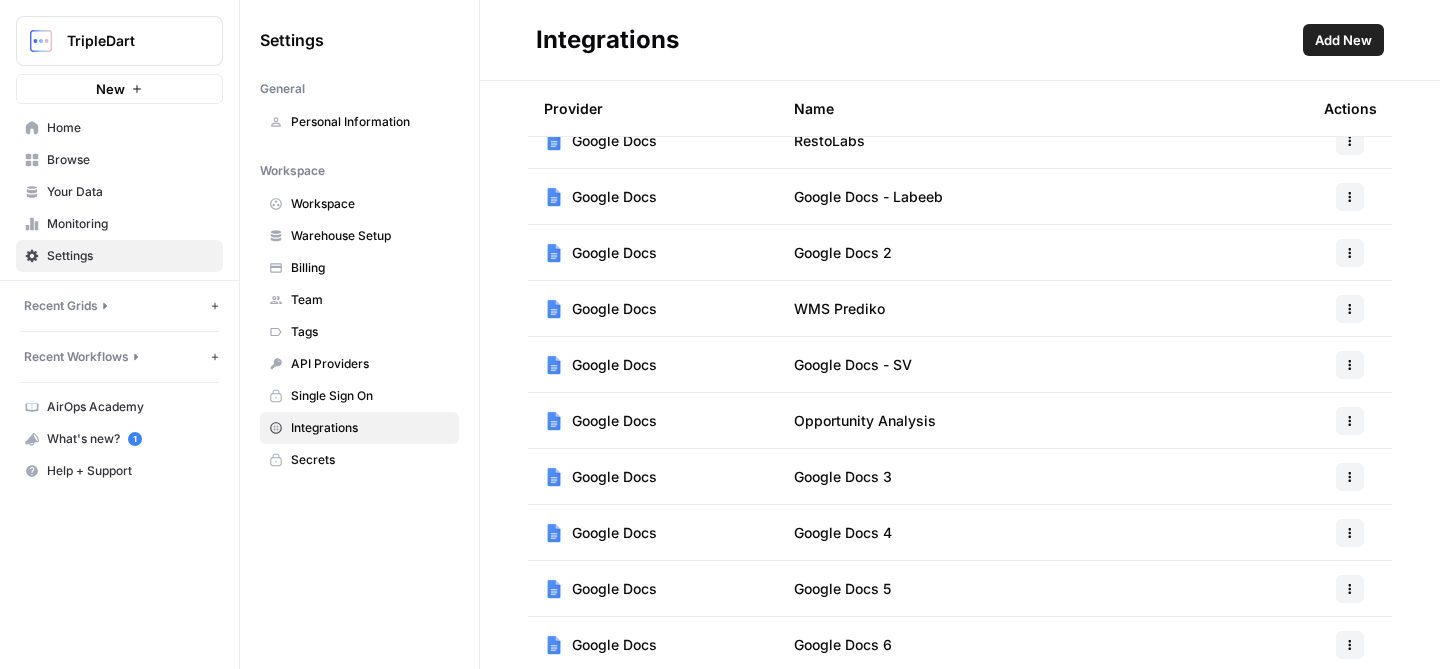 scroll, scrollTop: 417, scrollLeft: 0, axis: vertical 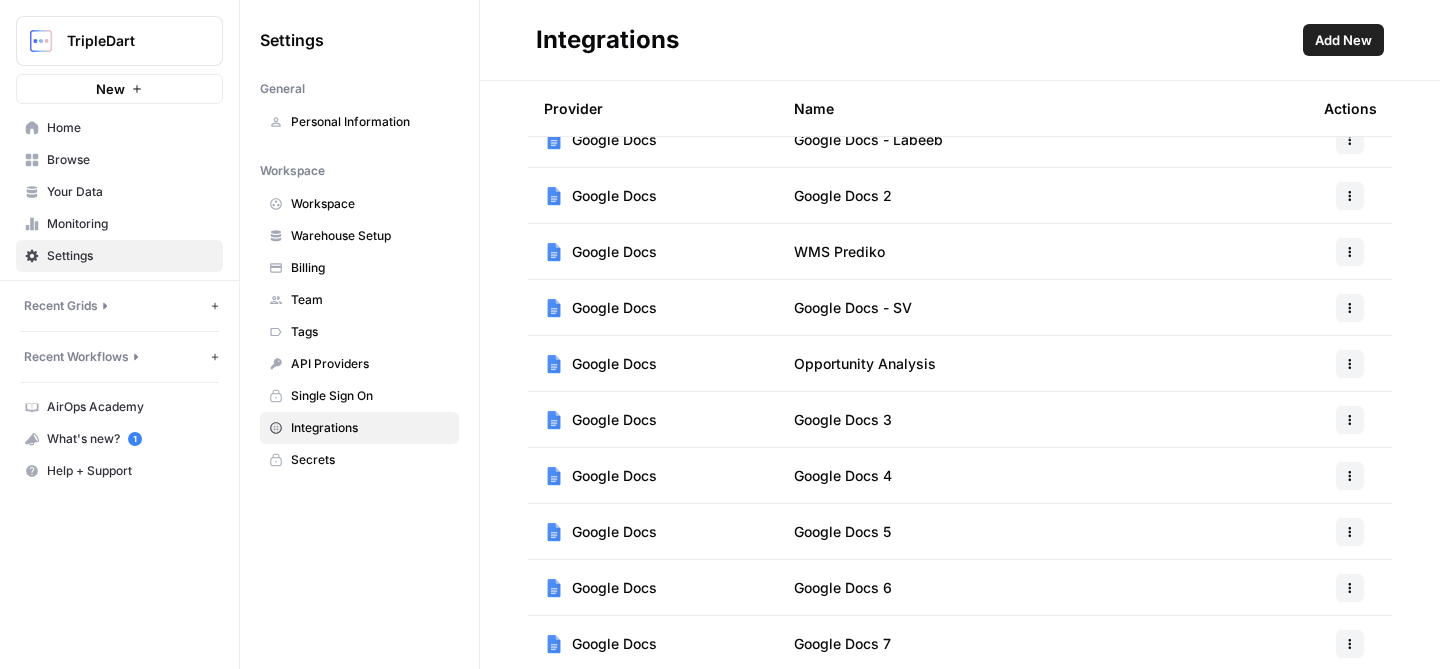 click on "Opportunity Analysis" at bounding box center [1043, 363] 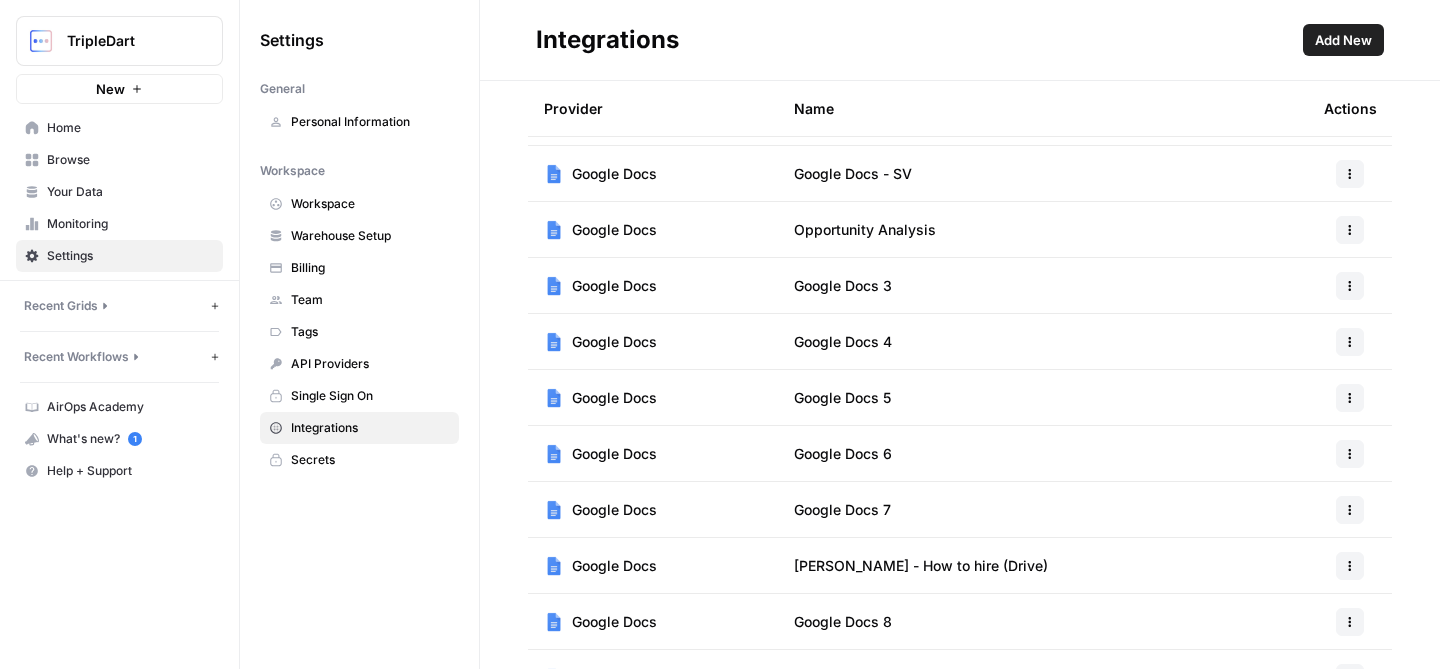 scroll, scrollTop: 0, scrollLeft: 0, axis: both 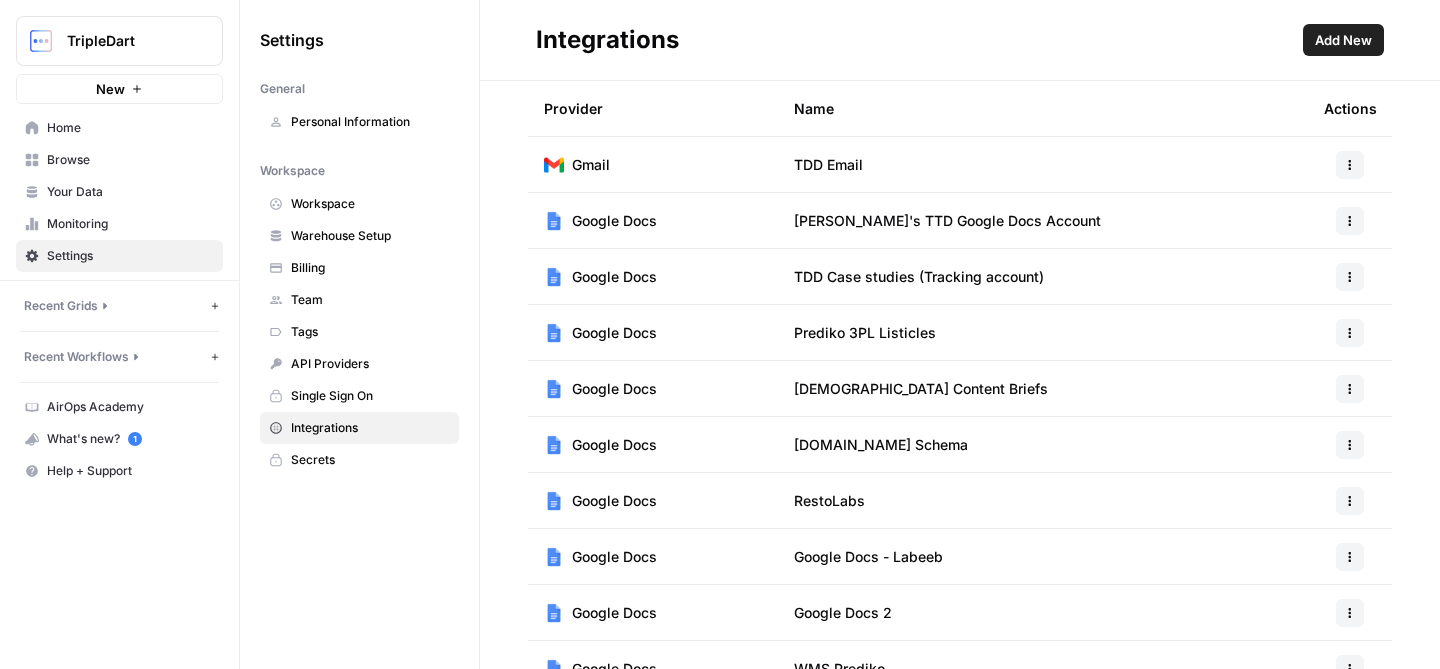 click on "[PERSON_NAME]'s TTD Google Docs Account" at bounding box center [1043, 220] 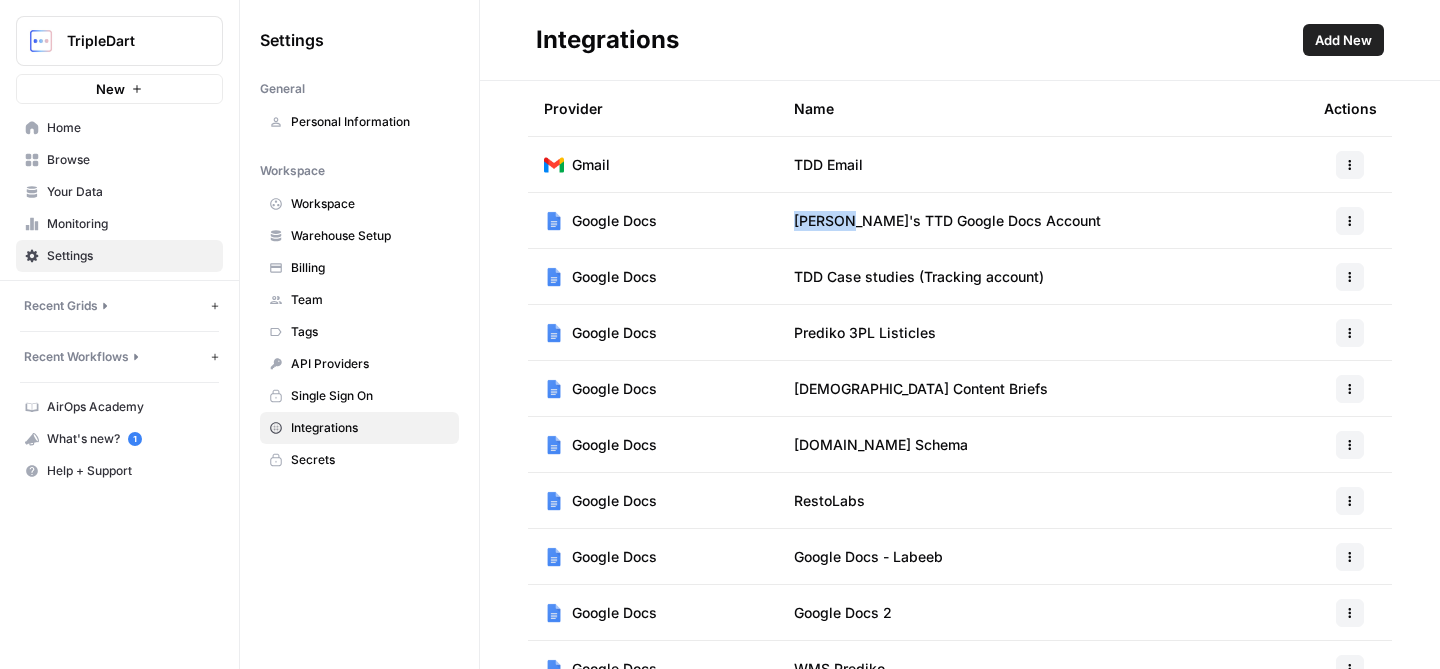 click on "[PERSON_NAME]'s TTD Google Docs Account" at bounding box center (947, 221) 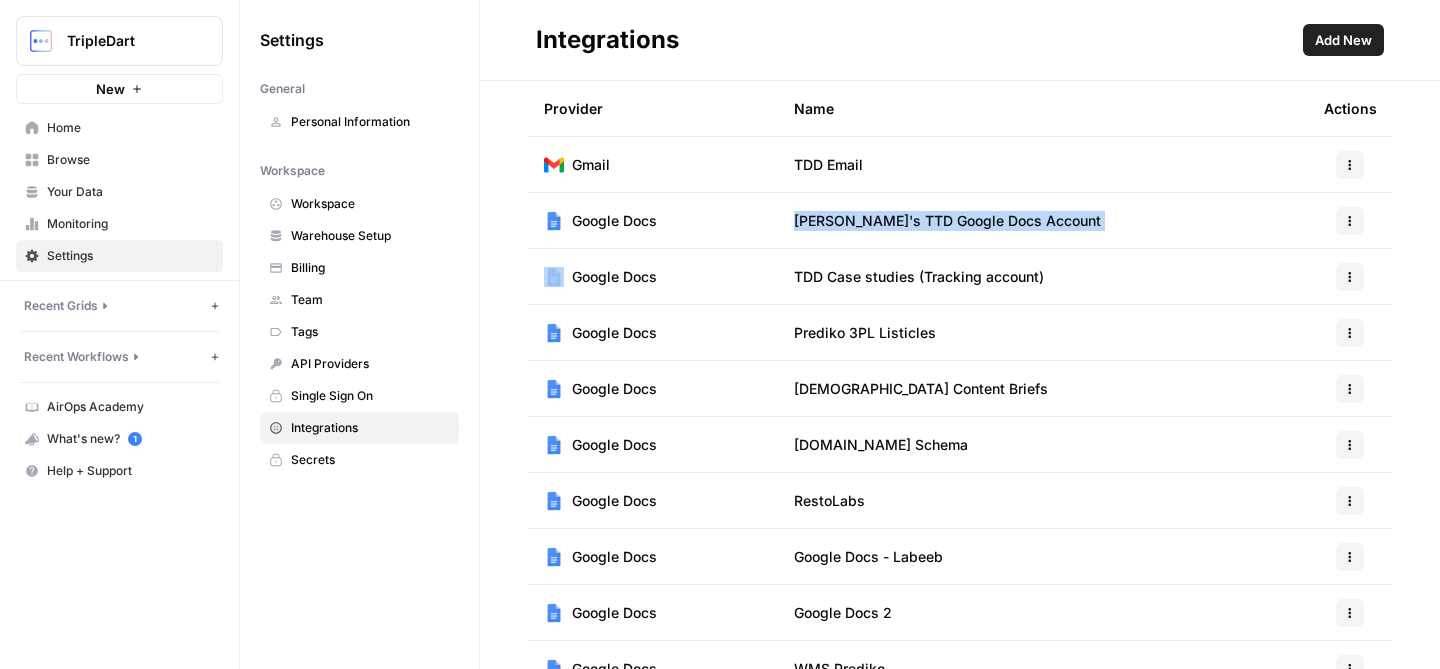 click on "[PERSON_NAME]'s TTD Google Docs Account" at bounding box center (947, 221) 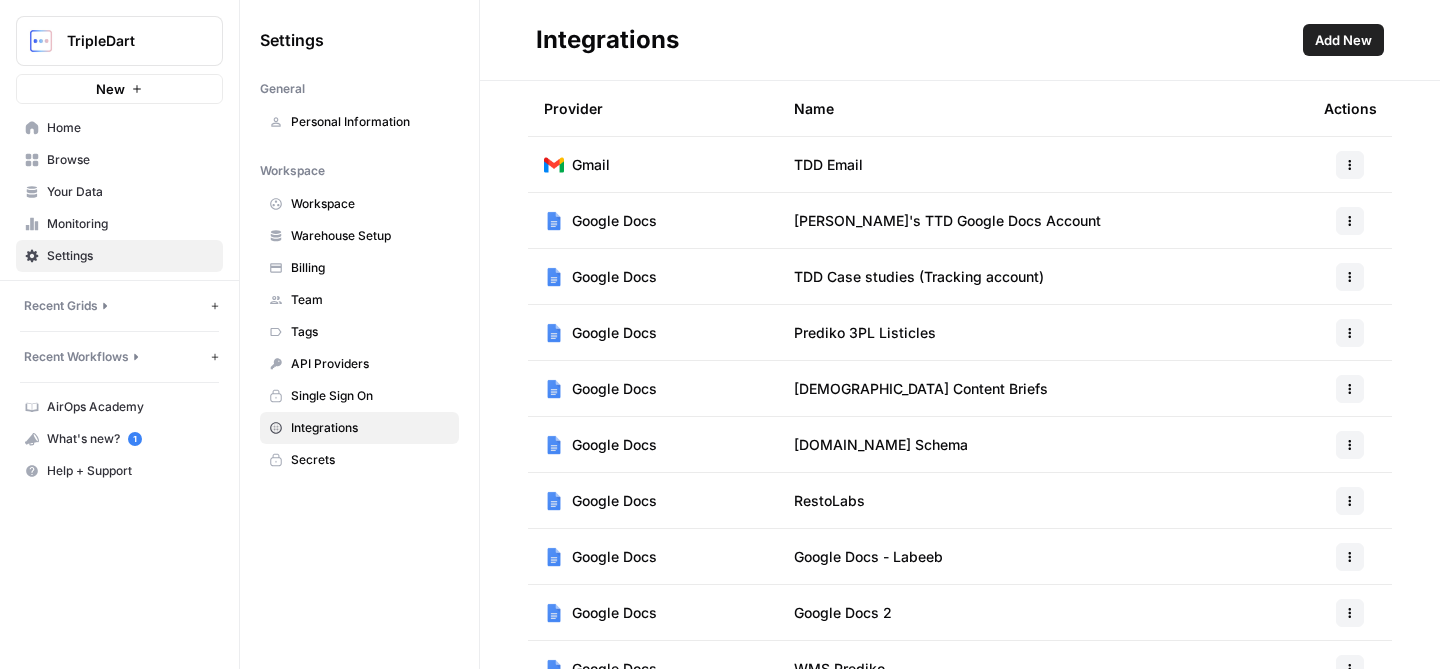 click on "[PERSON_NAME]'s TTD Google Docs Account" at bounding box center [947, 221] 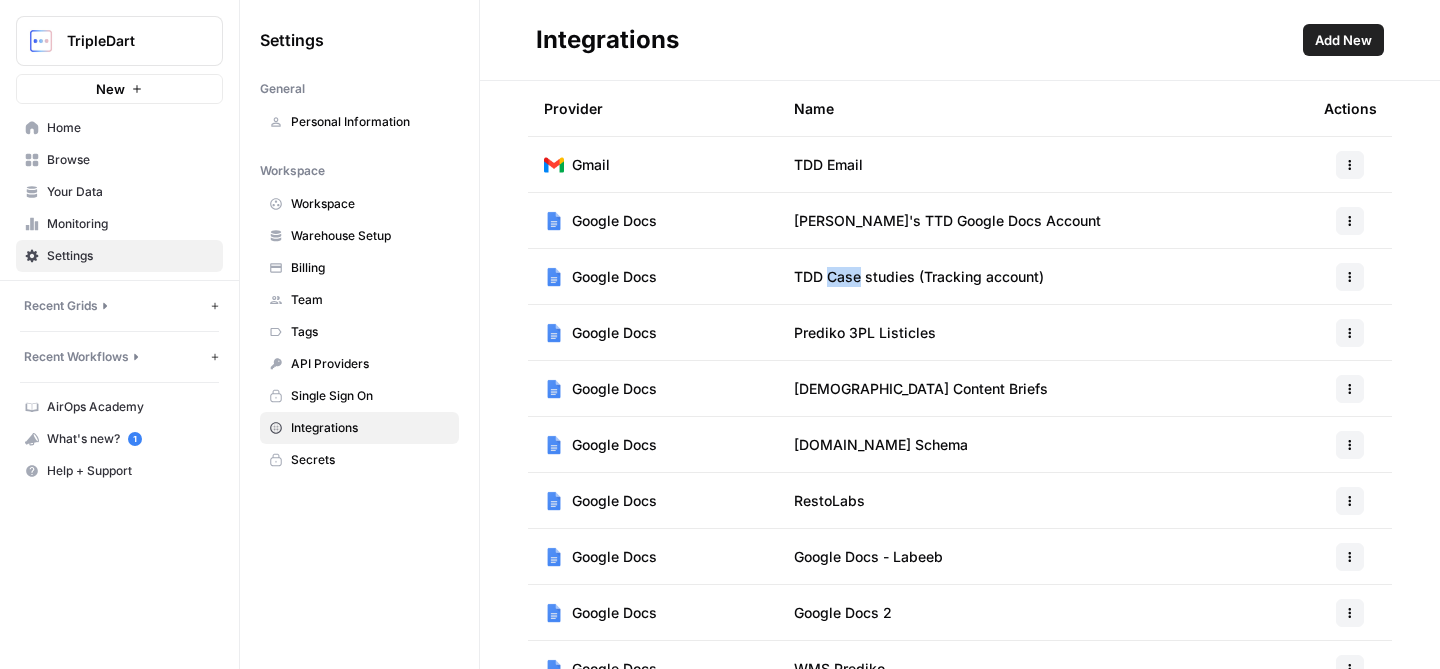 click on "TDD Case studies (Tracking account)" at bounding box center (919, 277) 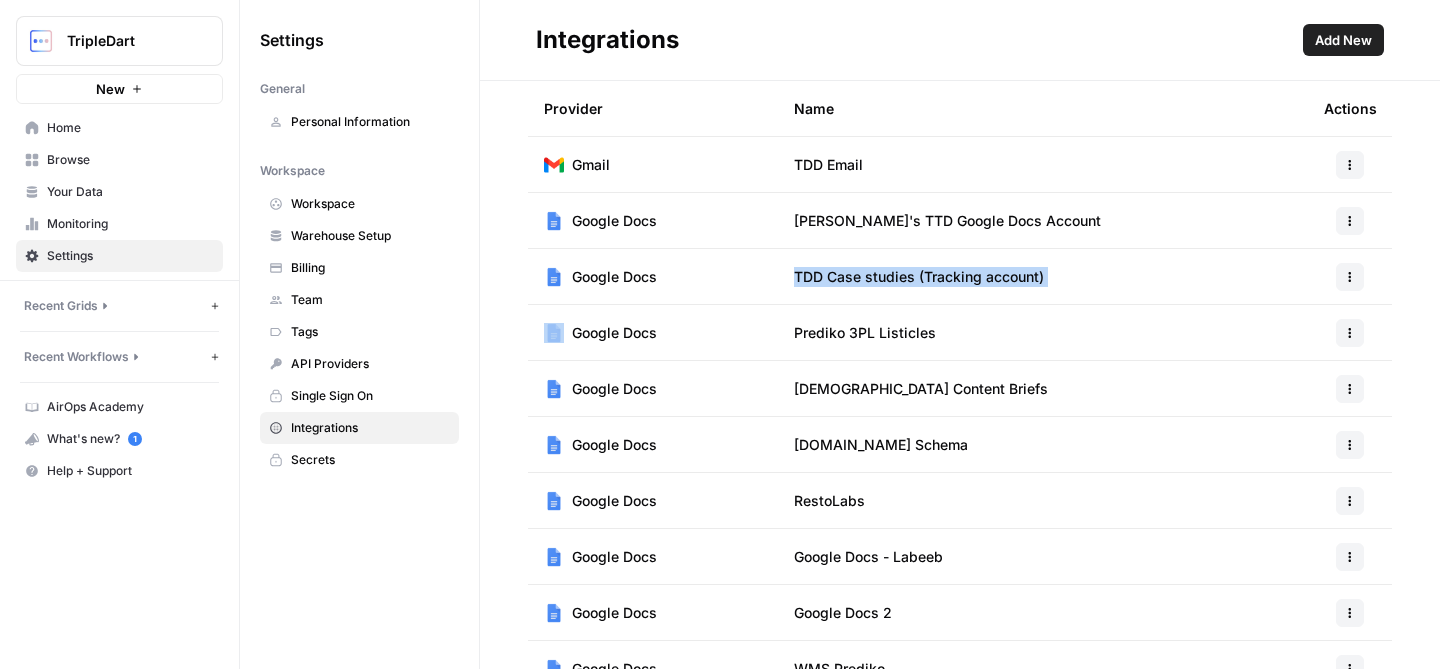 click on "TDD Case studies (Tracking account)" at bounding box center (919, 277) 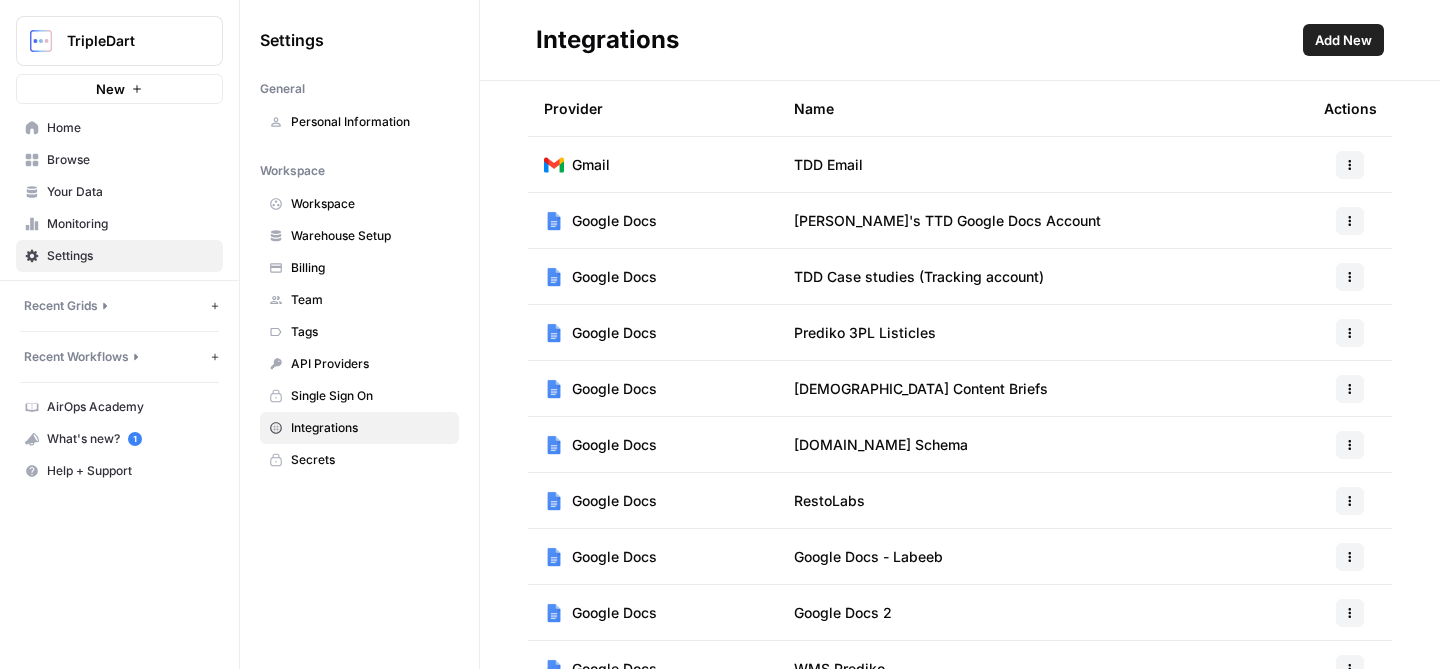 click on "Prediko 3PL Listicles" at bounding box center (1043, 332) 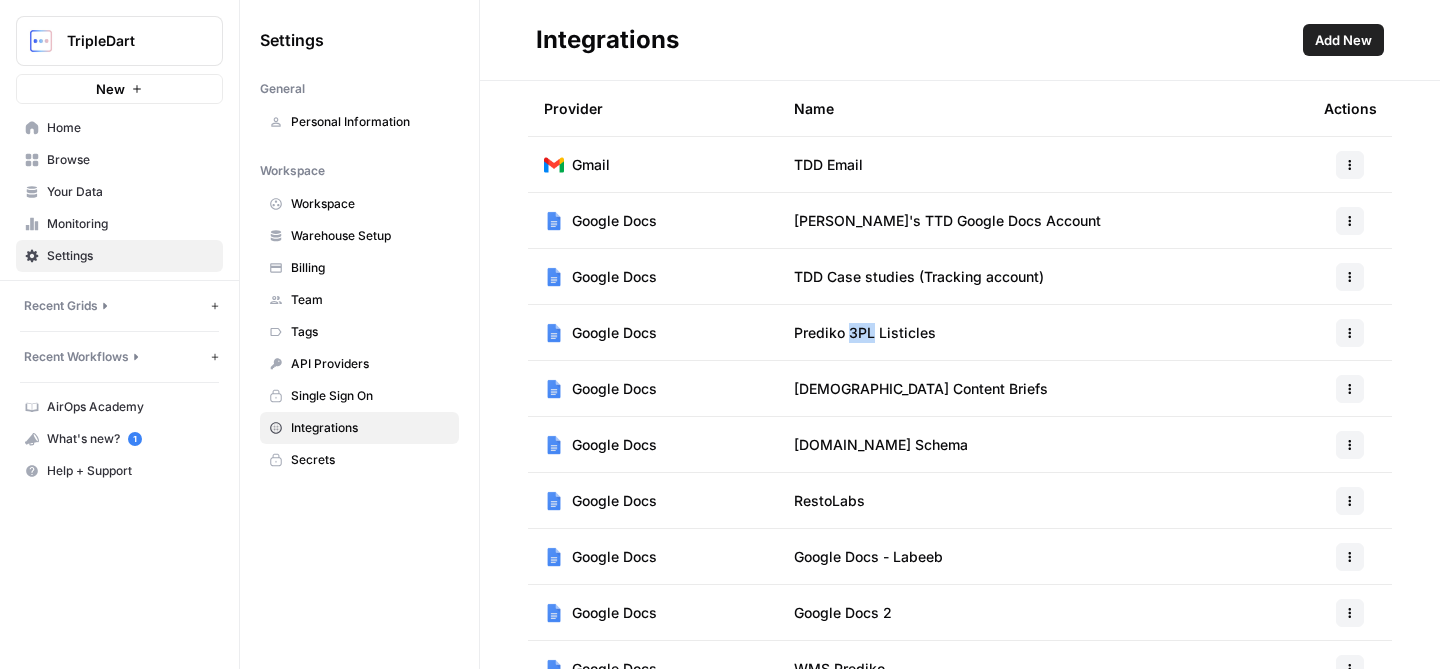 click on "Prediko 3PL Listicles" at bounding box center (865, 333) 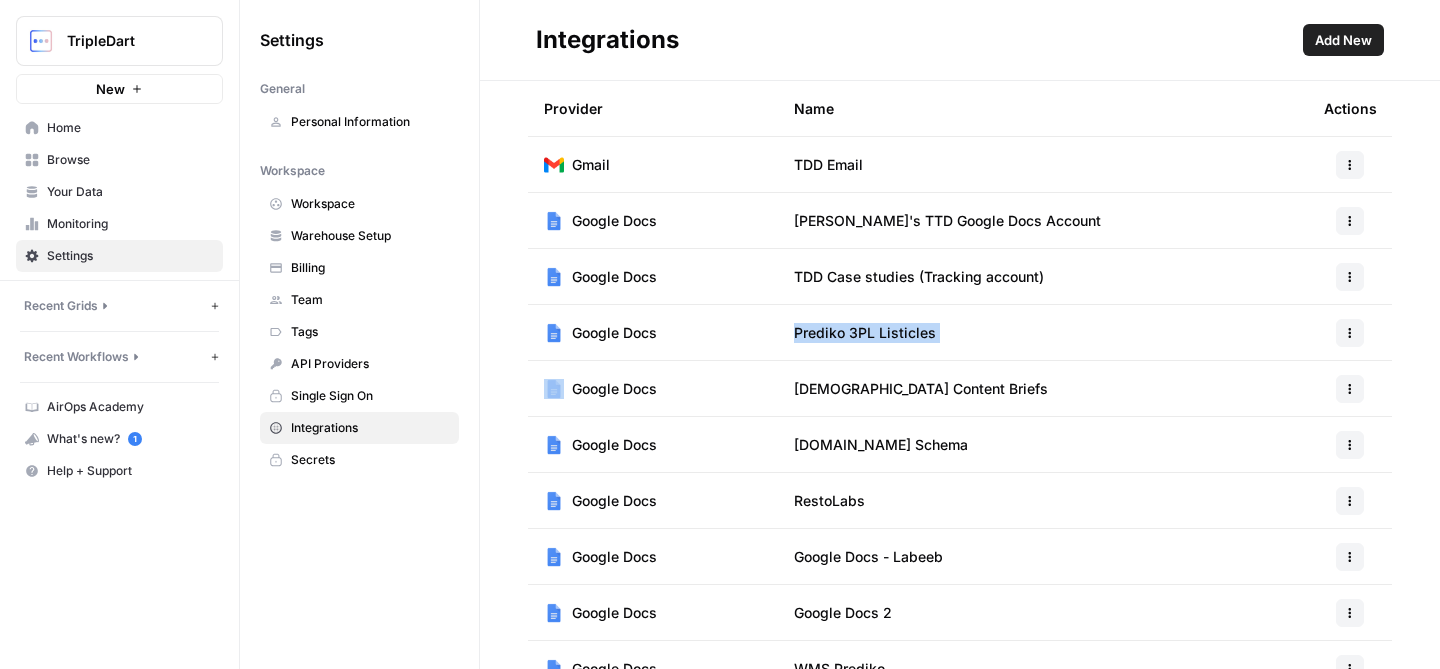 click on "Prediko 3PL Listicles" at bounding box center (865, 333) 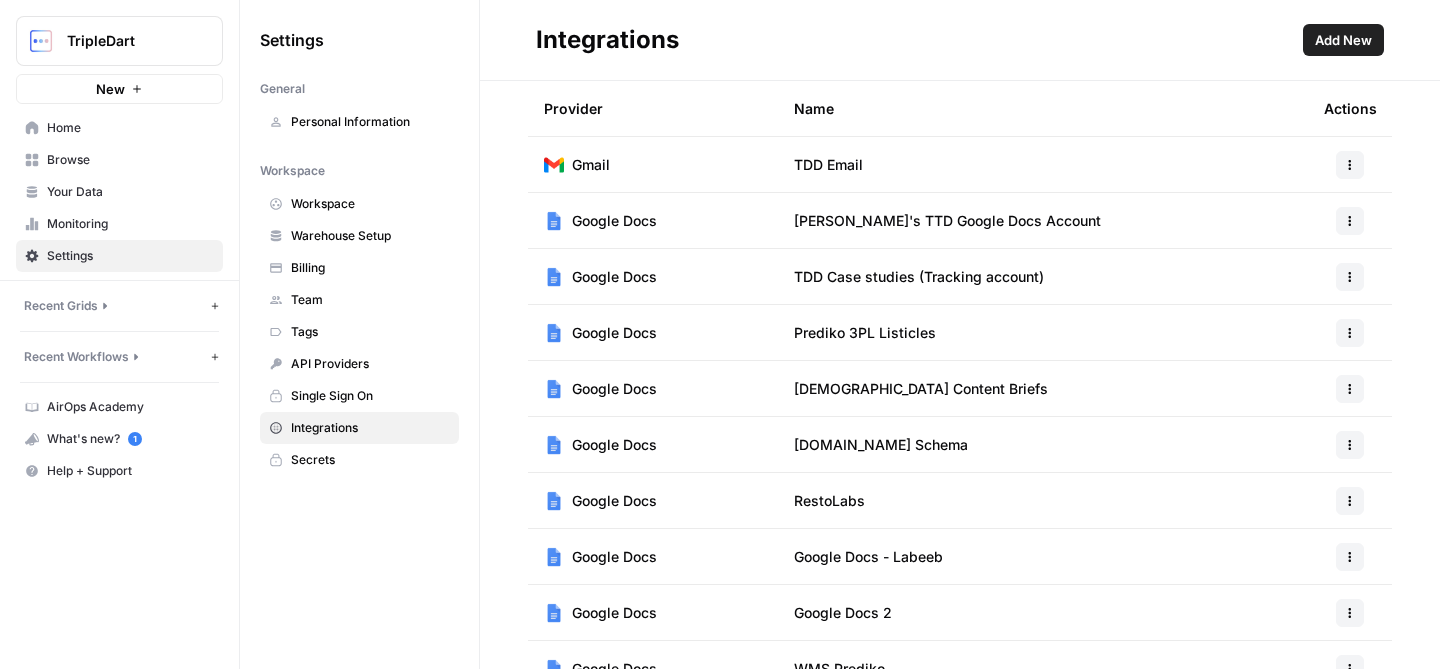 click on "Google Docs" at bounding box center (653, 332) 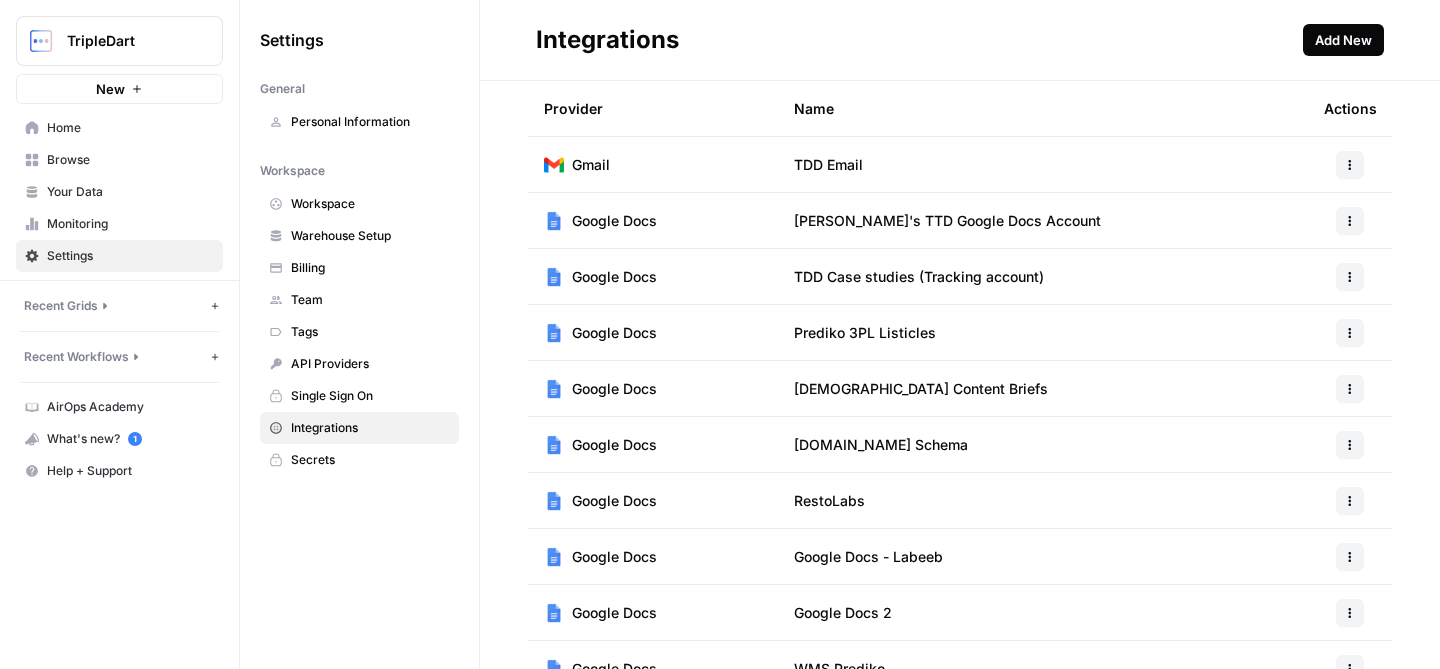 click on "Add New" at bounding box center (1343, 40) 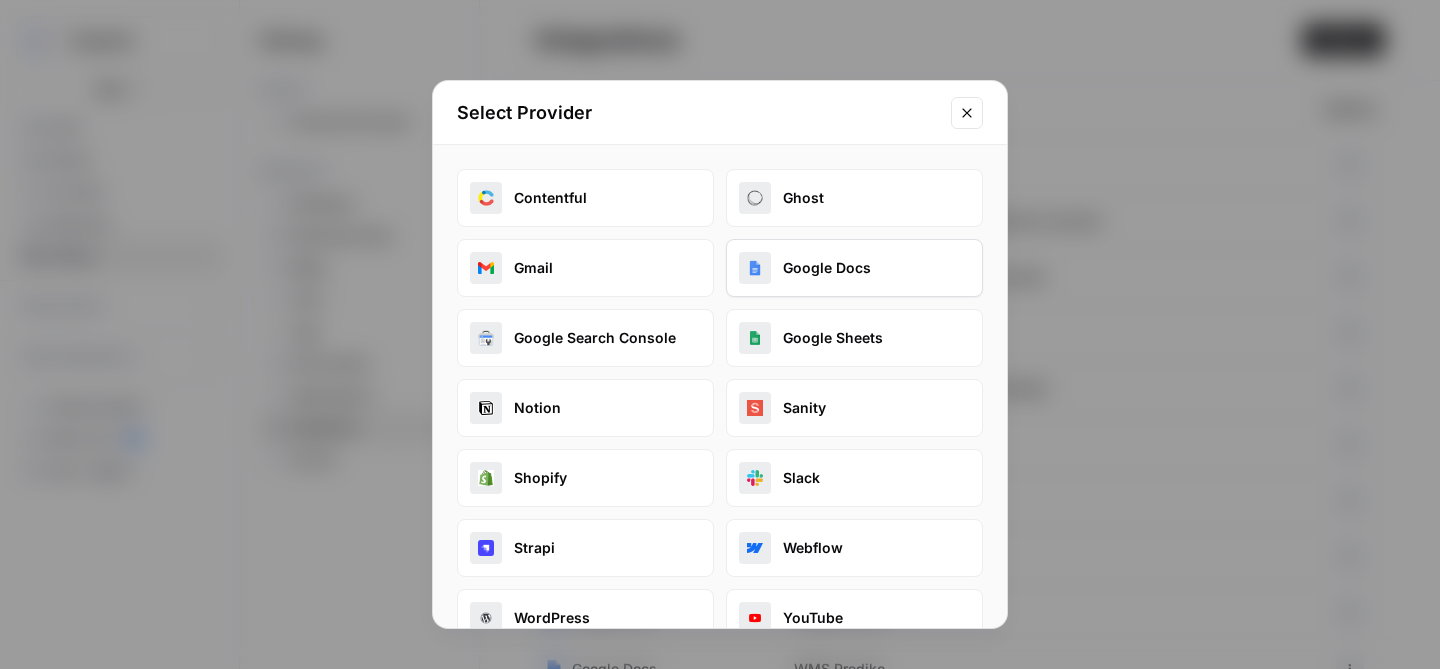 click at bounding box center (755, 268) 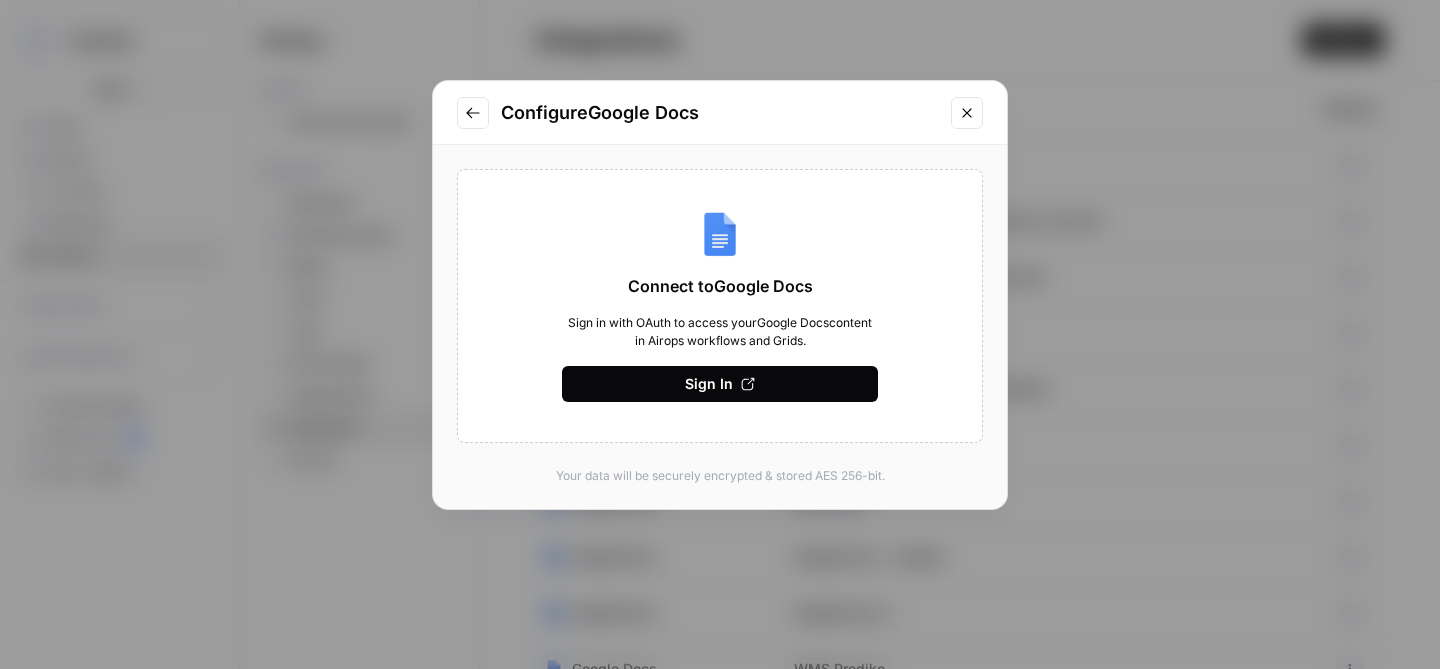click on "Sign In" at bounding box center (709, 384) 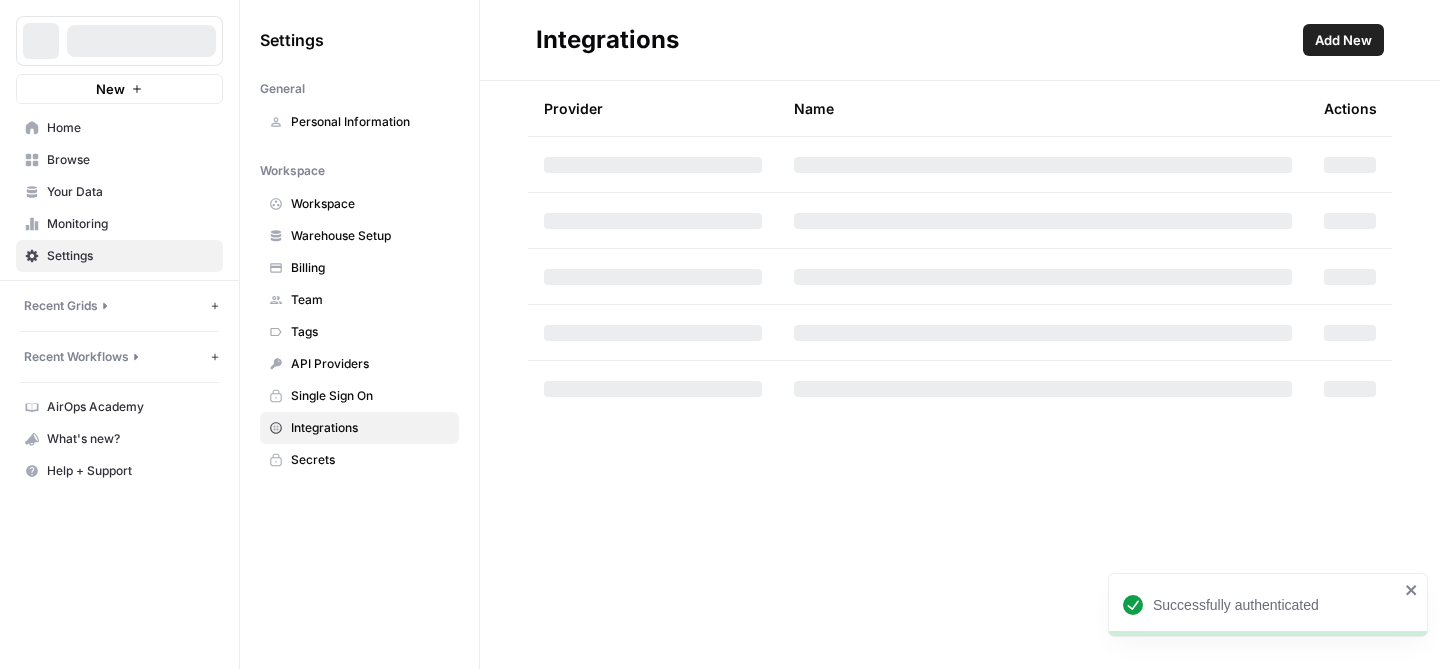 scroll, scrollTop: 0, scrollLeft: 0, axis: both 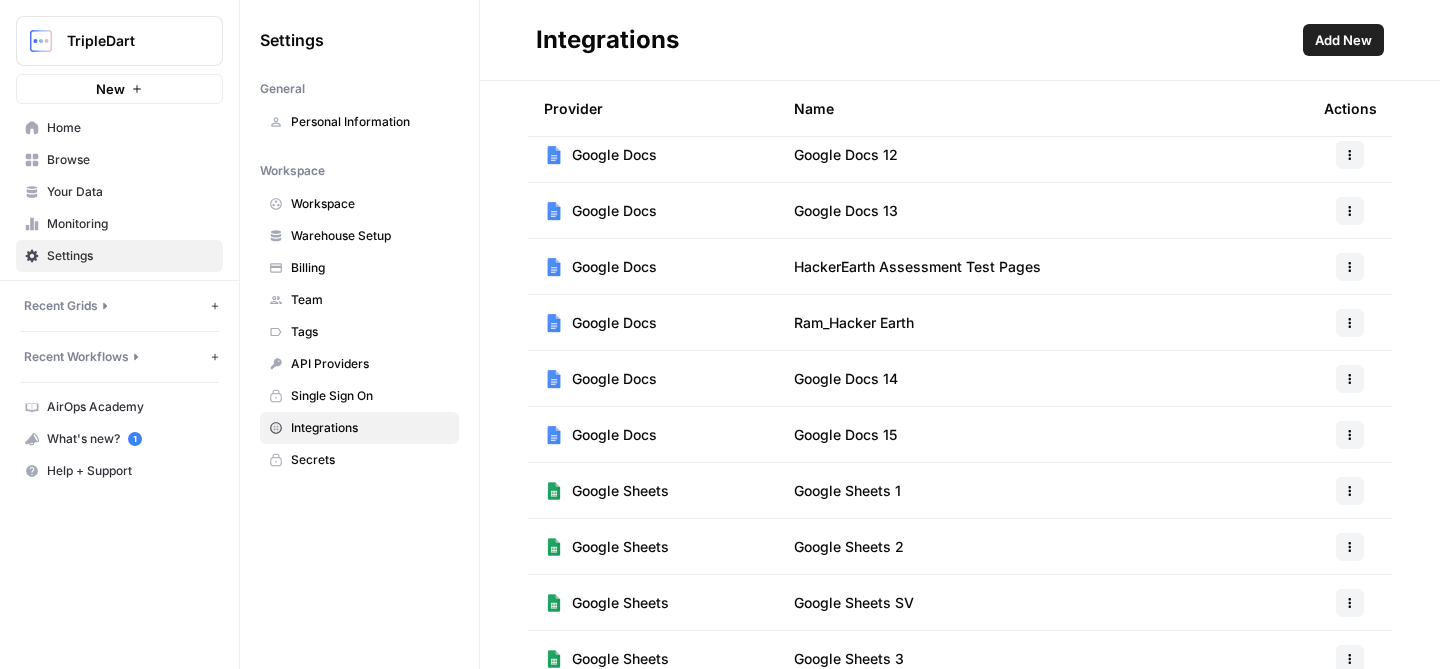 click on "Google Docs 15" at bounding box center [845, 435] 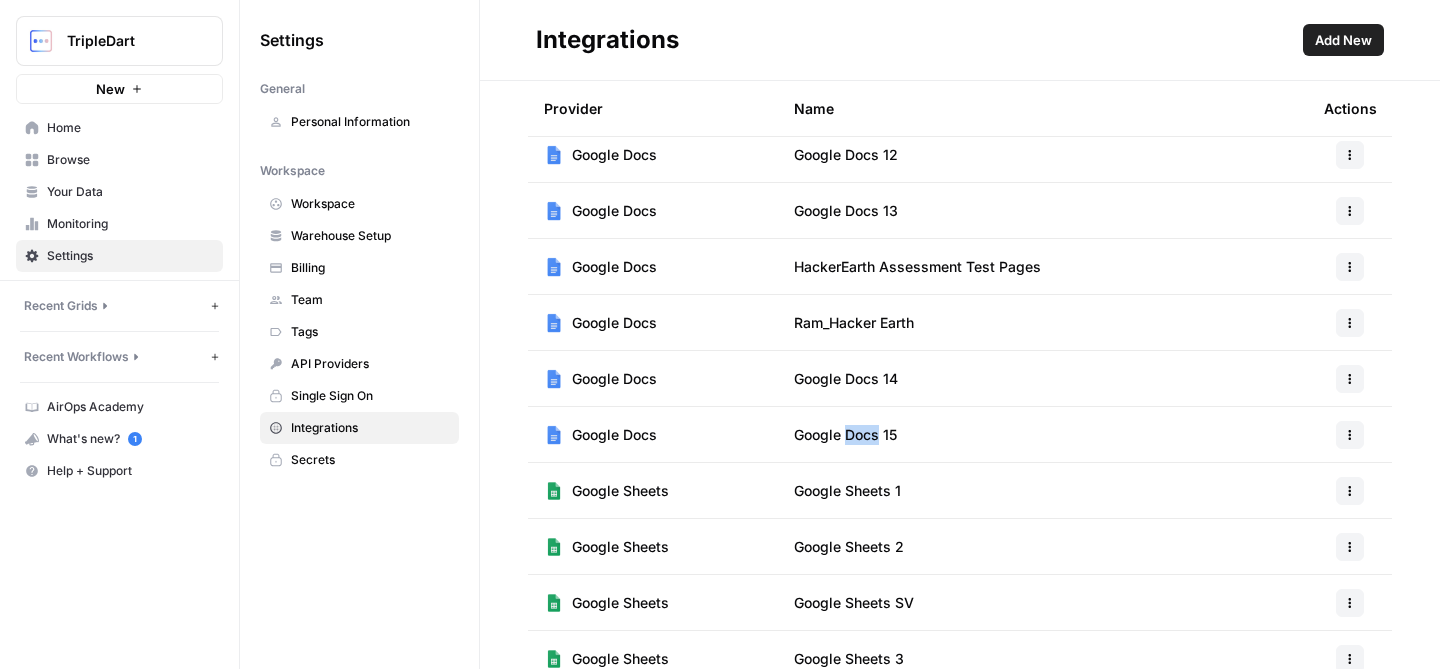 click on "Google Docs 15" at bounding box center [845, 435] 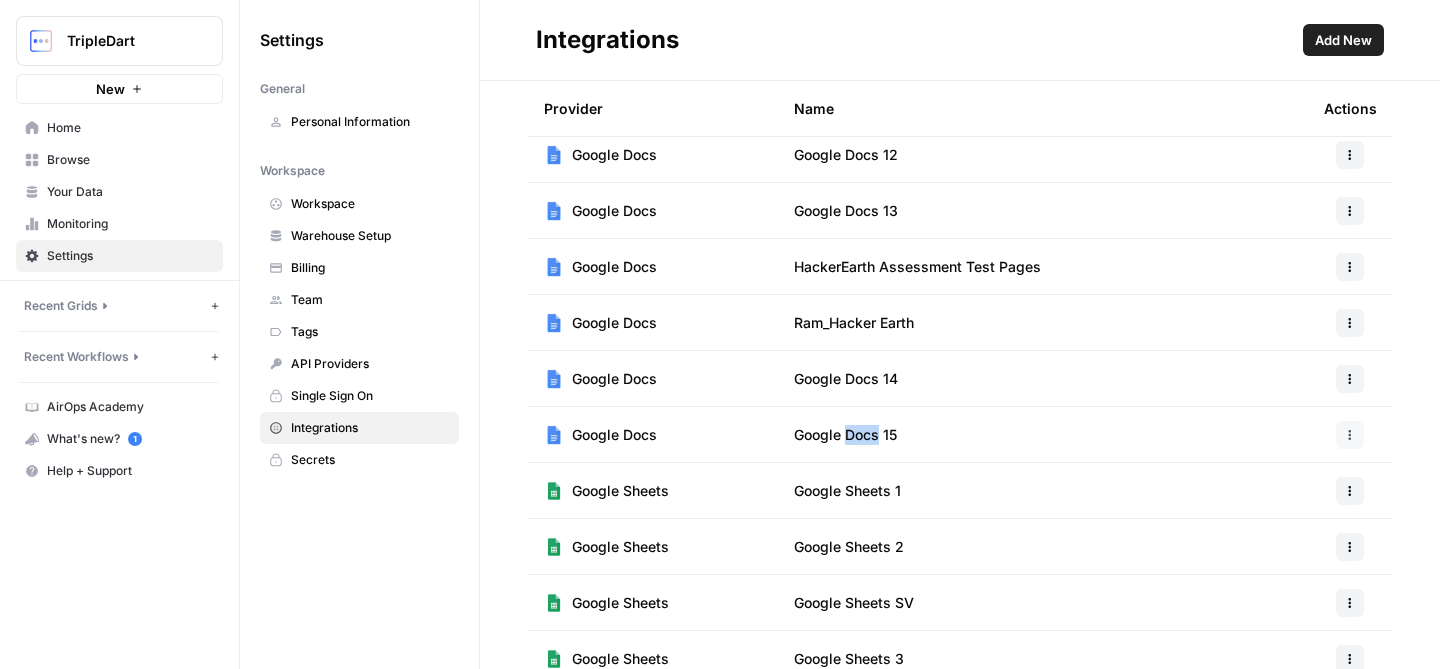 click 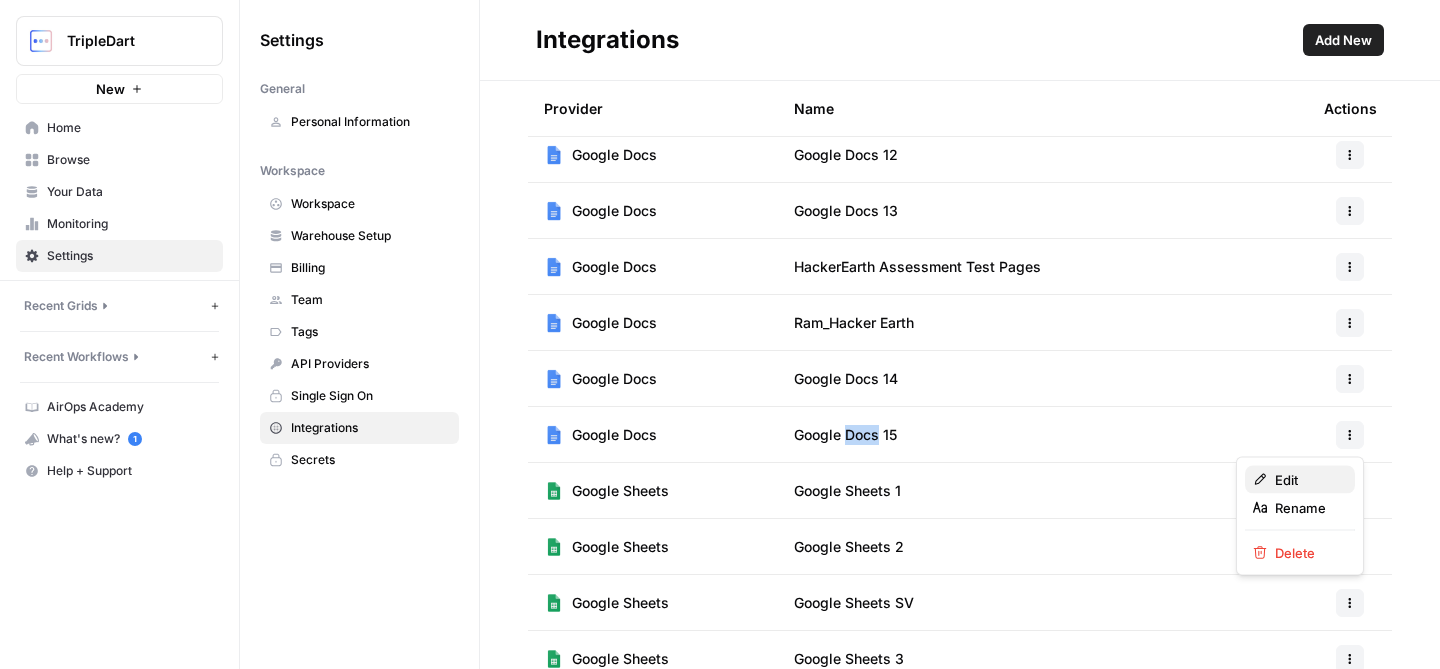 click on "Edit" at bounding box center (1300, 480) 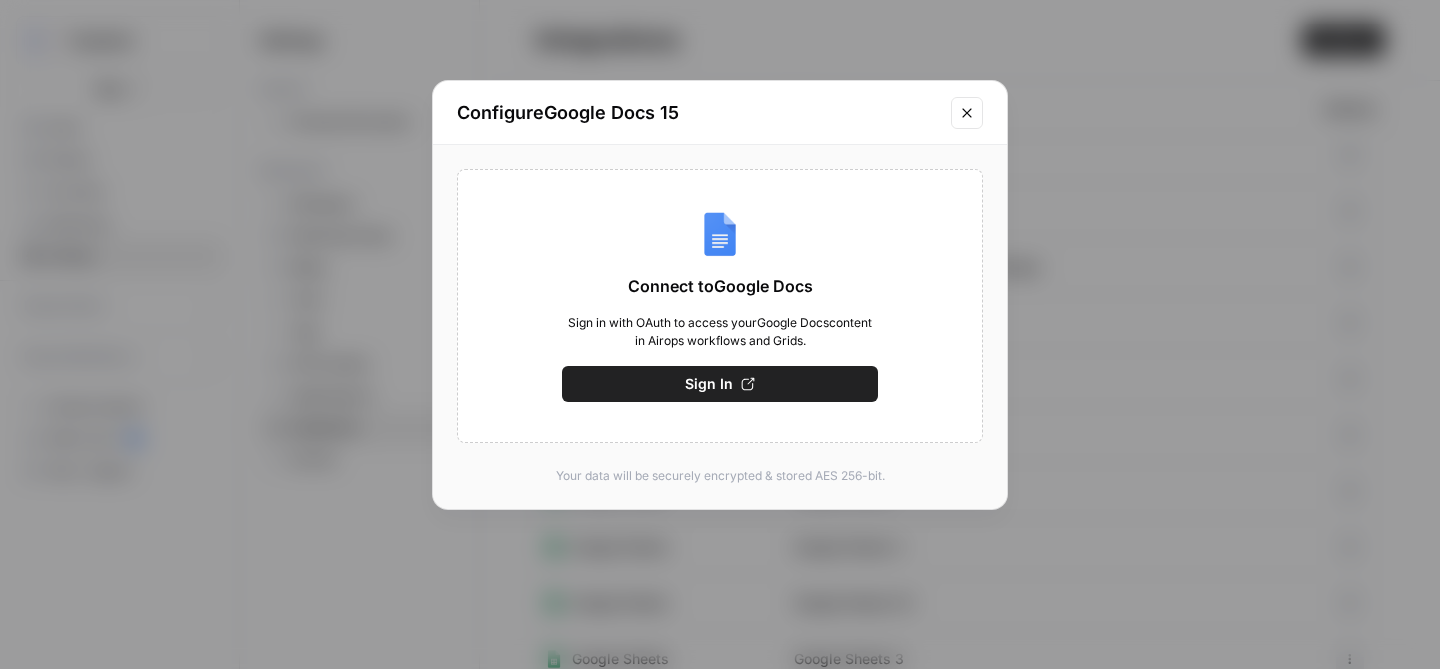 click 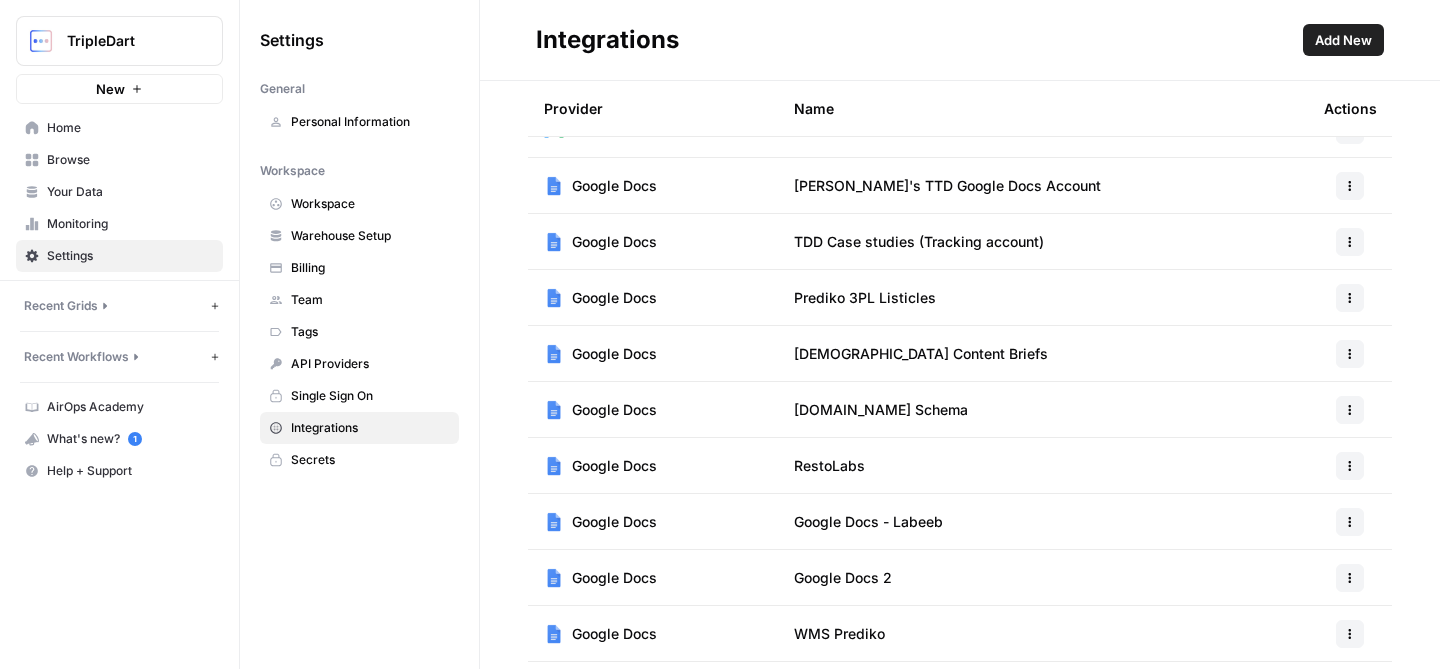 scroll, scrollTop: 0, scrollLeft: 0, axis: both 